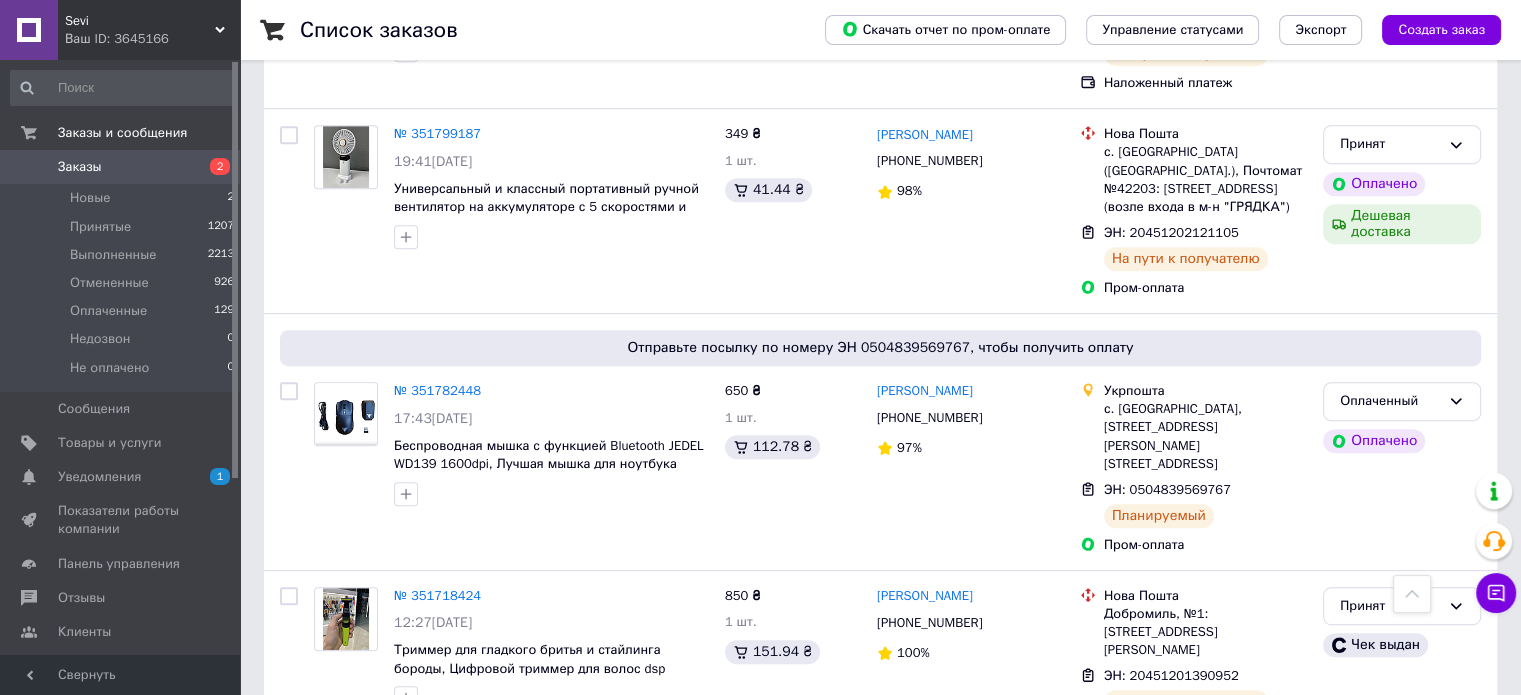 scroll, scrollTop: 900, scrollLeft: 0, axis: vertical 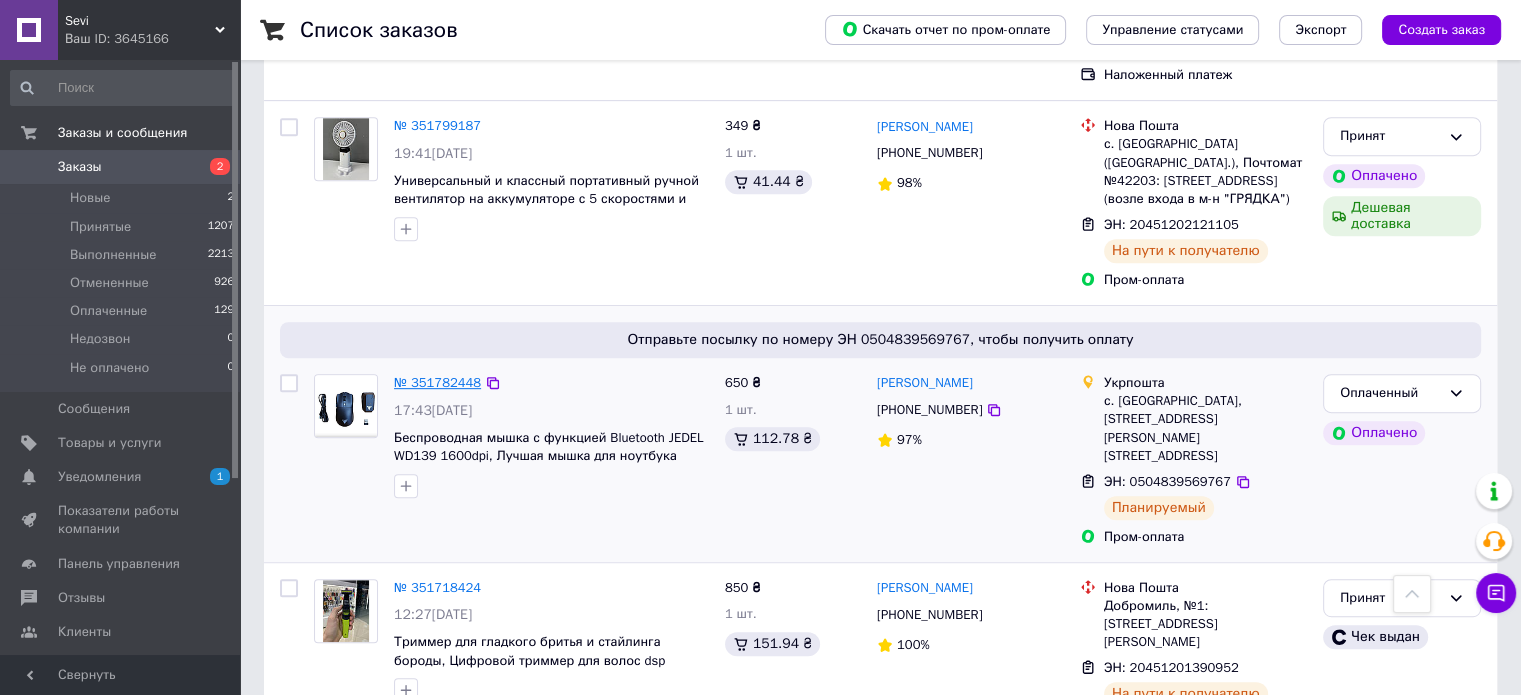 click on "№ 351782448" at bounding box center (437, 382) 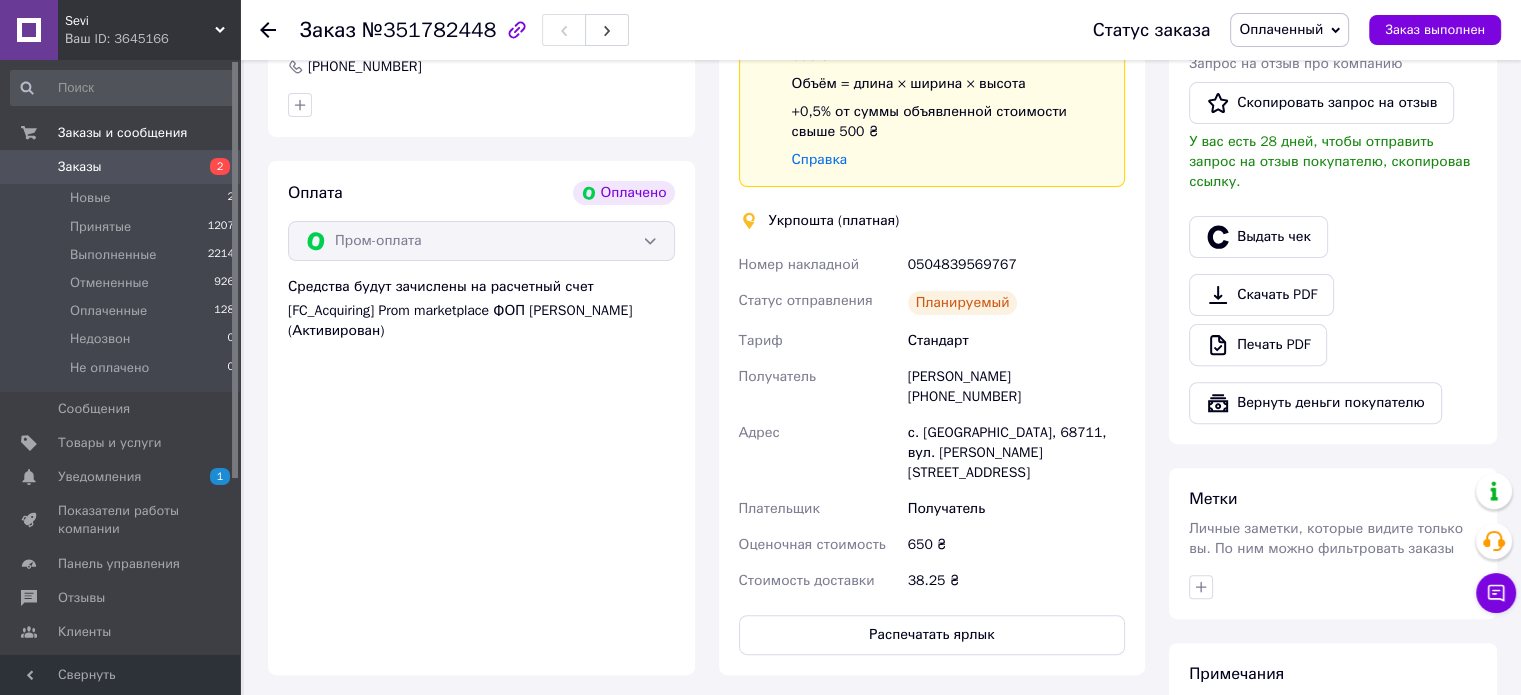 scroll, scrollTop: 700, scrollLeft: 0, axis: vertical 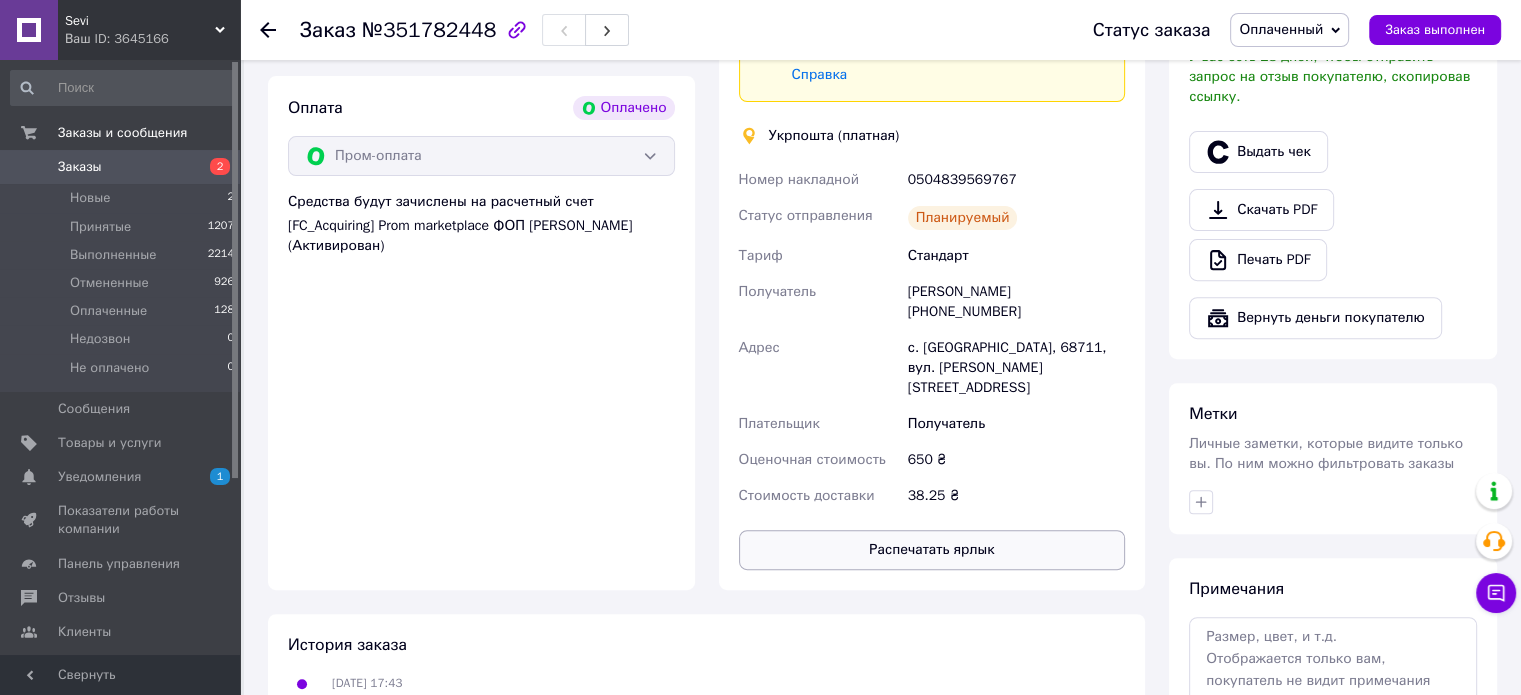 click on "Распечатать ярлык" at bounding box center [932, 550] 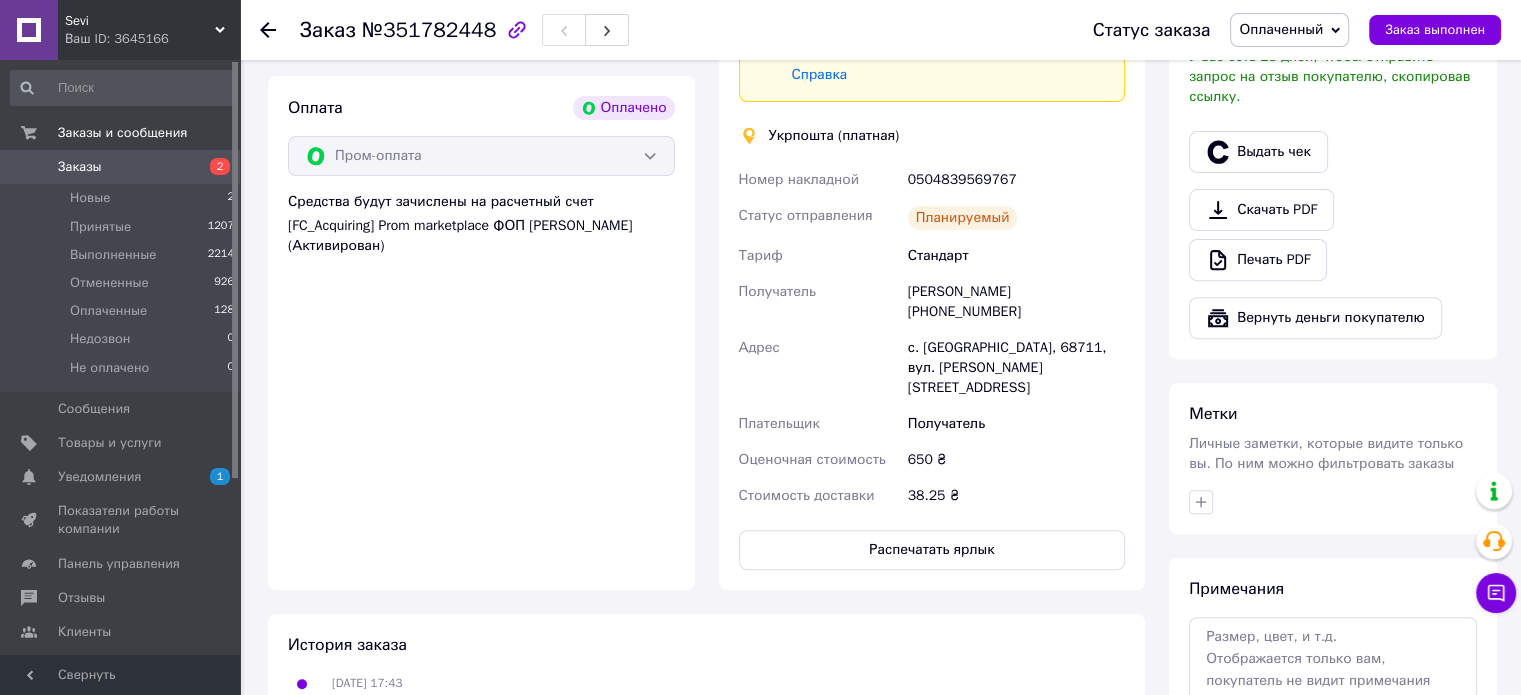 click on "Заказы 2" at bounding box center [123, 167] 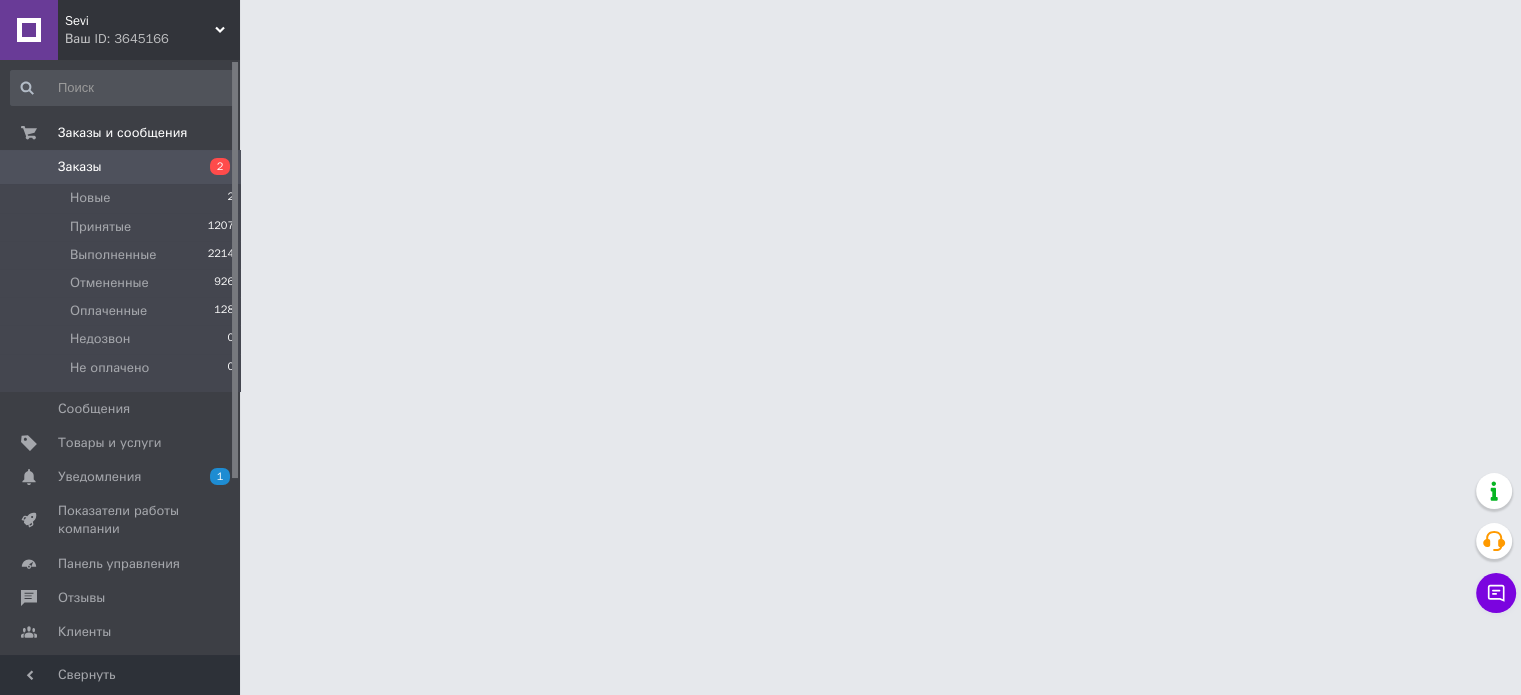 scroll, scrollTop: 0, scrollLeft: 0, axis: both 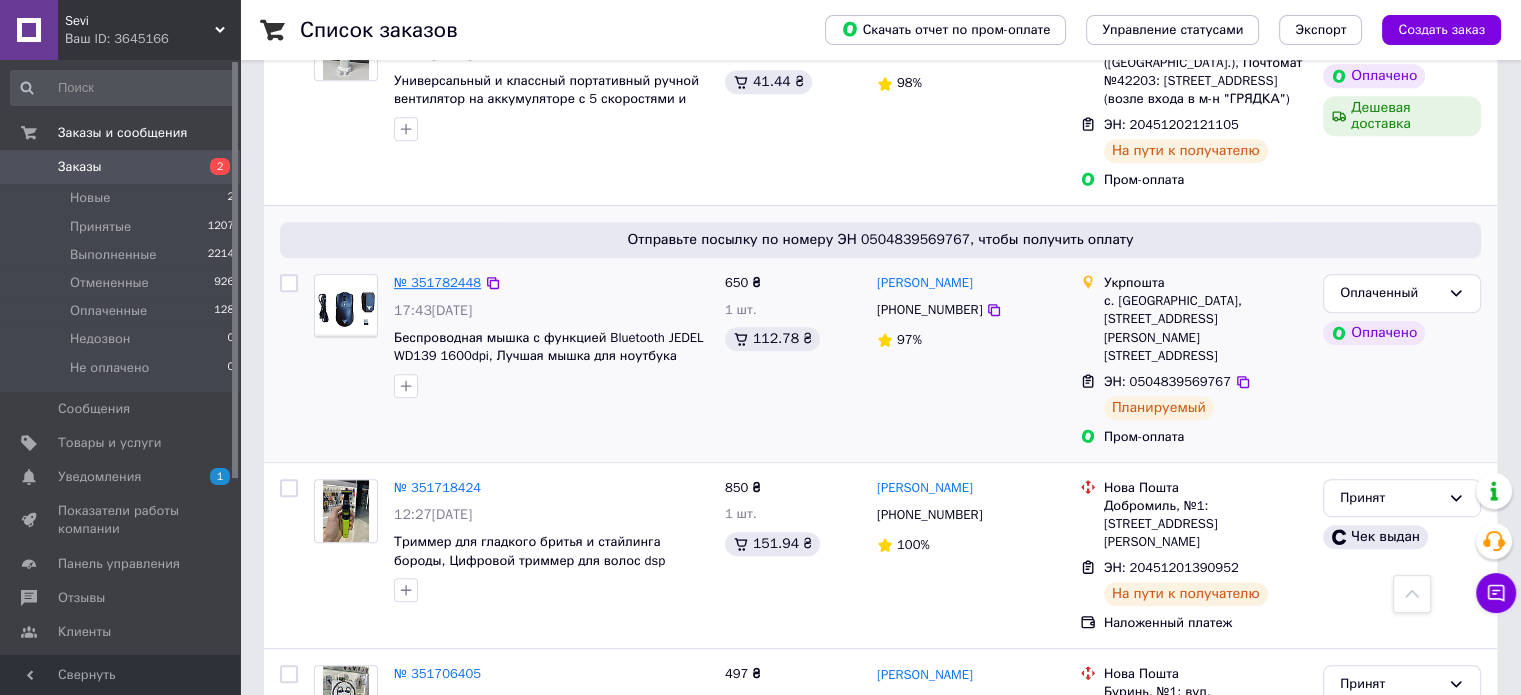 click on "№ 351782448" at bounding box center (437, 282) 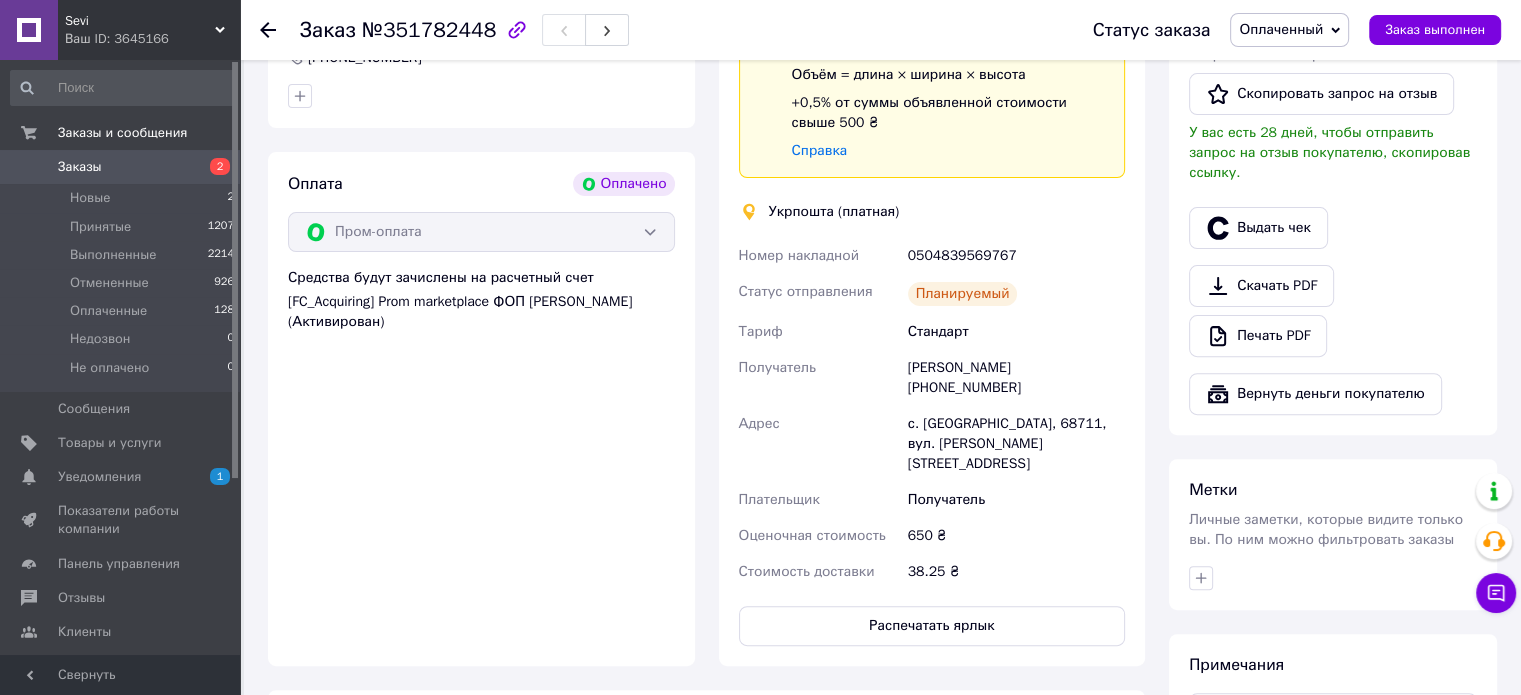 scroll, scrollTop: 889, scrollLeft: 0, axis: vertical 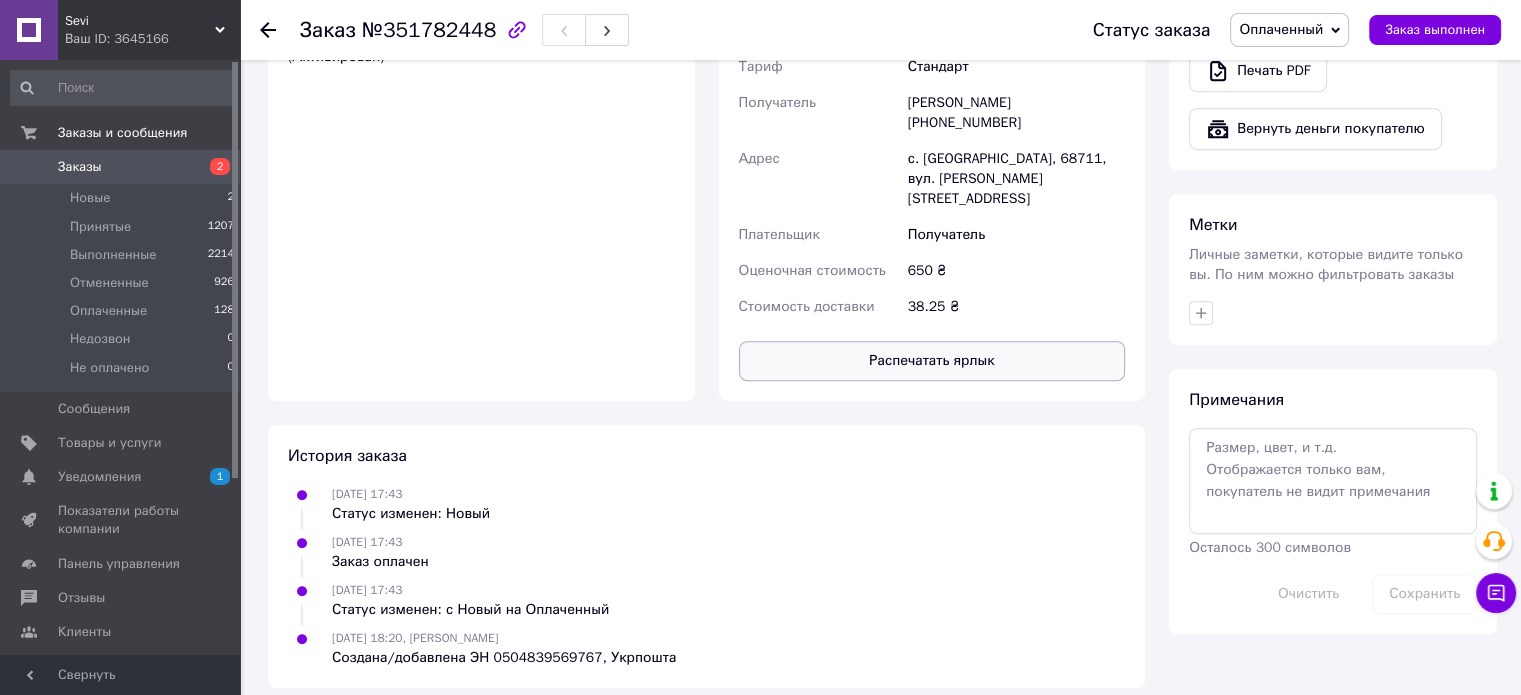 click on "Распечатать ярлык" at bounding box center [932, 361] 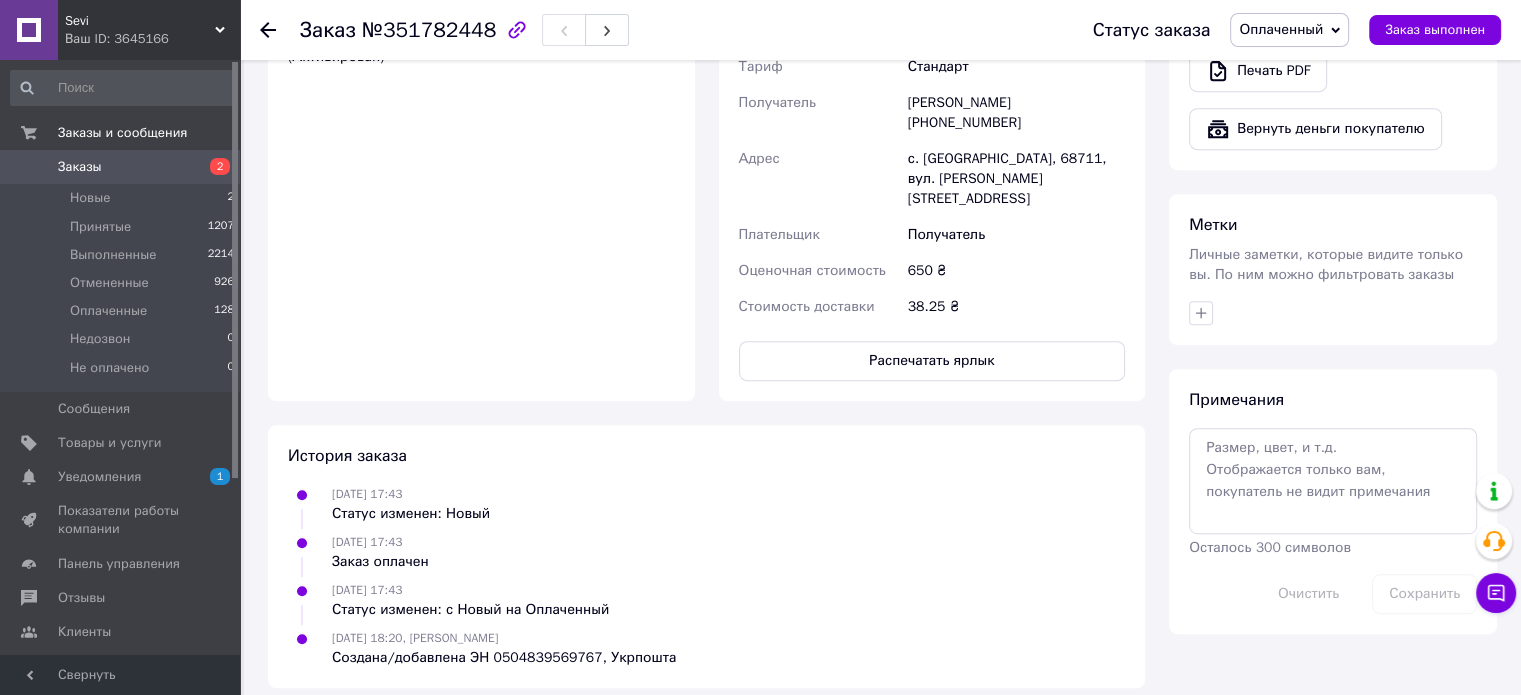 click on "Заказы 2" at bounding box center [123, 167] 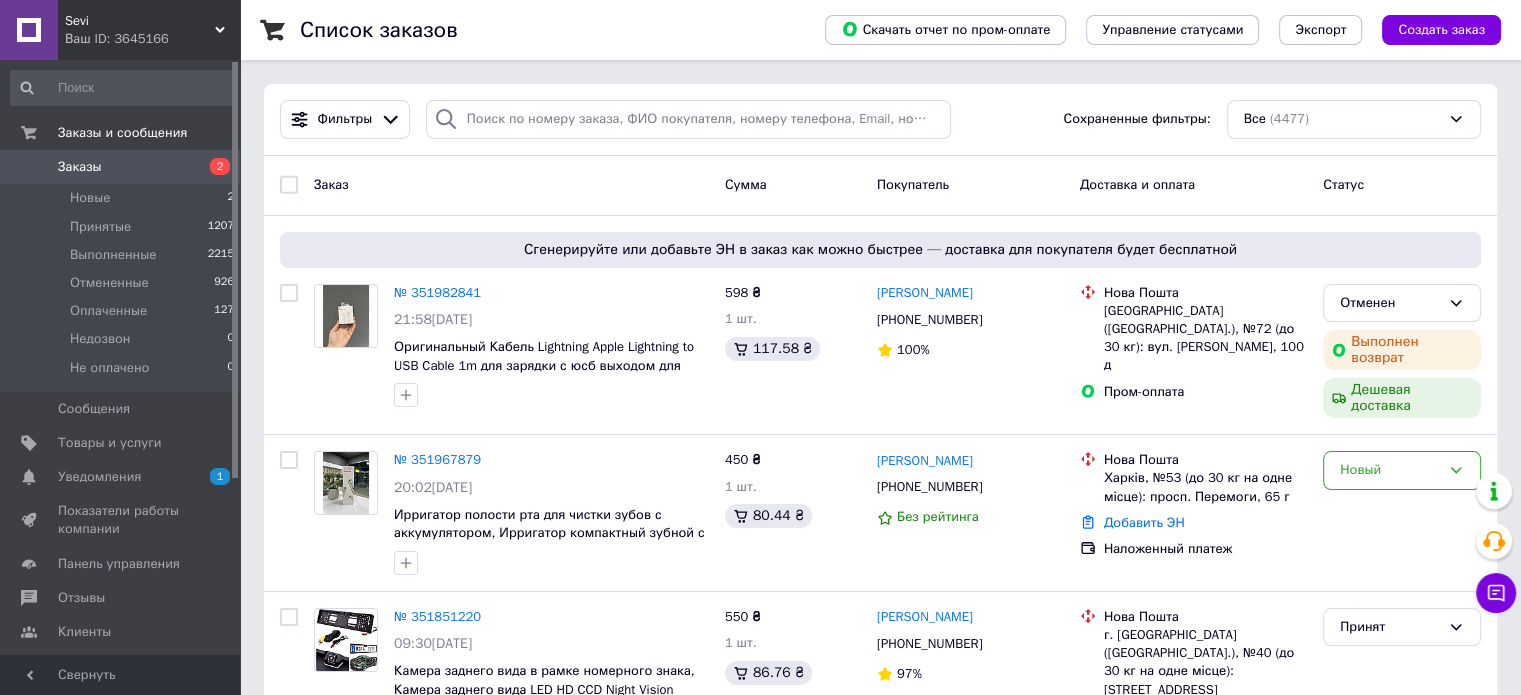 click on "Заказы" at bounding box center [80, 167] 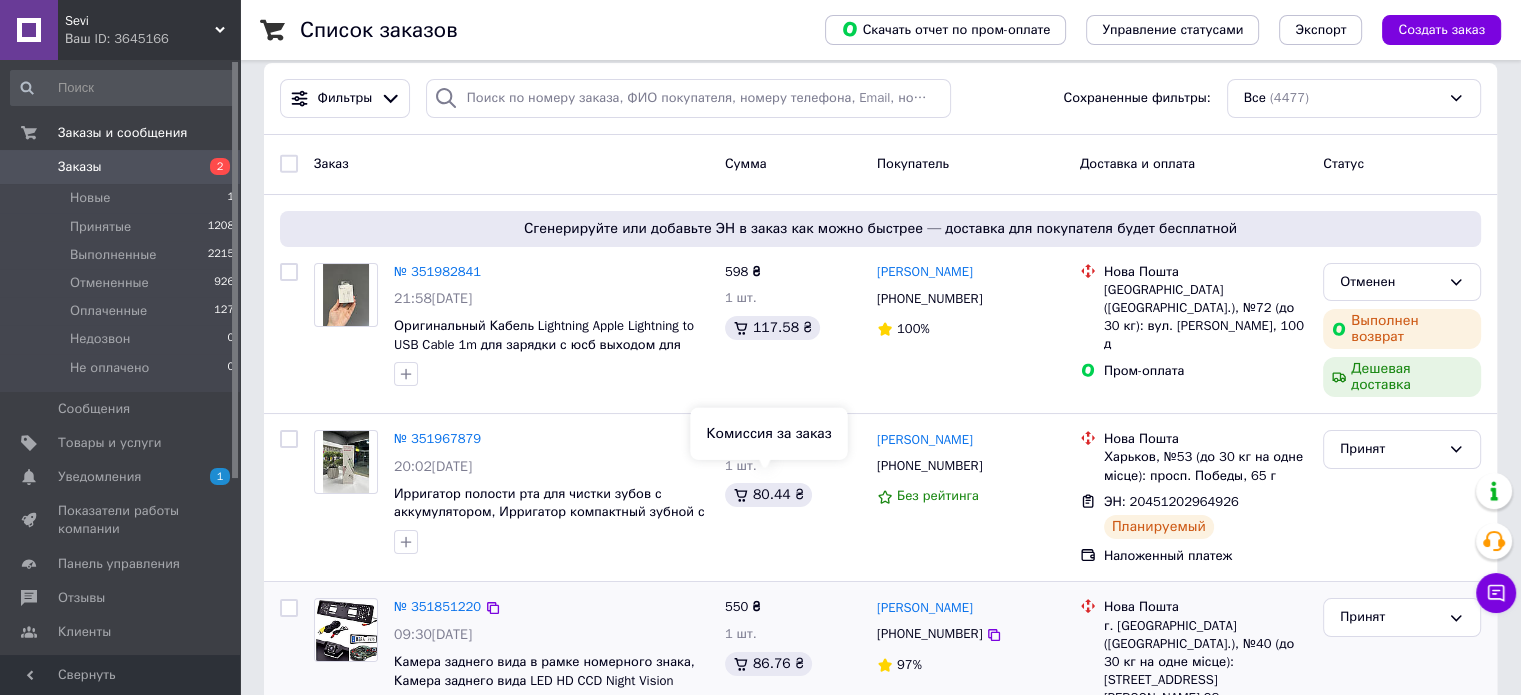 scroll, scrollTop: 0, scrollLeft: 0, axis: both 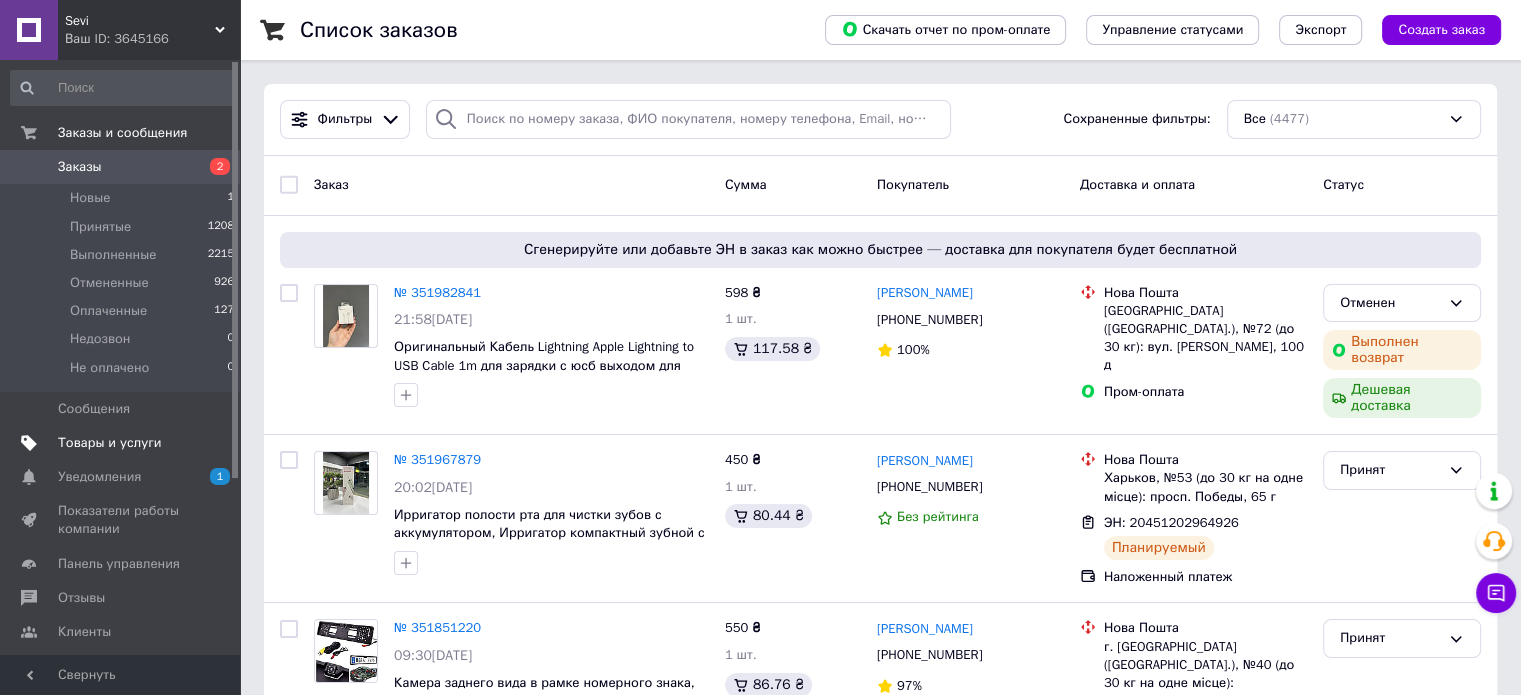 click on "Товары и услуги" at bounding box center [110, 443] 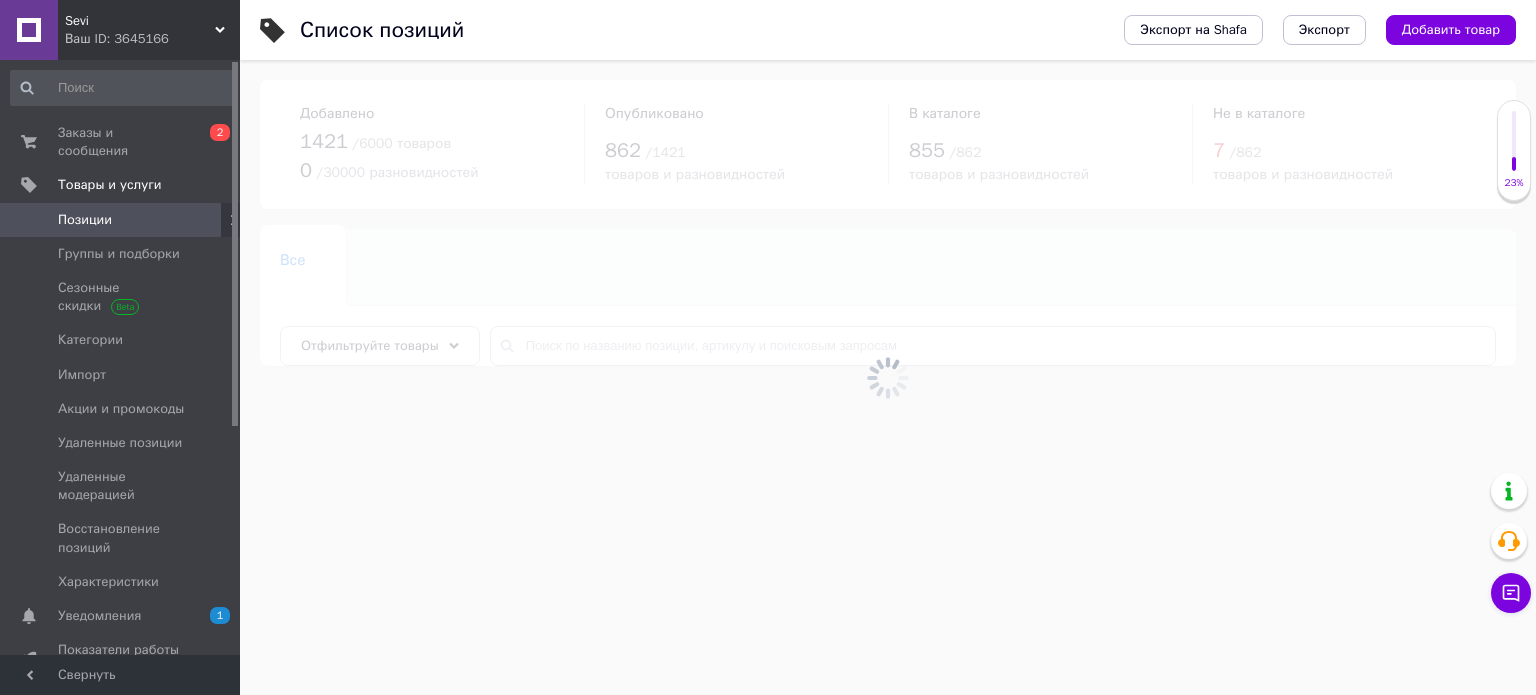 click at bounding box center [888, 377] 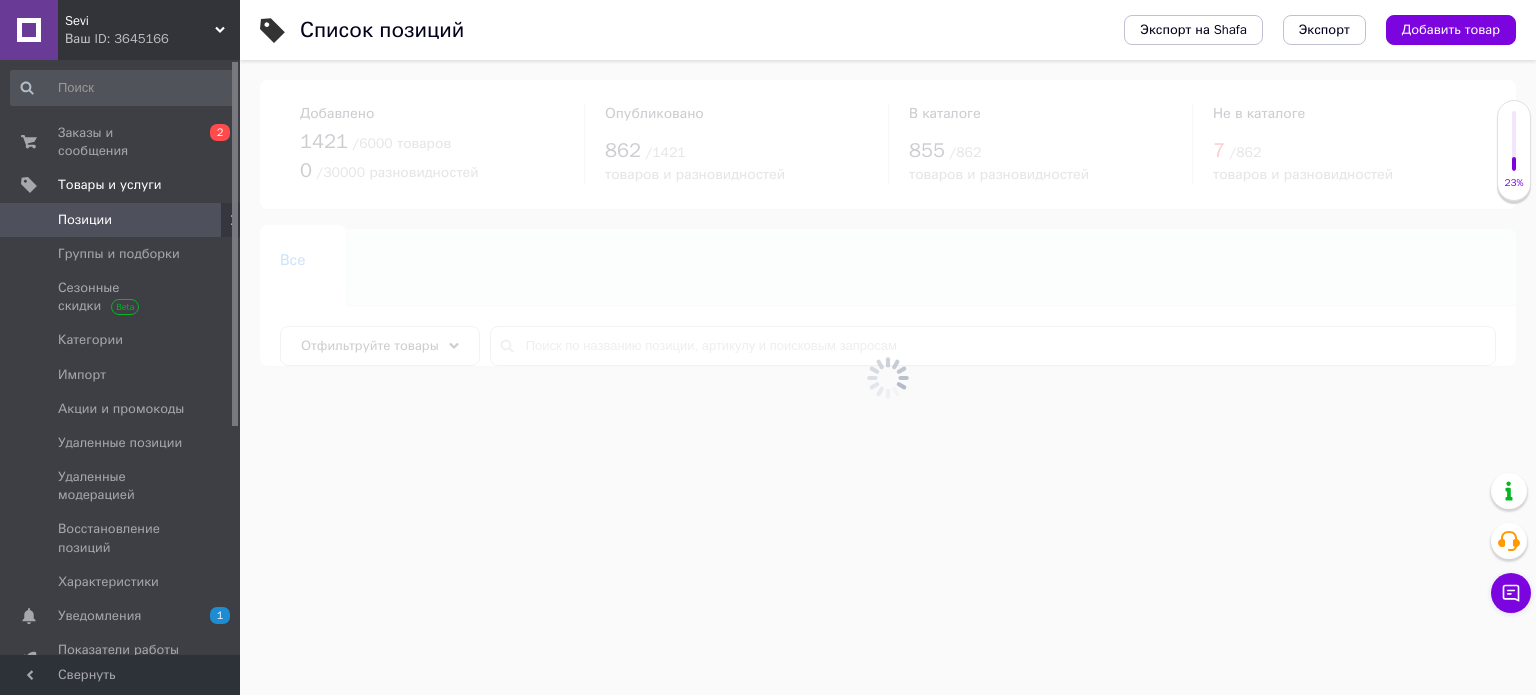 click at bounding box center (888, 377) 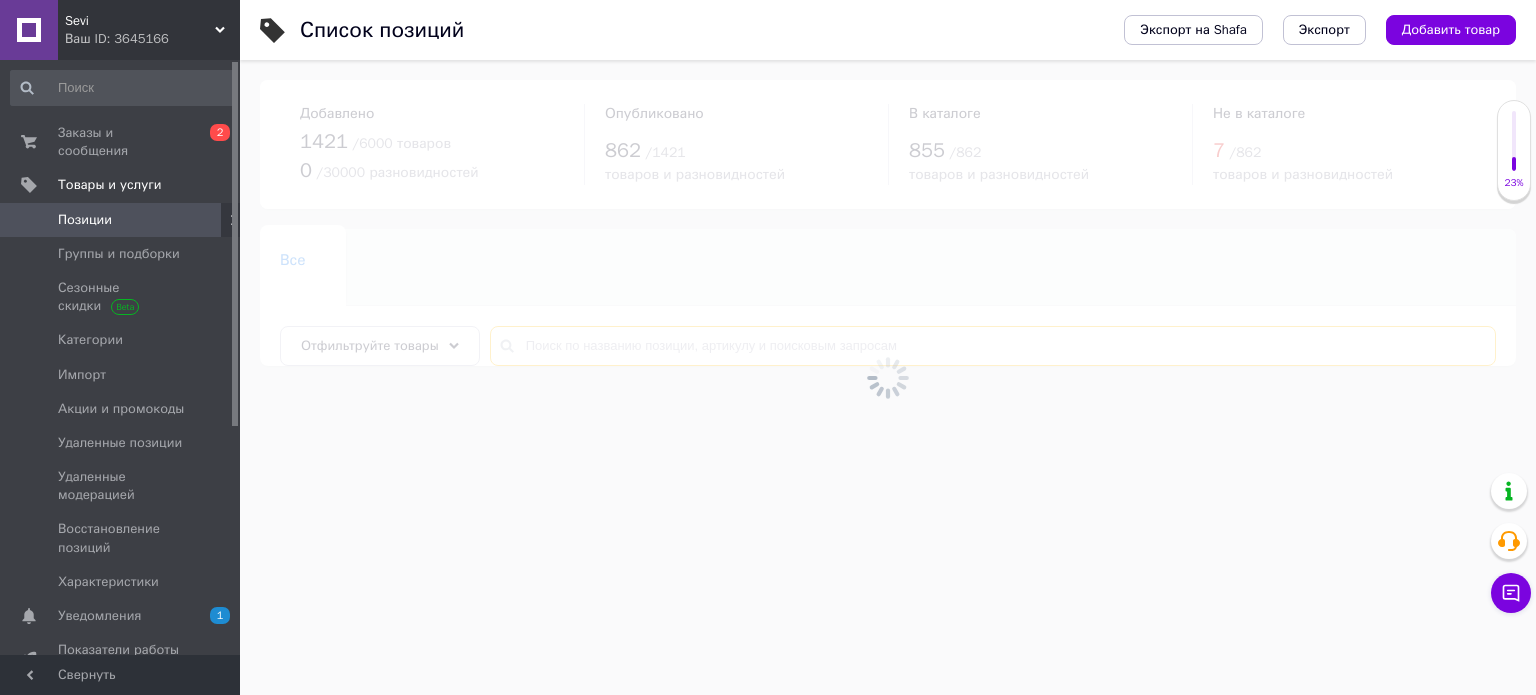 click at bounding box center [993, 346] 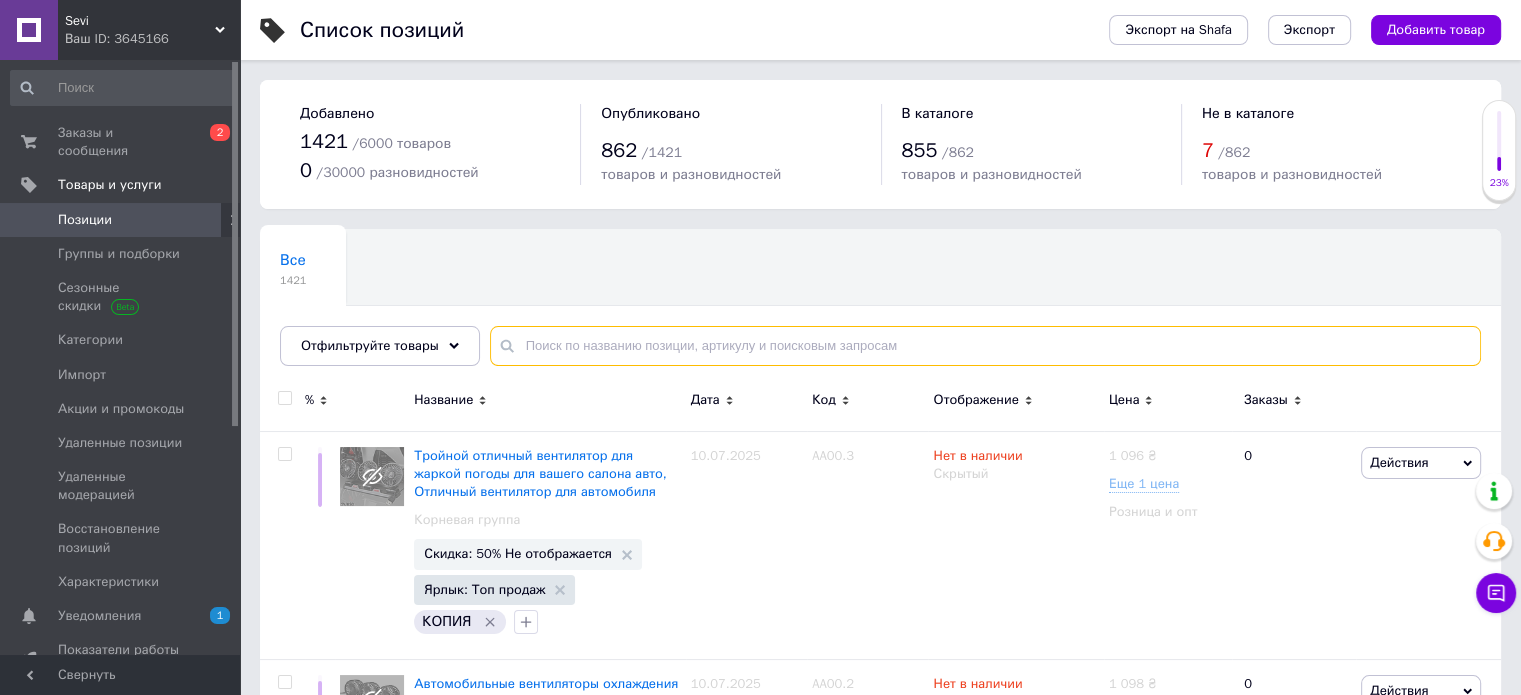type on "V" 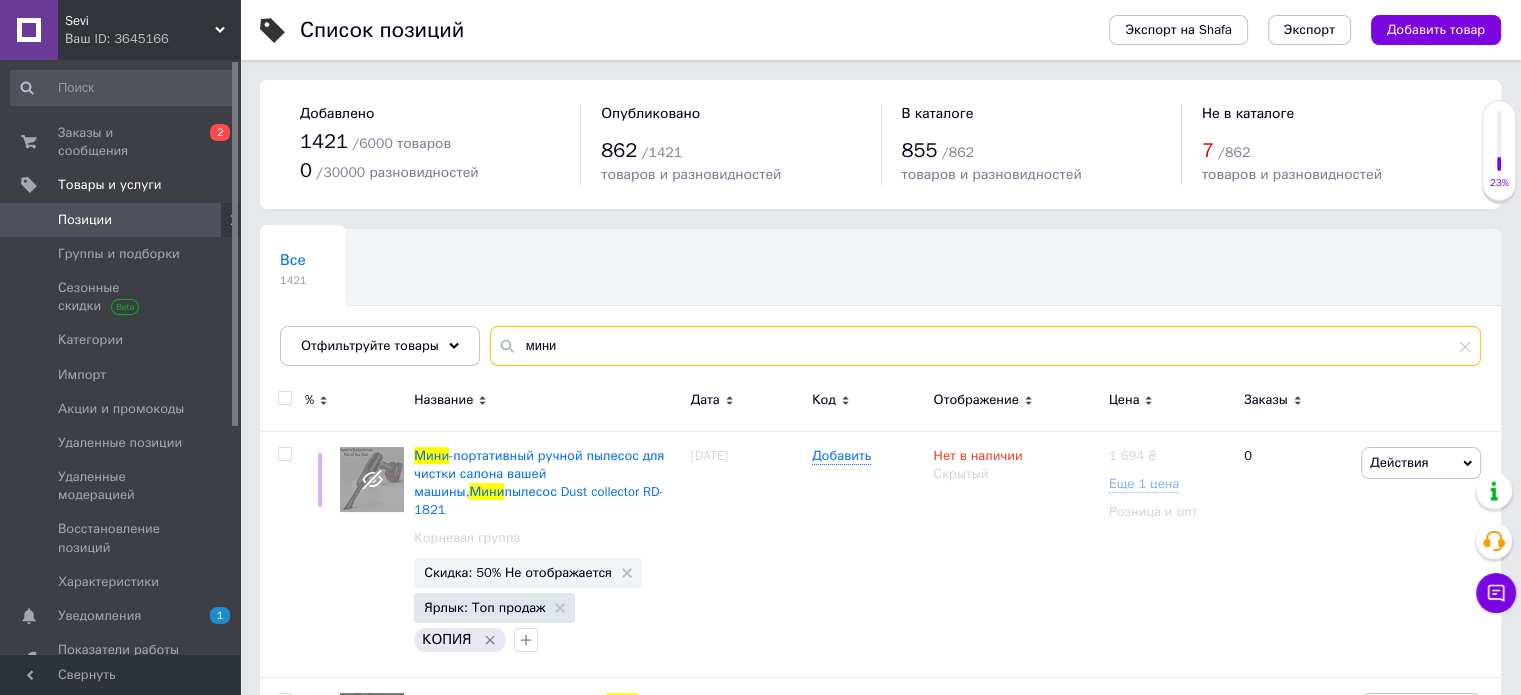 type on "мини" 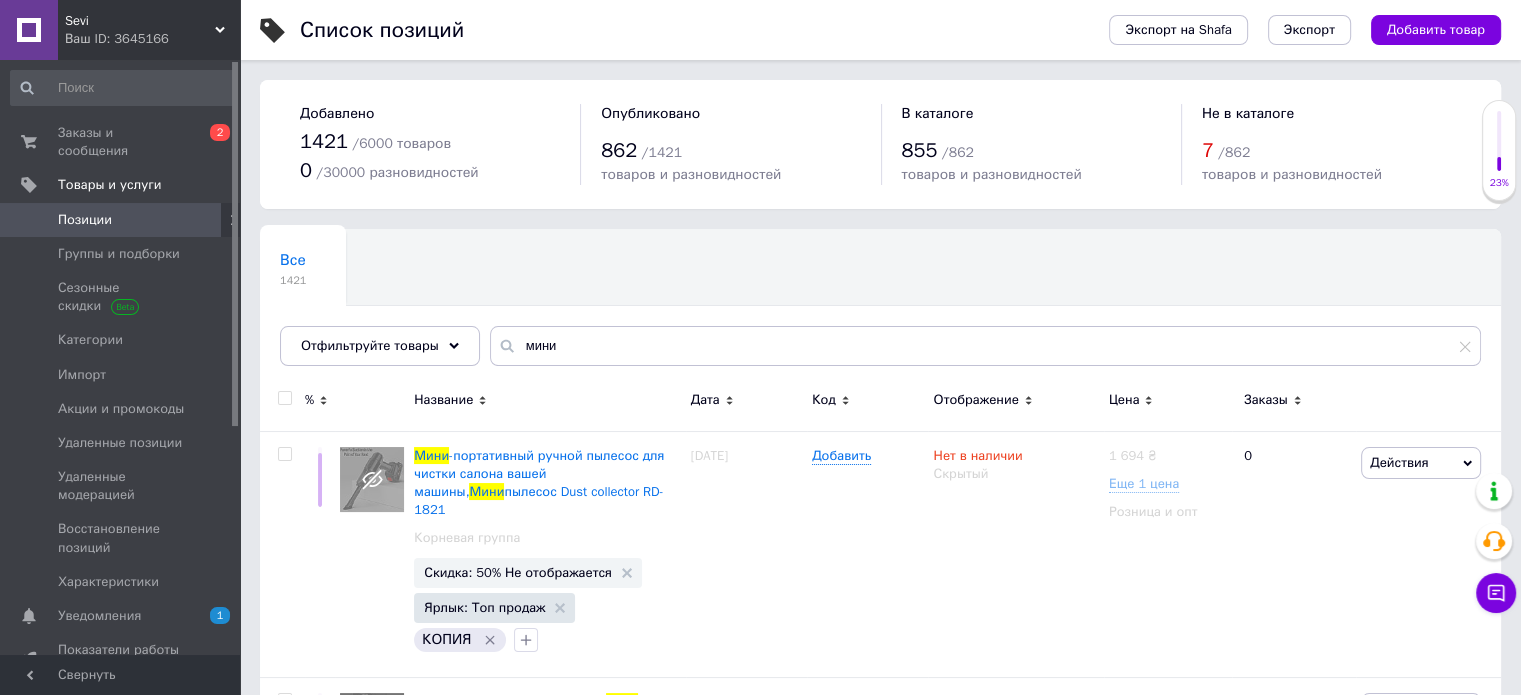 click on "Ваш ID: 3645166" at bounding box center [152, 39] 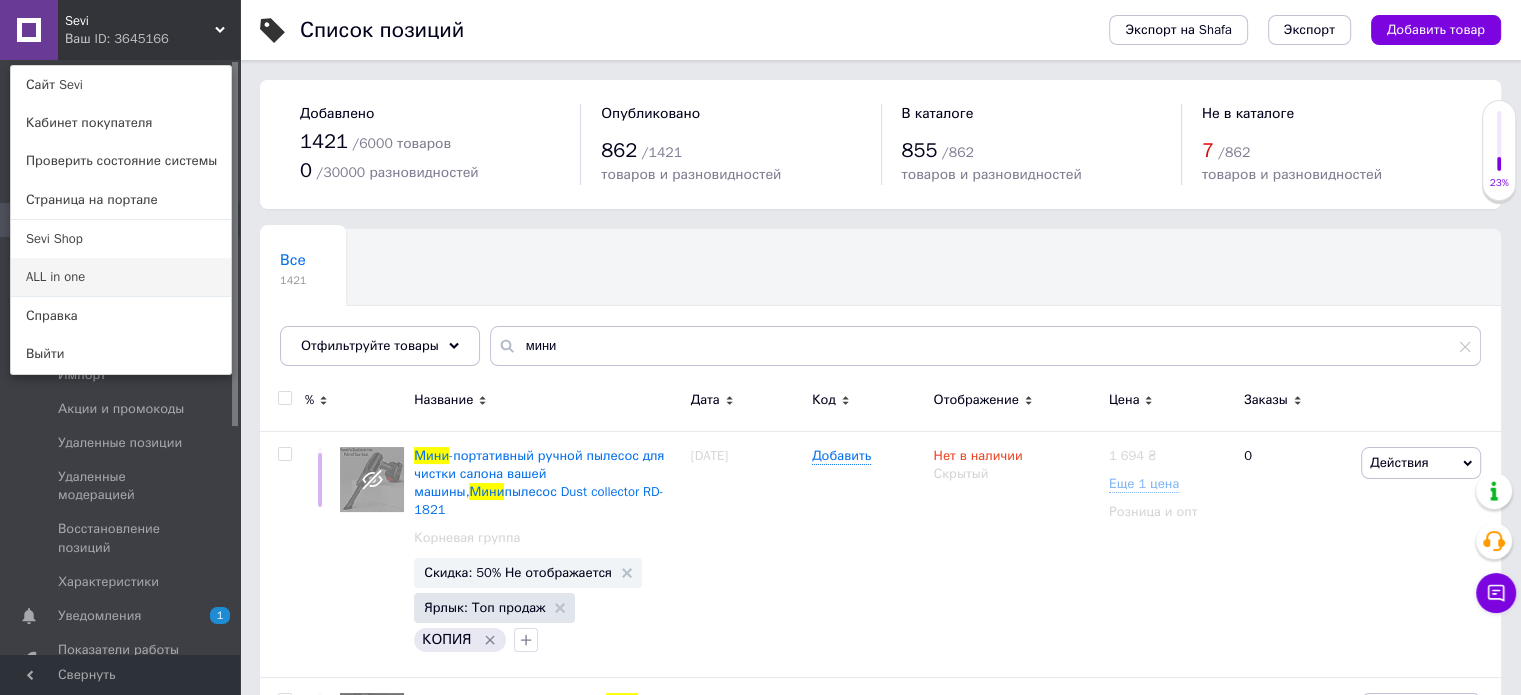 click on "ALL in one" 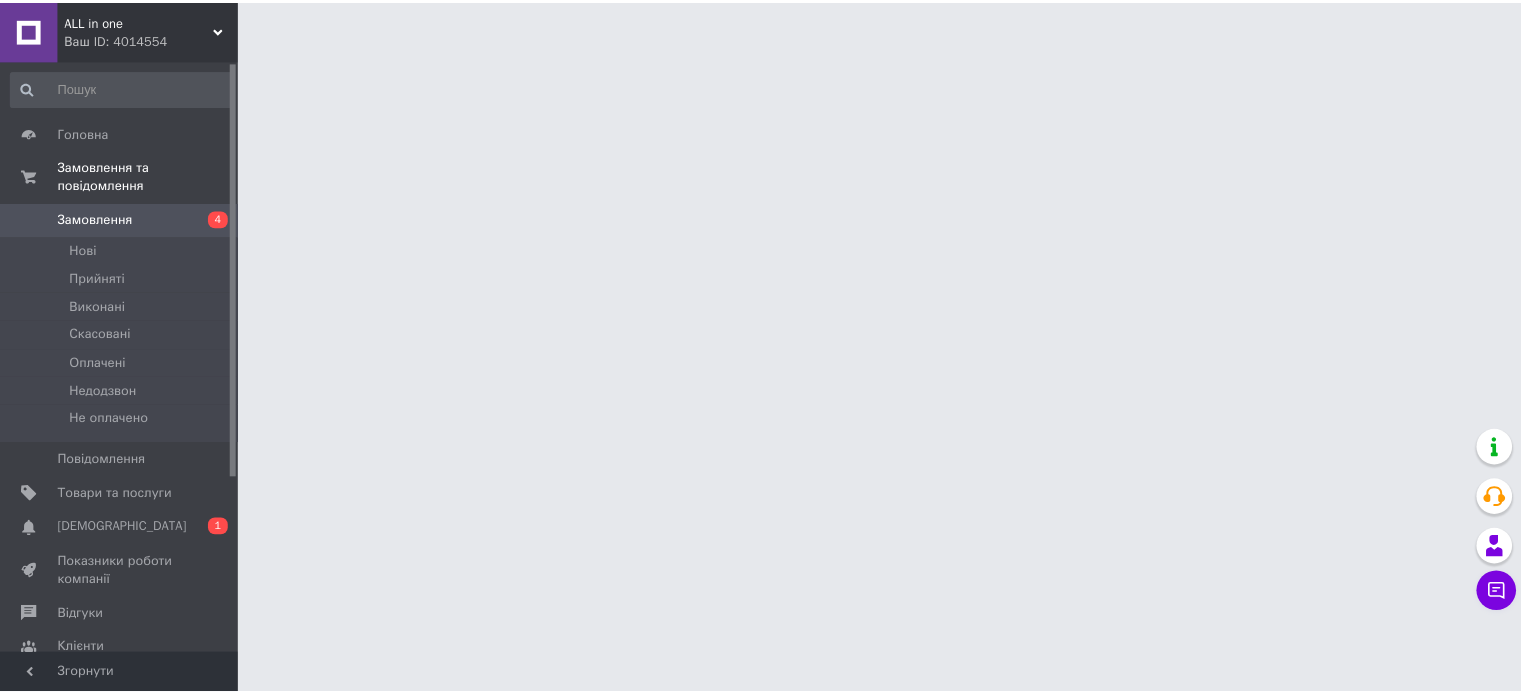 scroll, scrollTop: 0, scrollLeft: 0, axis: both 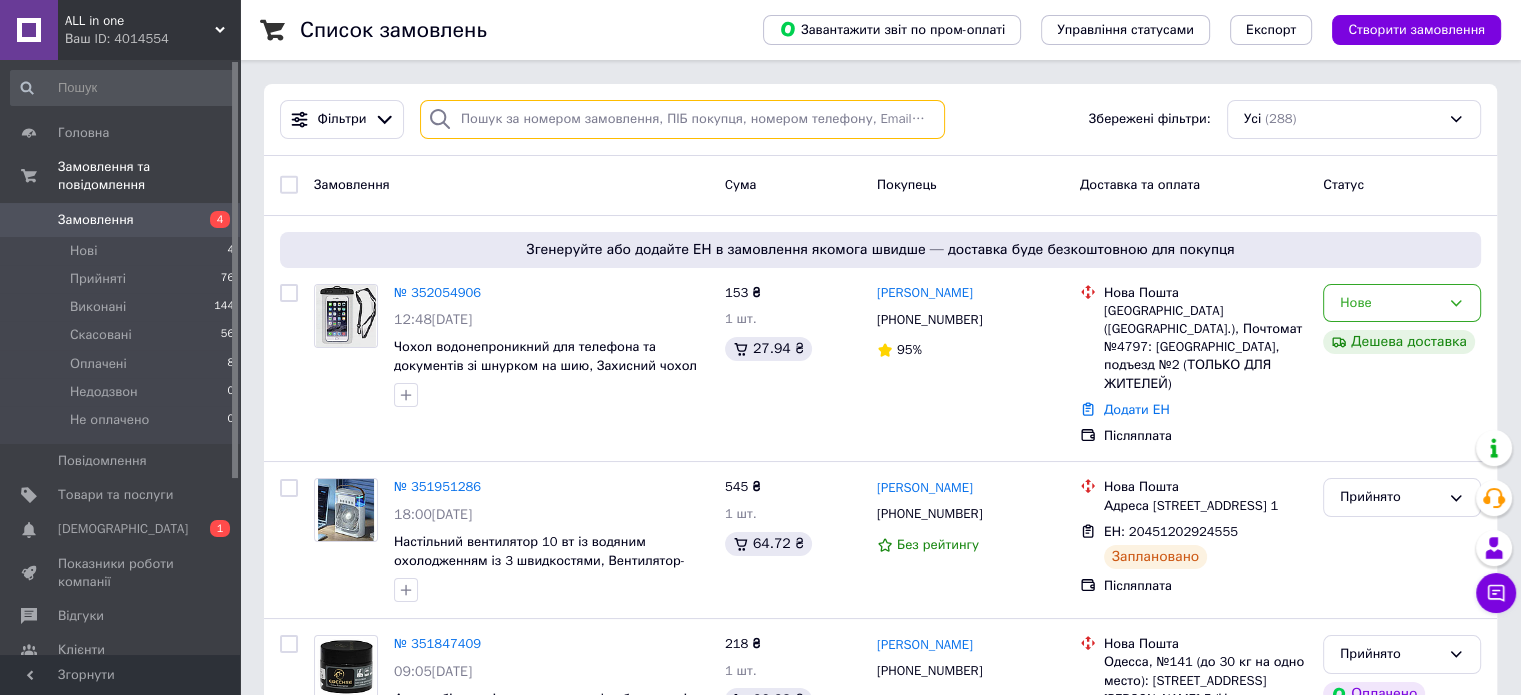 click at bounding box center (682, 119) 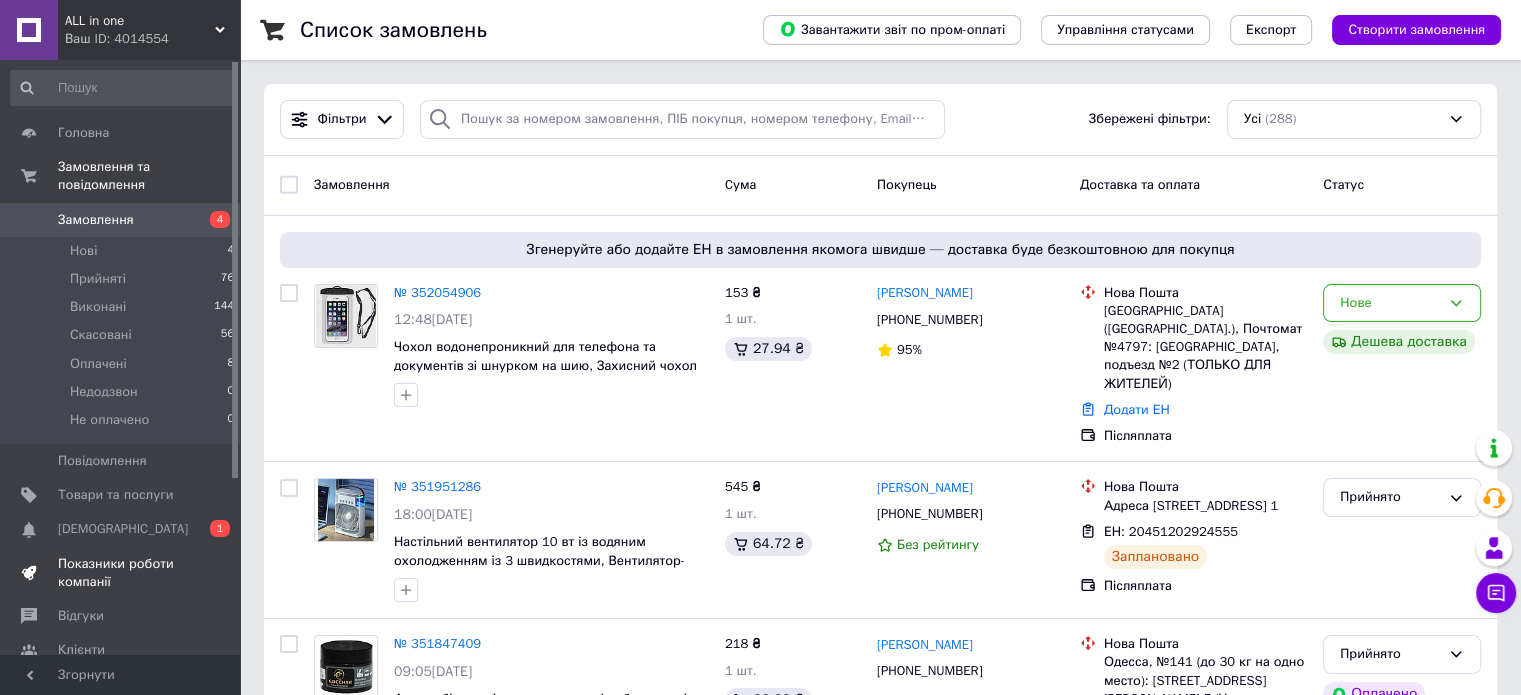 click on "Показники роботи компанії" at bounding box center (121, 573) 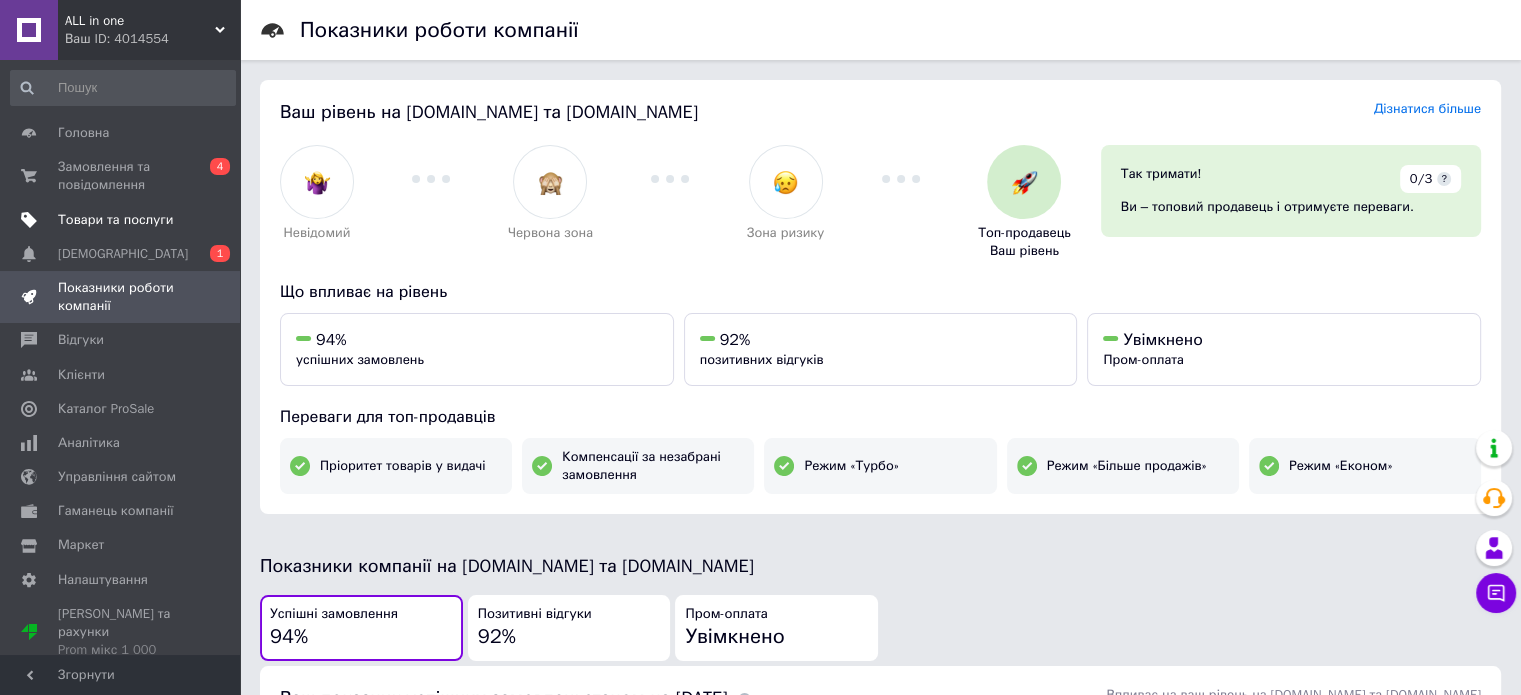 click on "Товари та послуги" at bounding box center (115, 220) 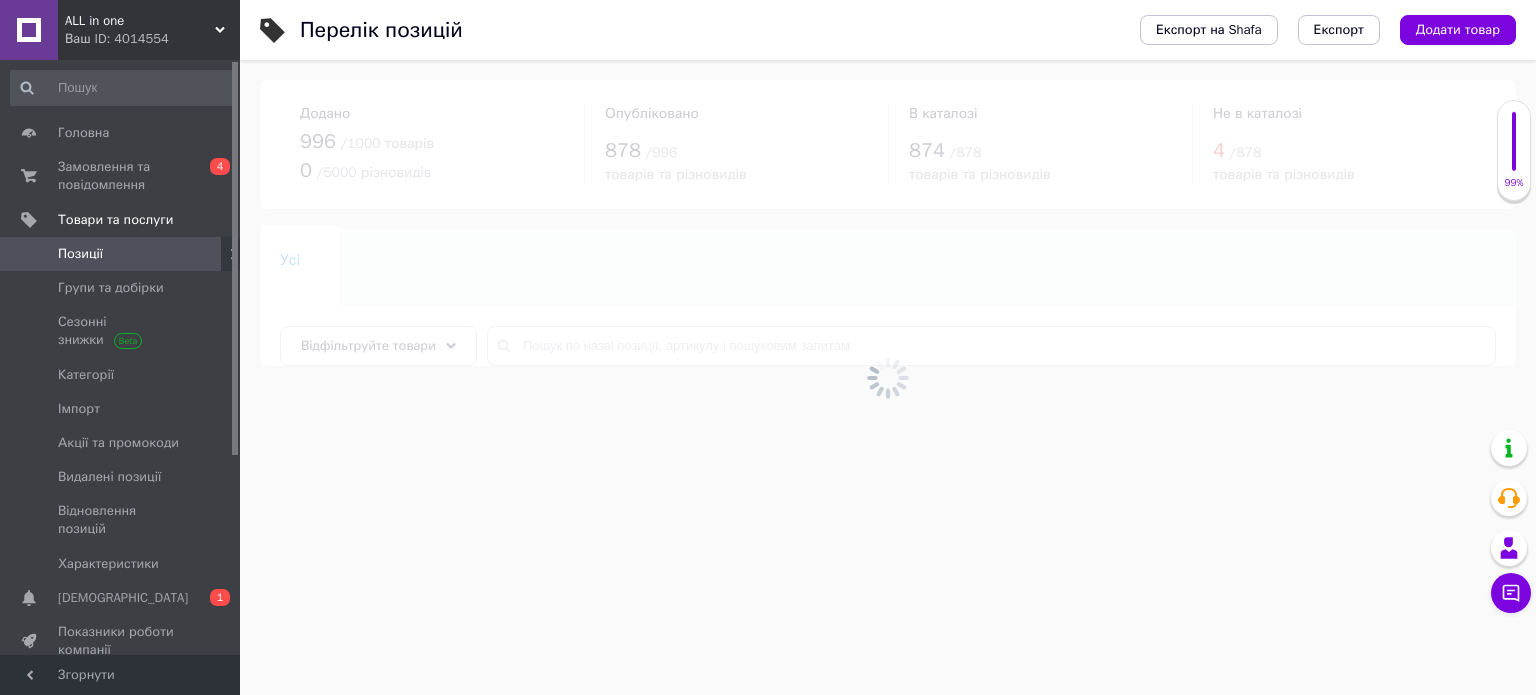 click at bounding box center (888, 377) 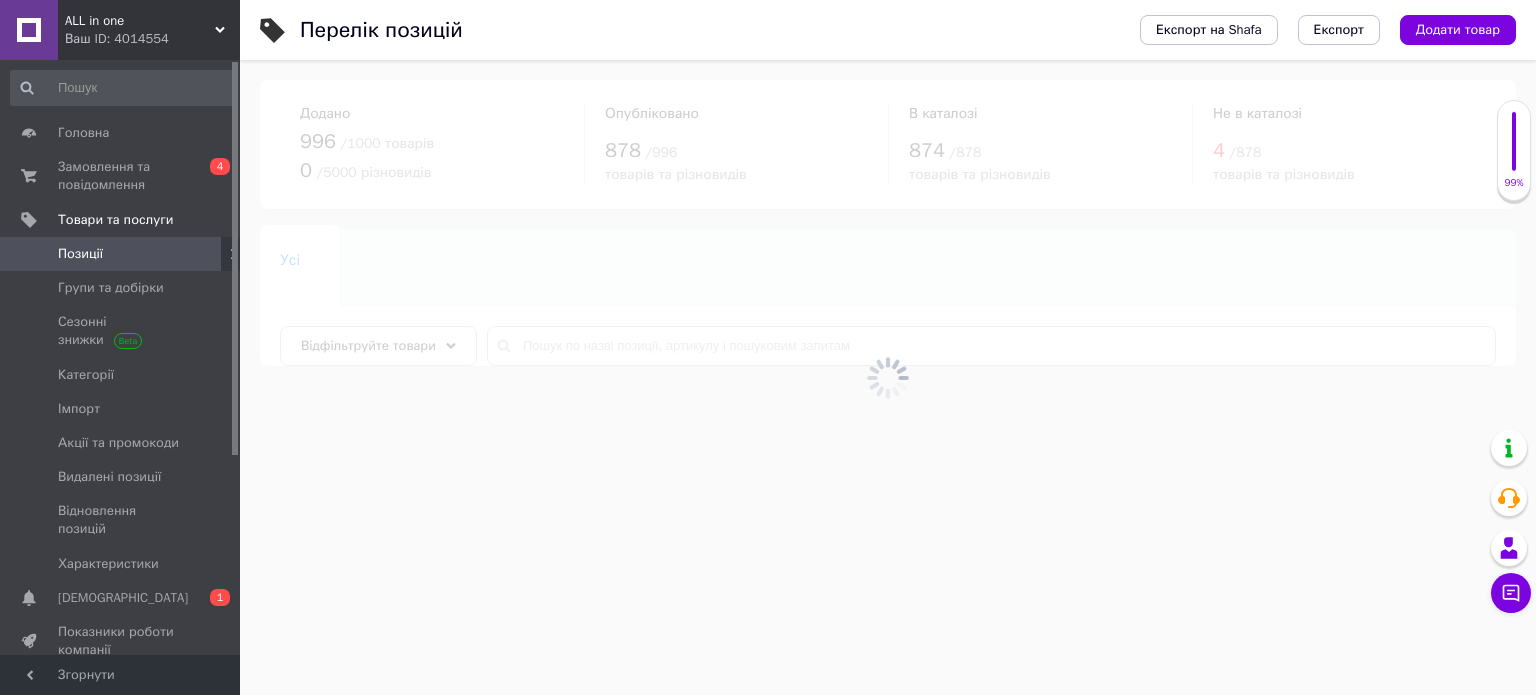 click at bounding box center [888, 377] 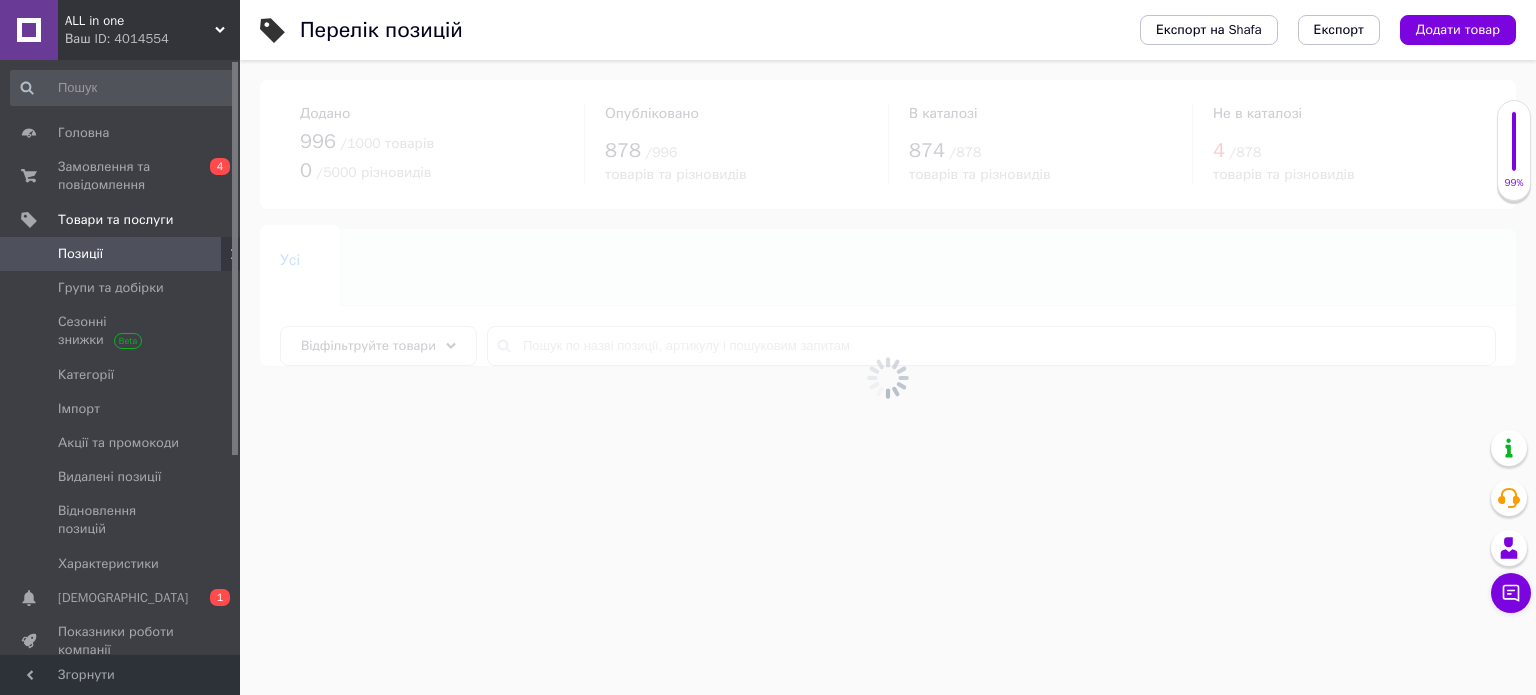 click at bounding box center (888, 377) 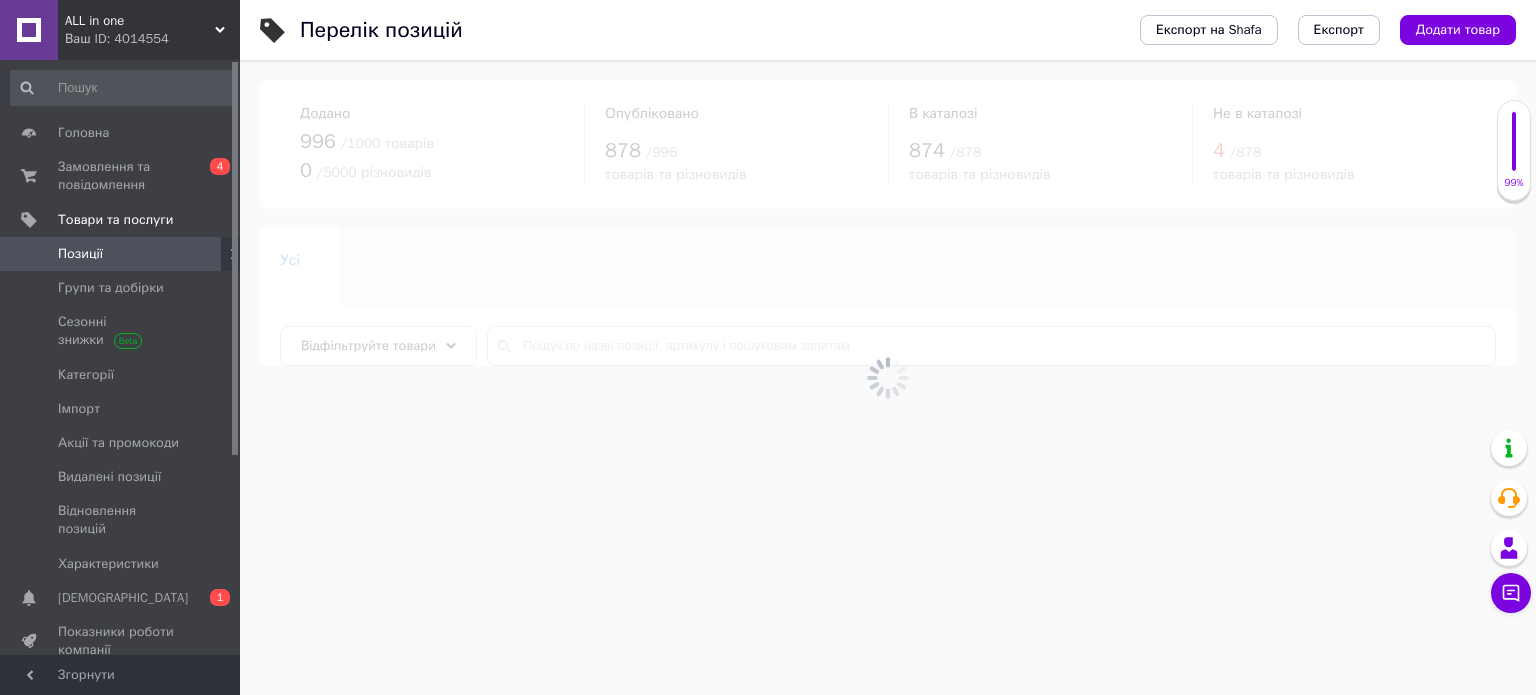 click at bounding box center [888, 377] 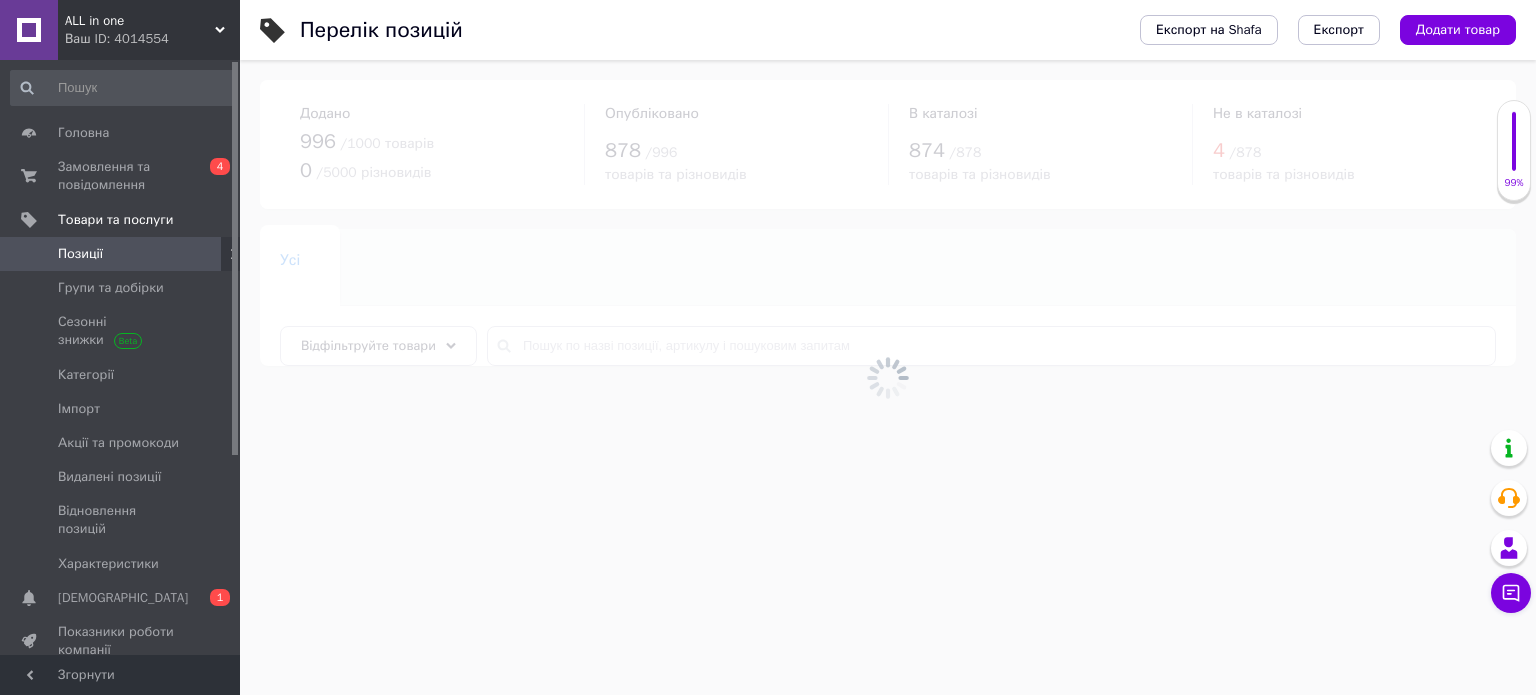 click at bounding box center (888, 377) 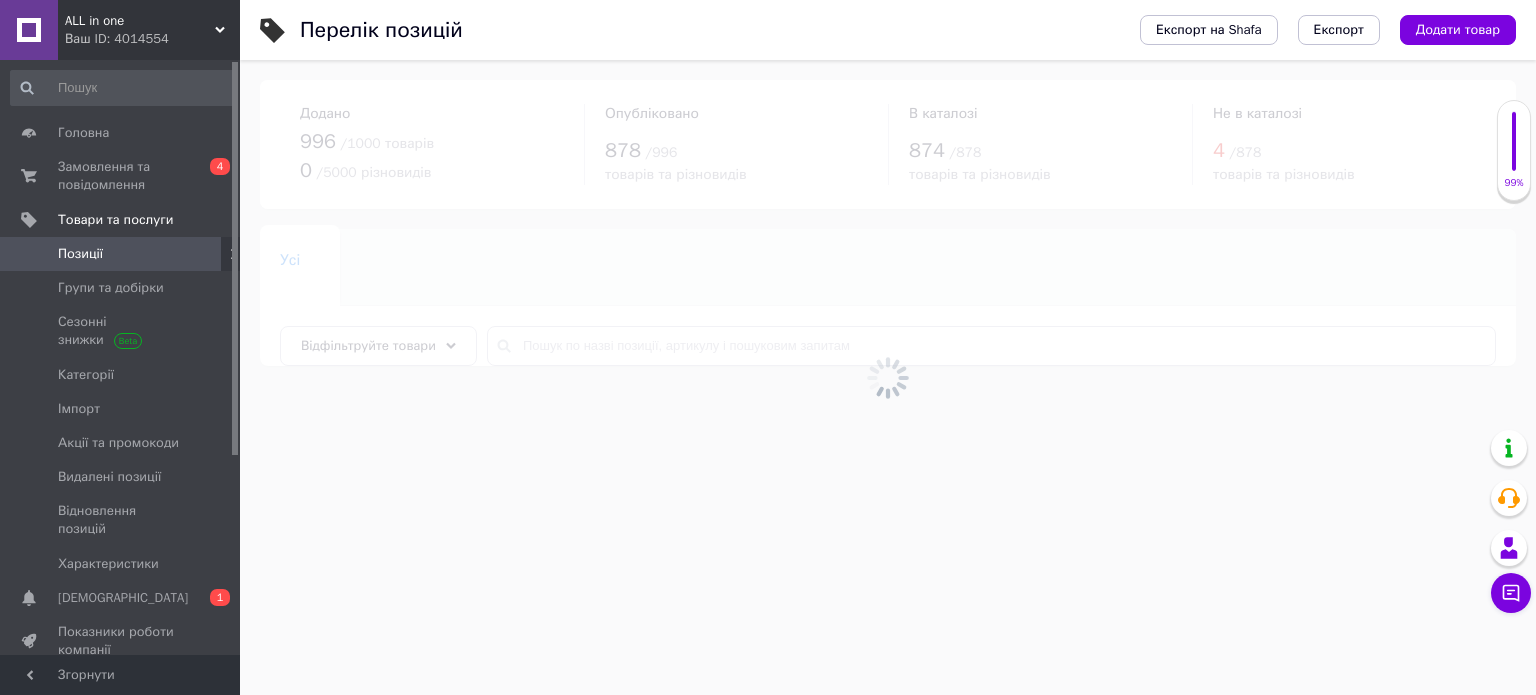 click at bounding box center [888, 377] 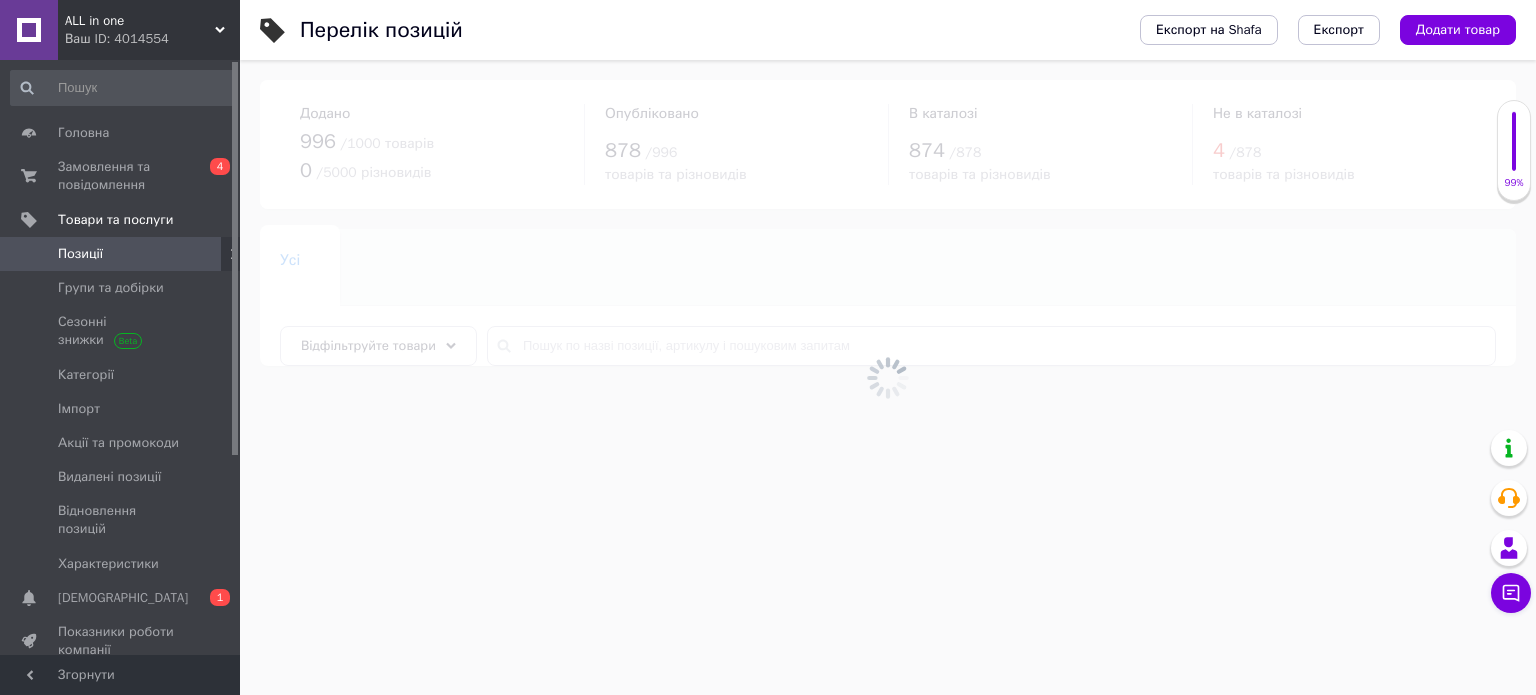 click at bounding box center (888, 377) 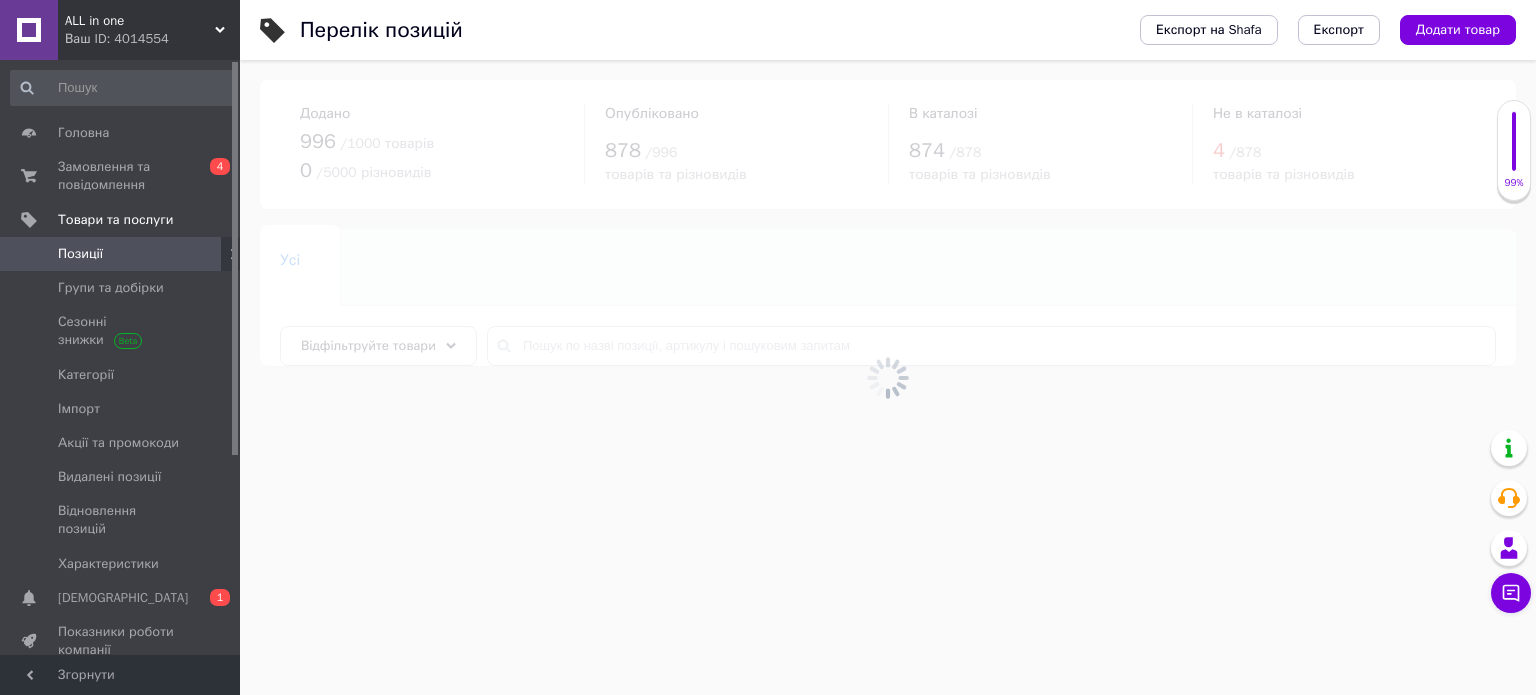 click at bounding box center [888, 377] 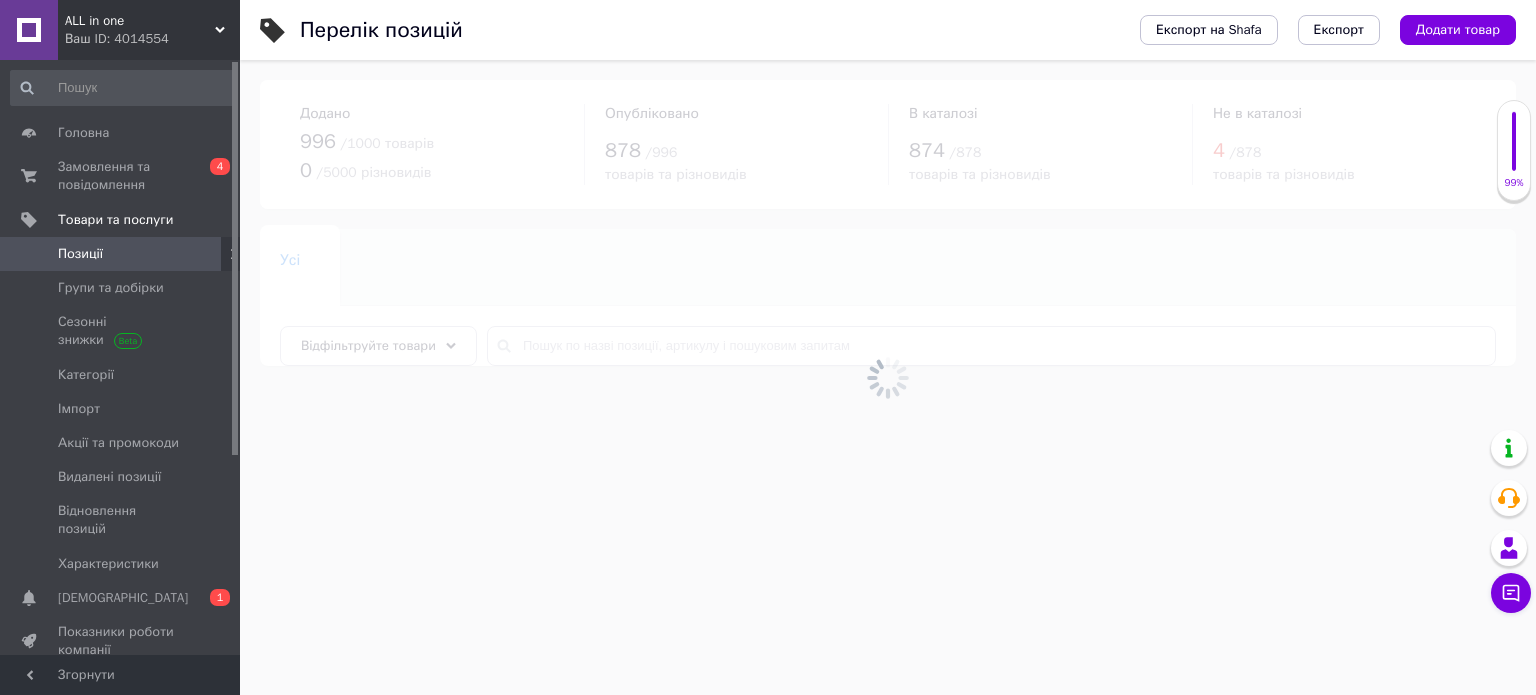 click at bounding box center (888, 377) 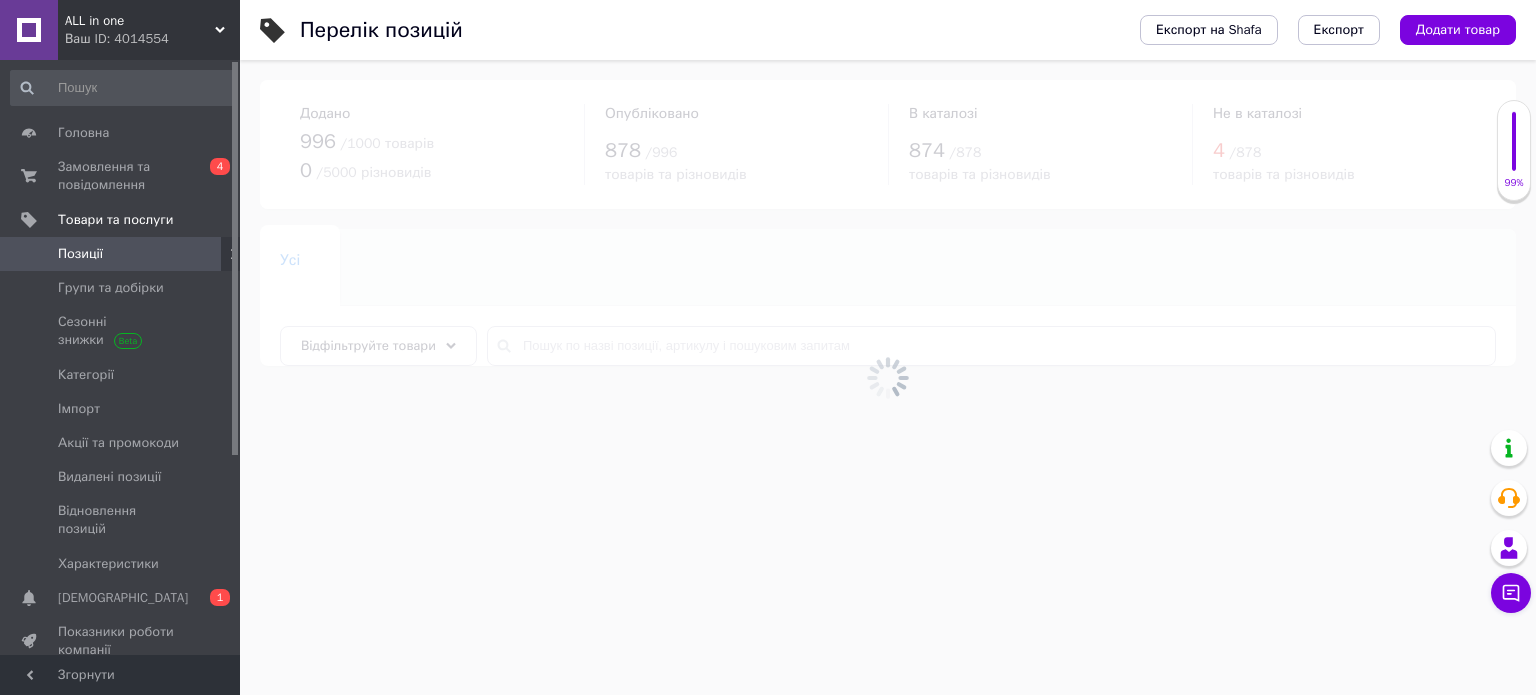 click at bounding box center (888, 377) 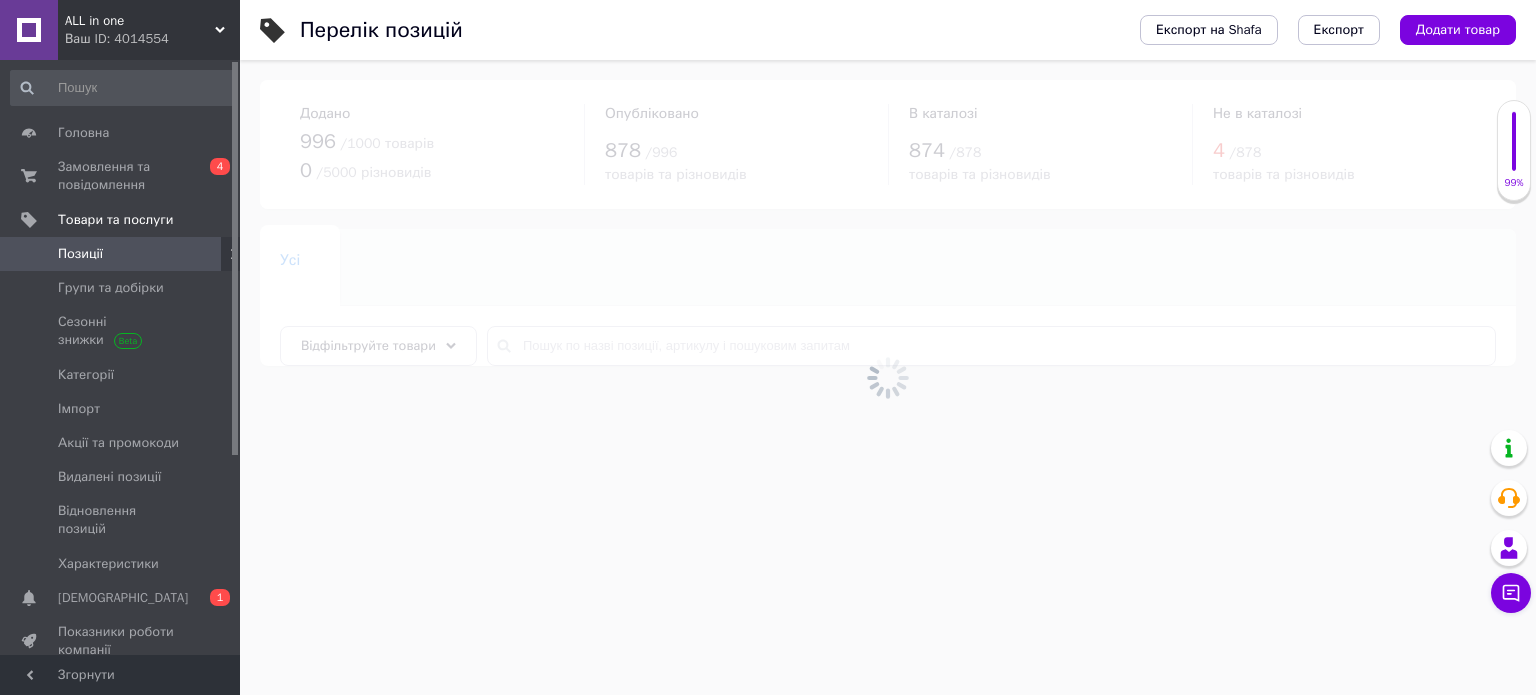 click at bounding box center [888, 377] 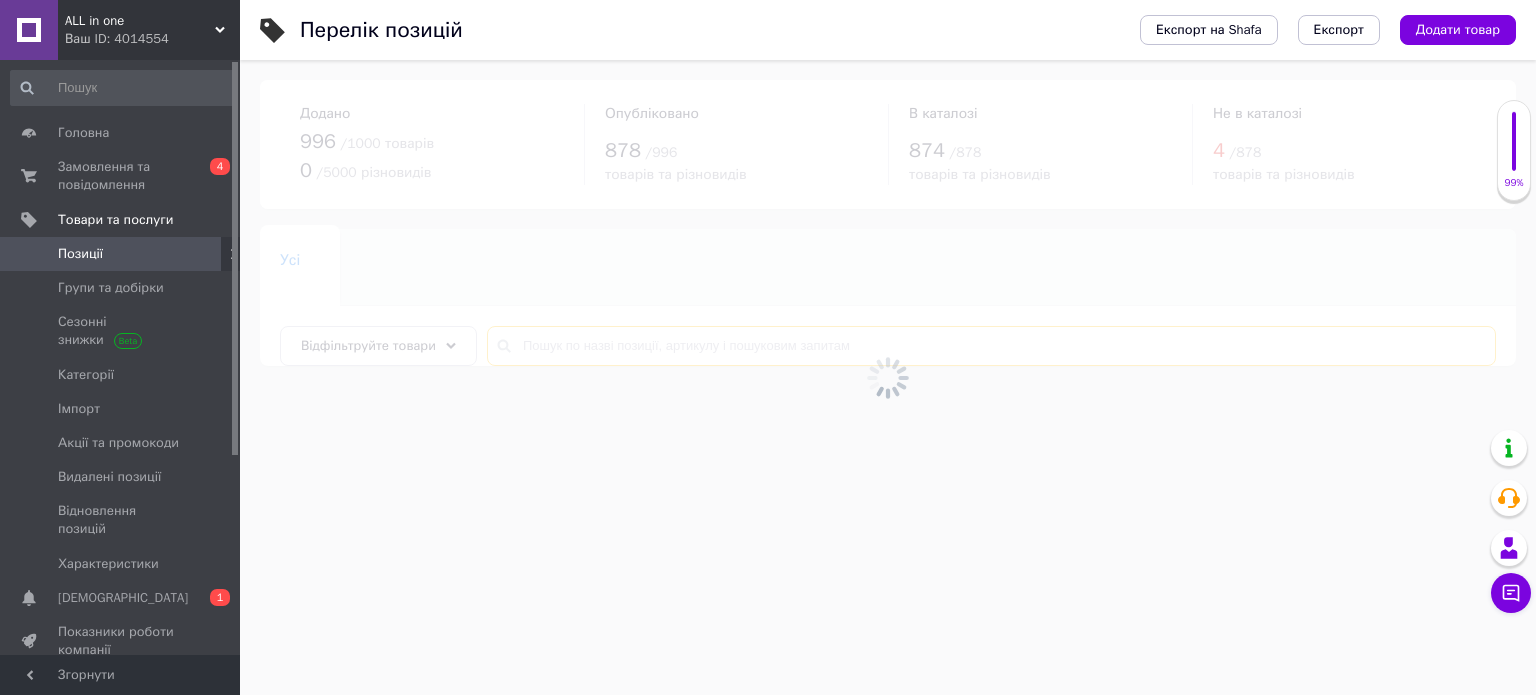 click at bounding box center (991, 346) 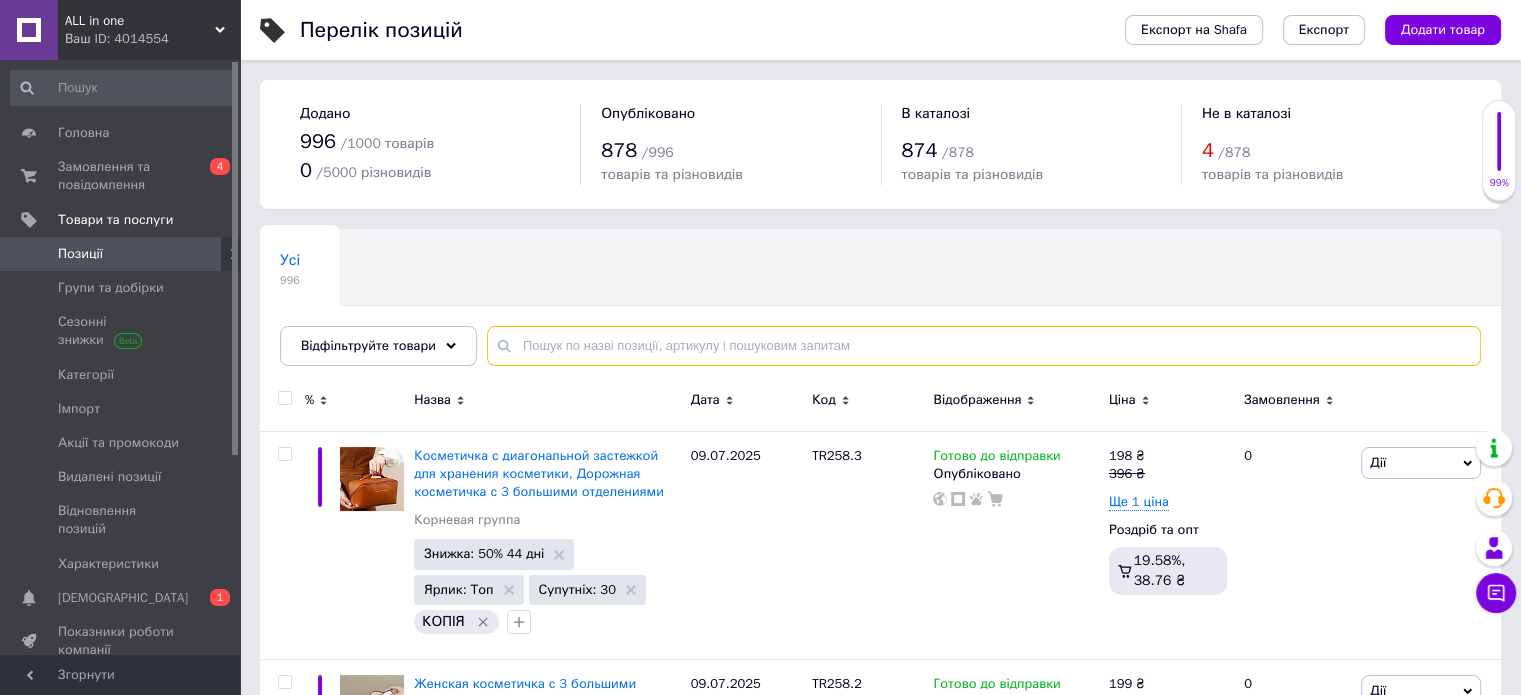 click at bounding box center (984, 346) 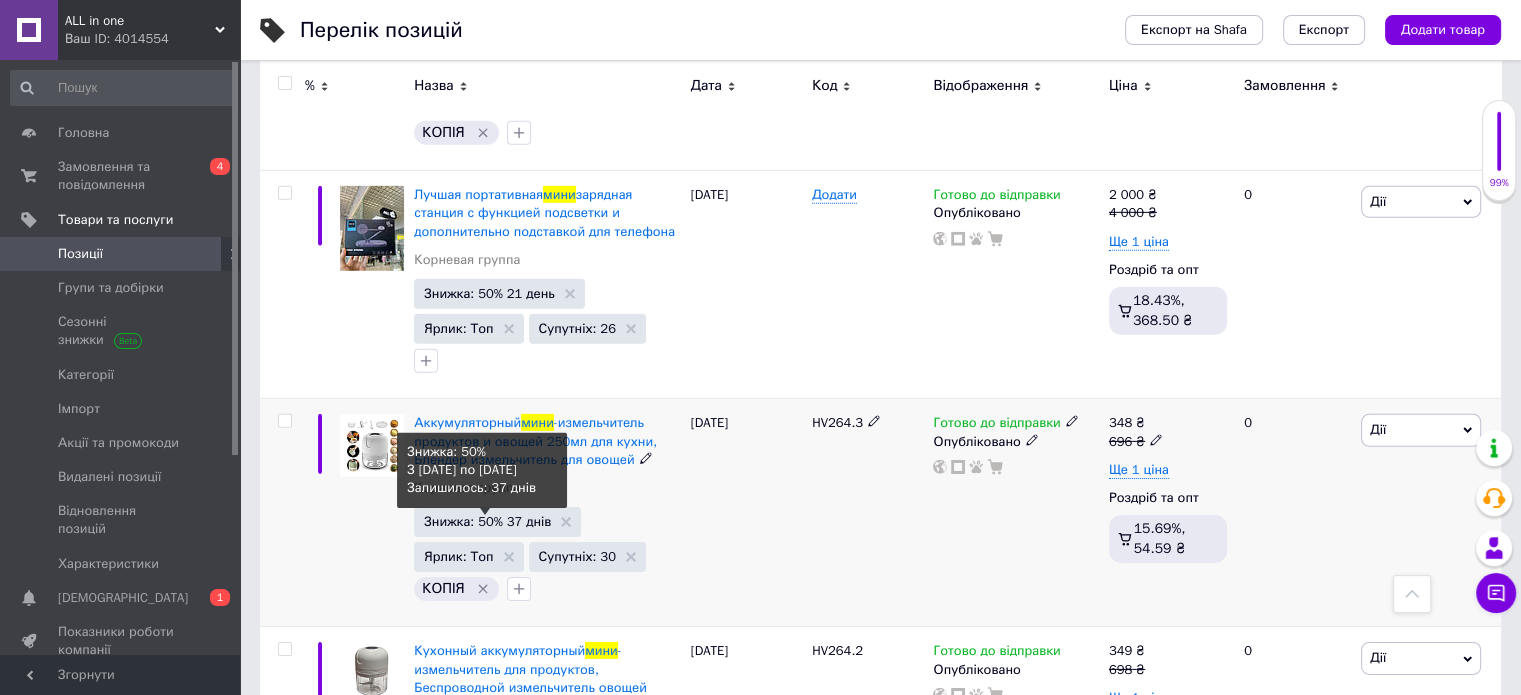 scroll, scrollTop: 6100, scrollLeft: 0, axis: vertical 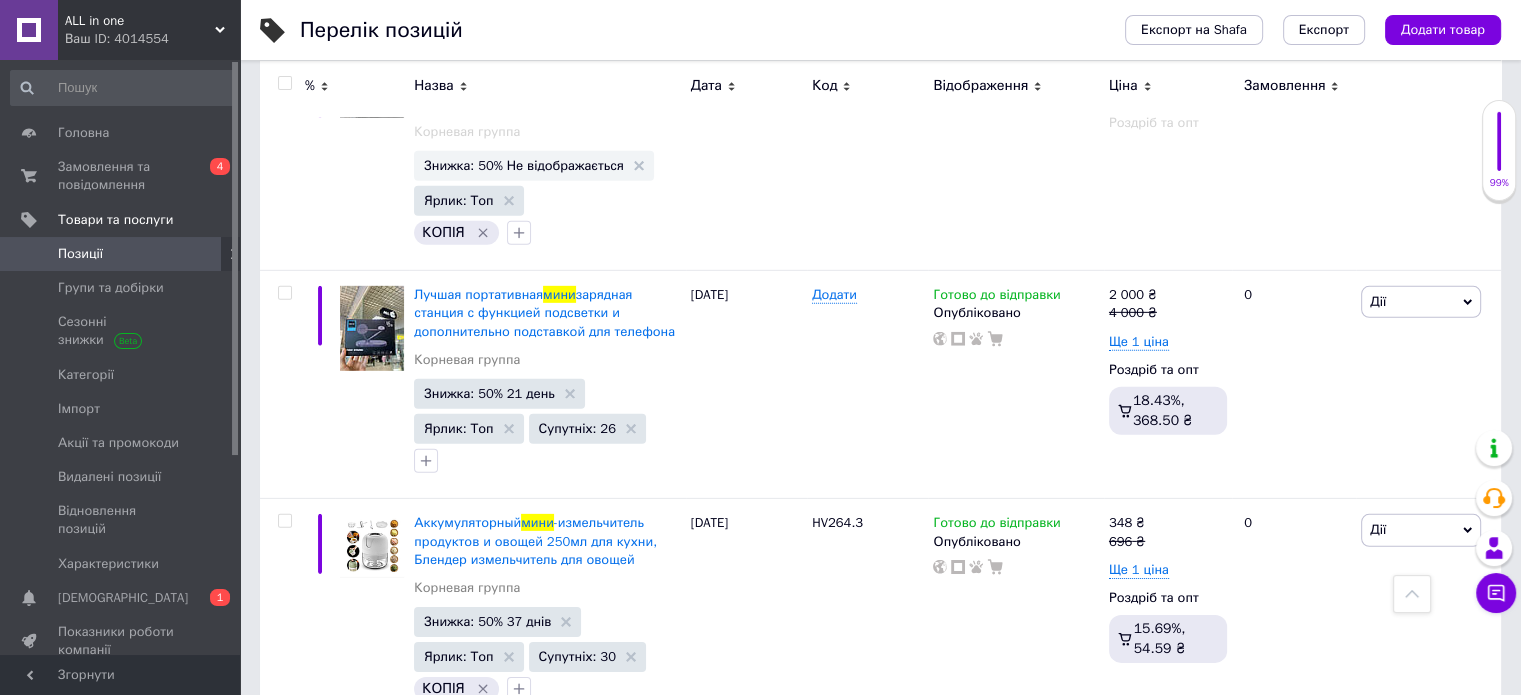 type on "мини" 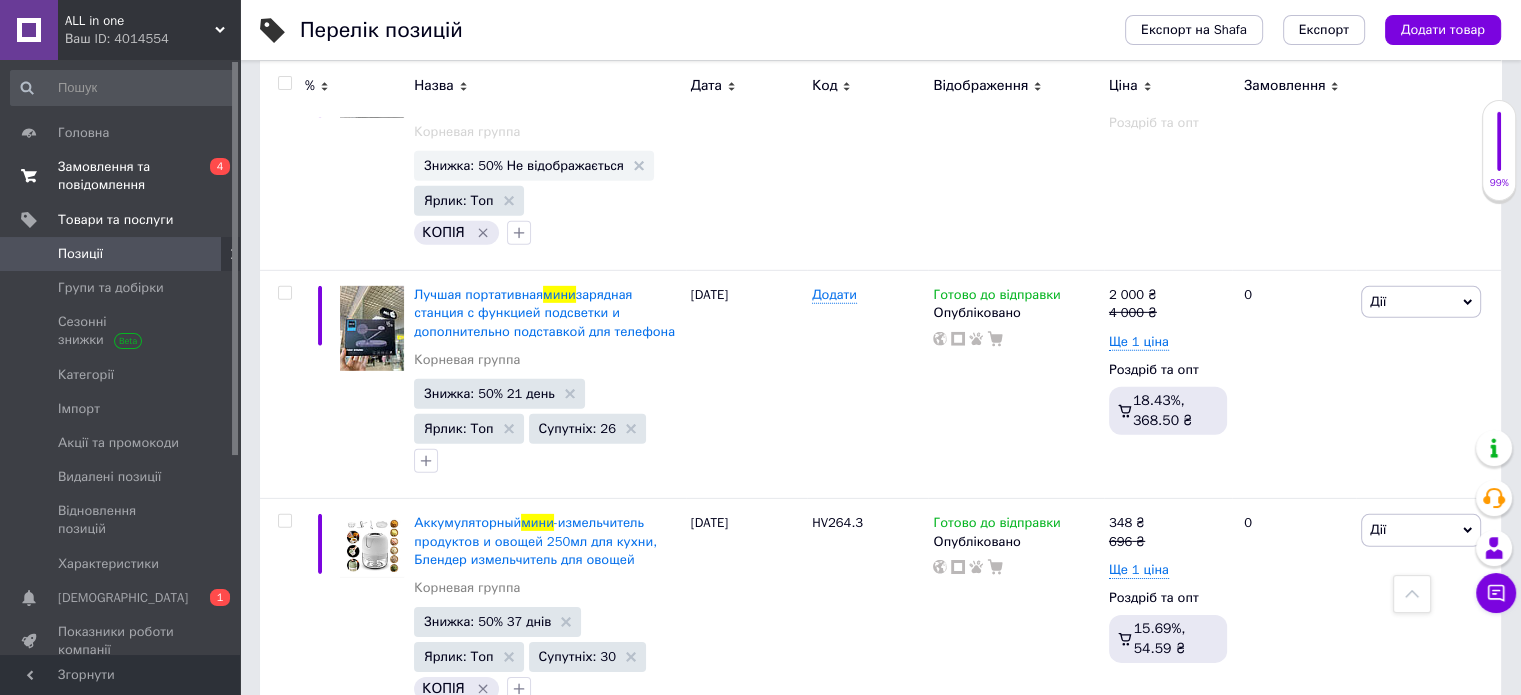click on "Замовлення та повідомлення" at bounding box center (121, 176) 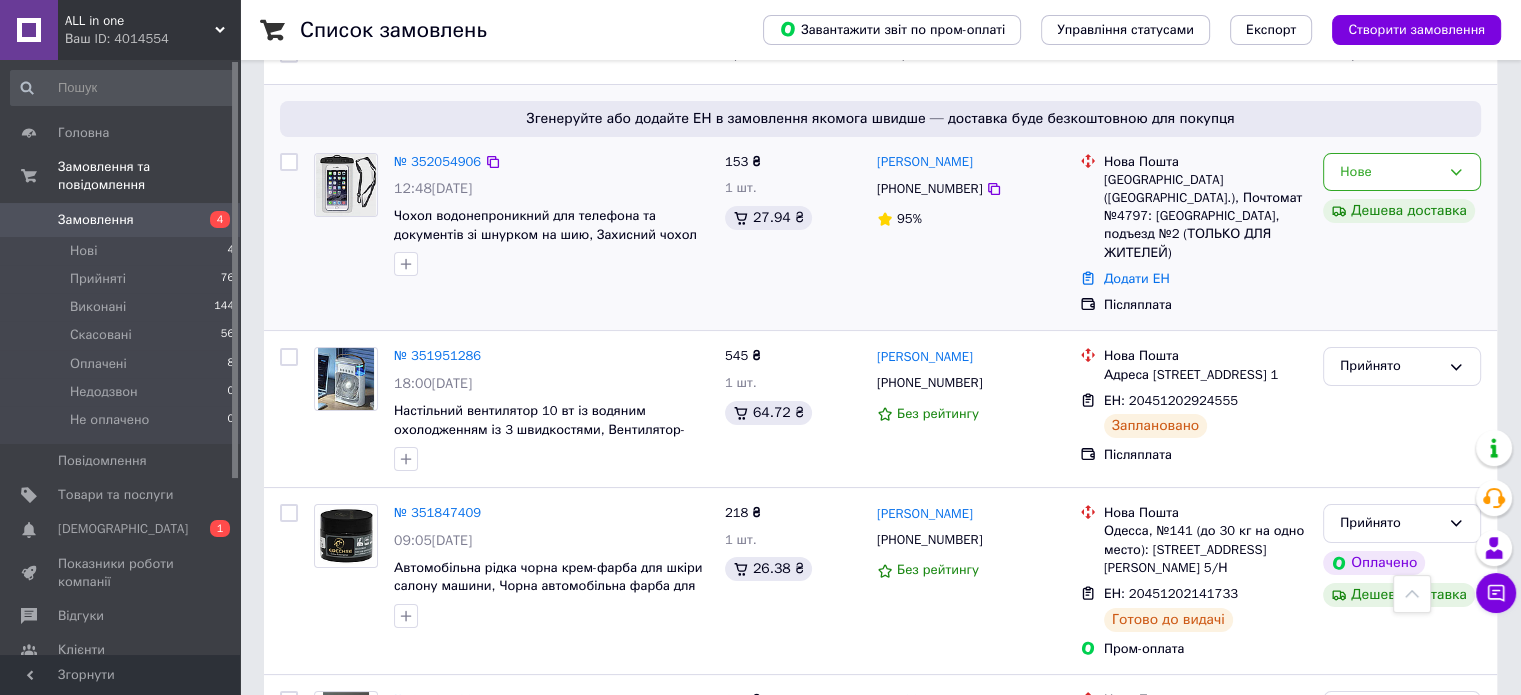 scroll, scrollTop: 0, scrollLeft: 0, axis: both 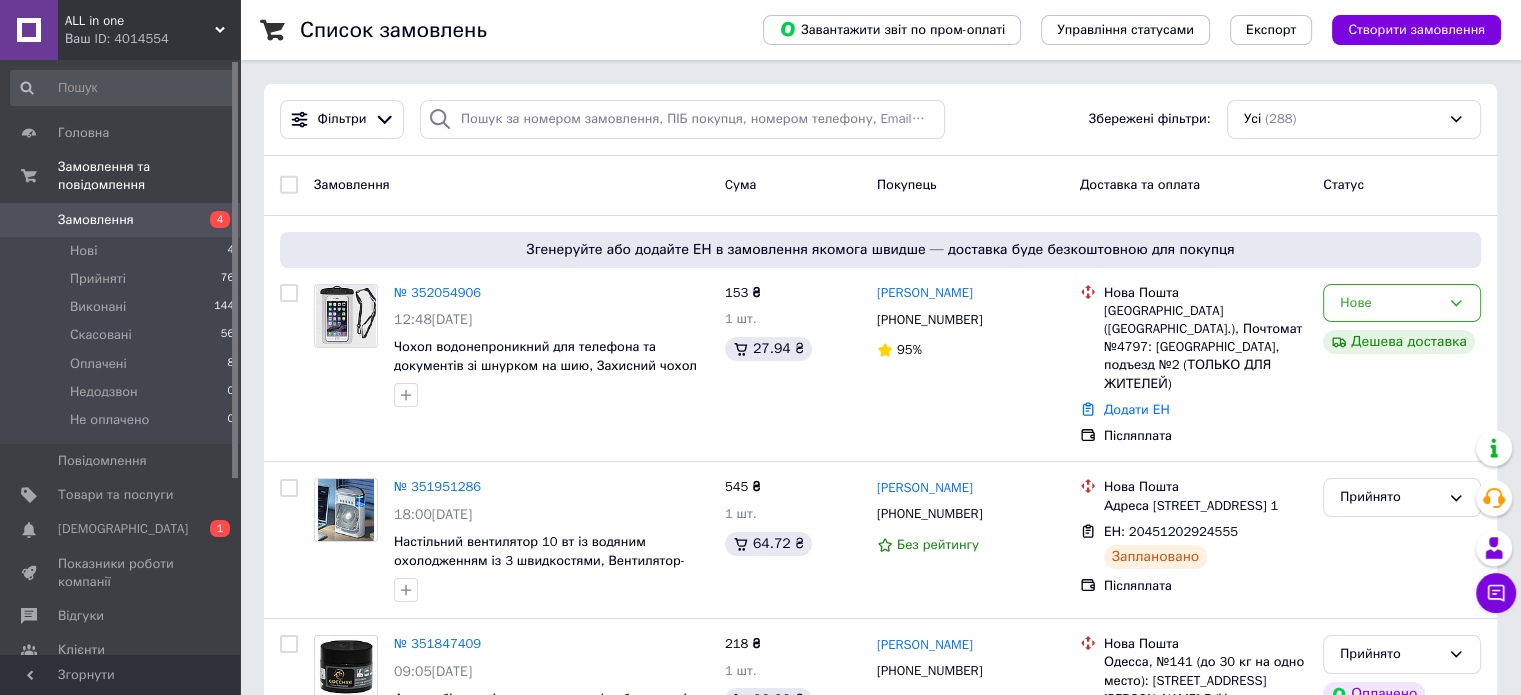 click on "Ваш ID: 4014554" at bounding box center [152, 39] 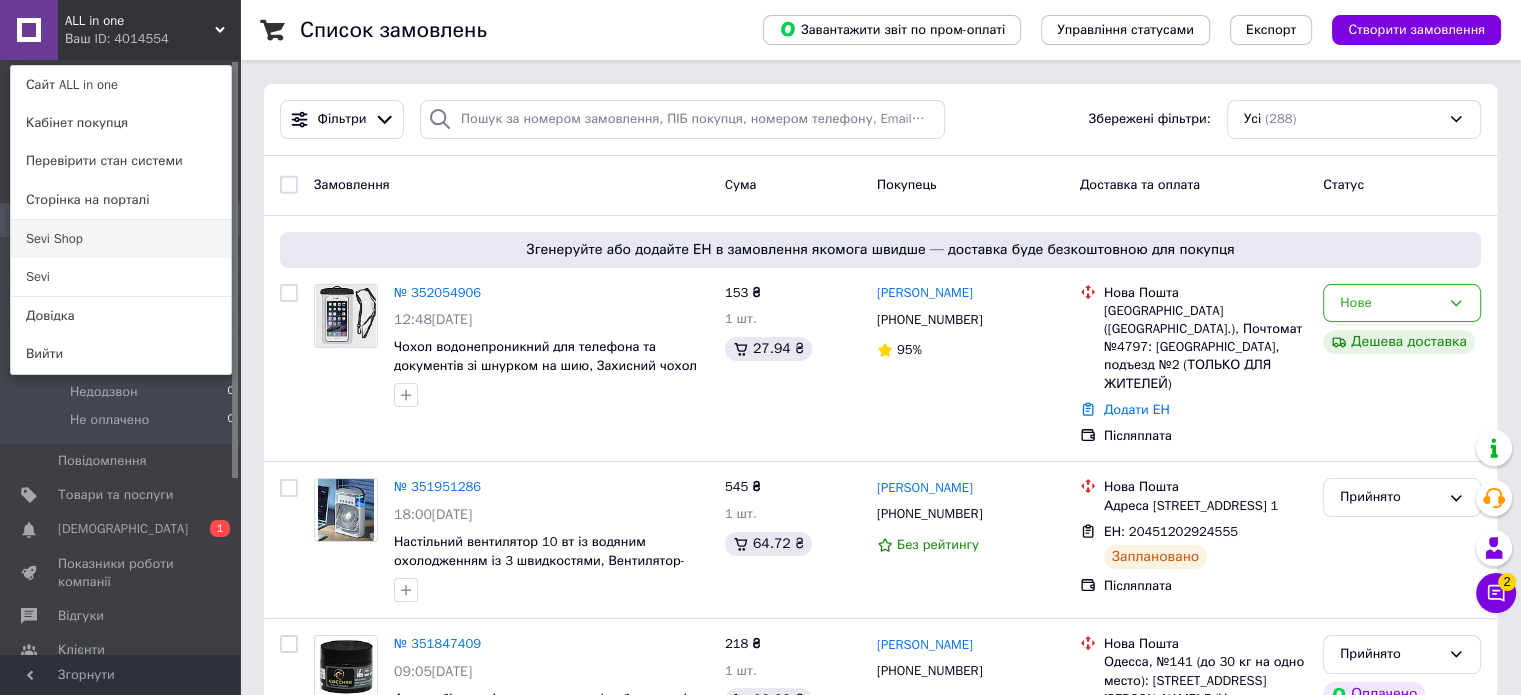 click on "Sevi Shop" at bounding box center [121, 239] 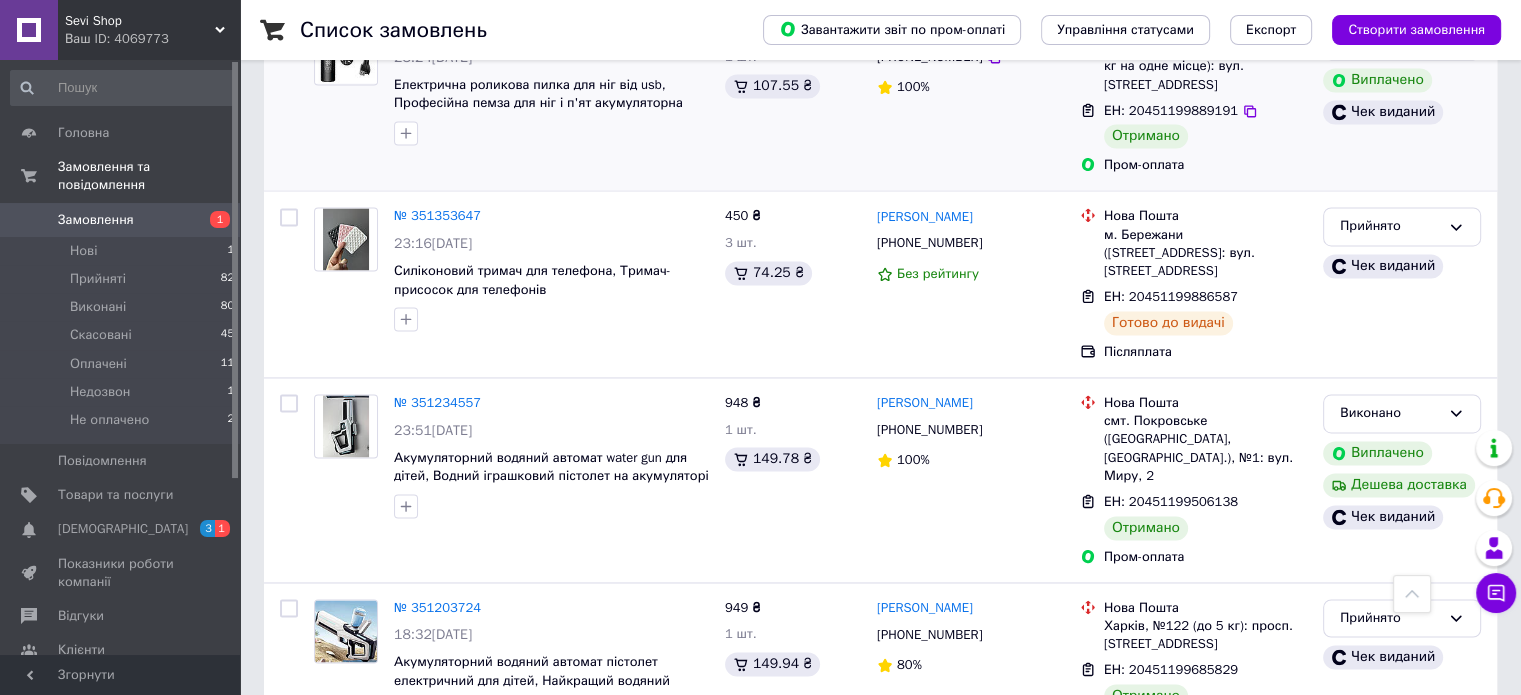 scroll, scrollTop: 2600, scrollLeft: 0, axis: vertical 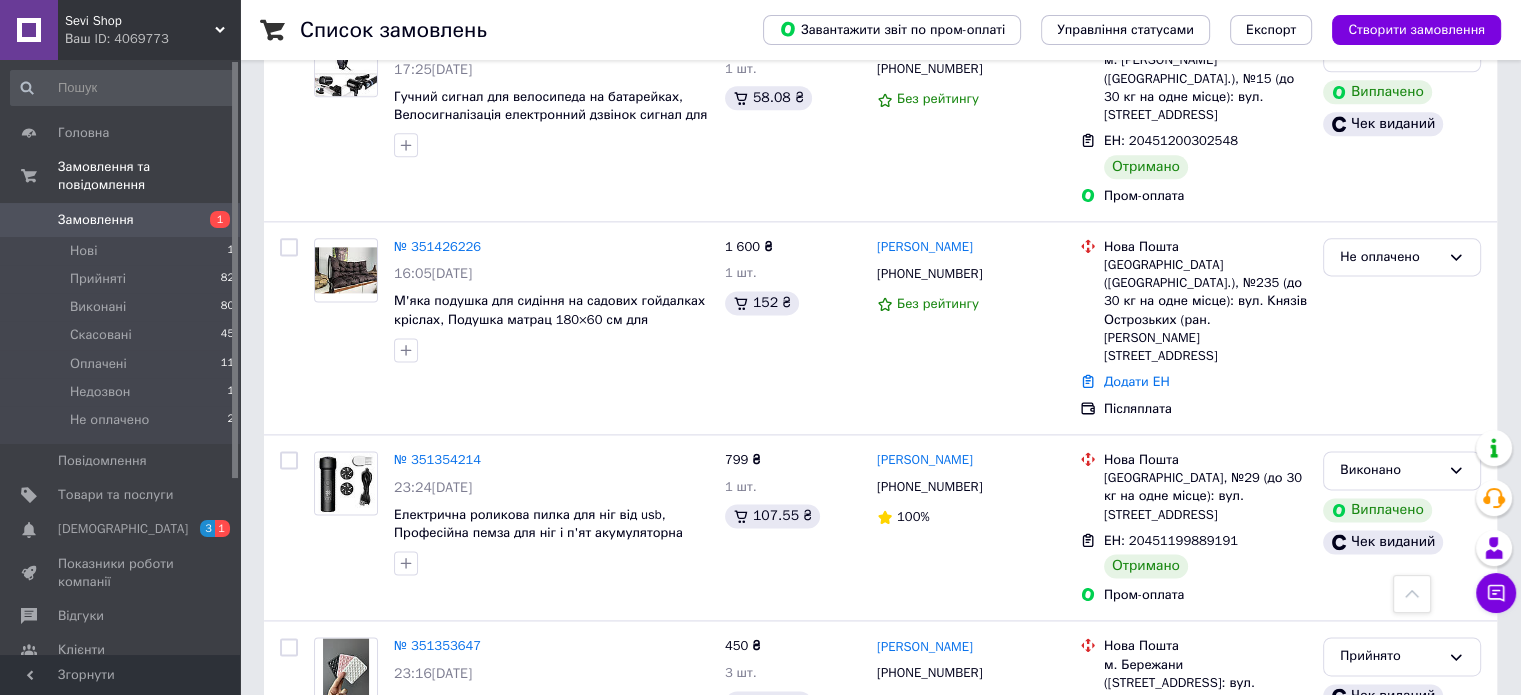 click on "Ваш ID: 4069773" at bounding box center (152, 39) 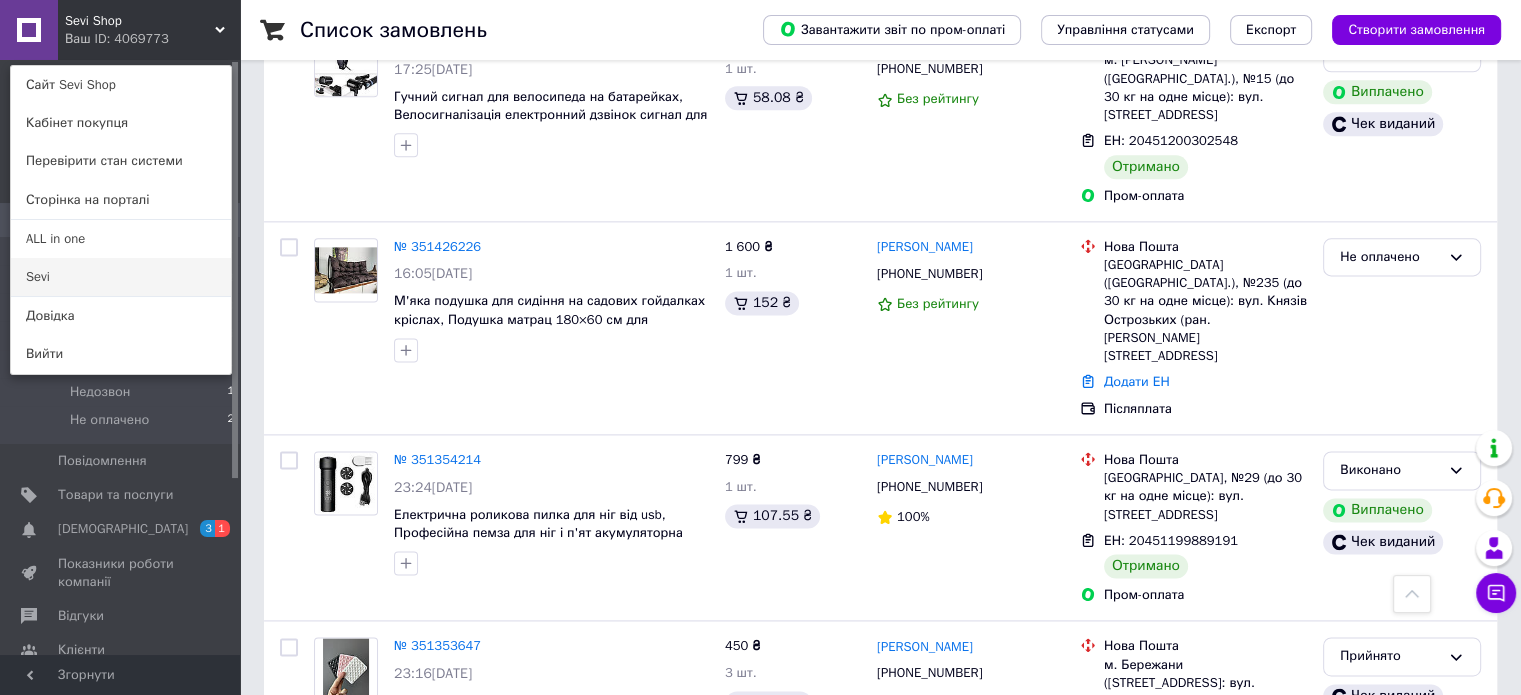 click on "Sevi" at bounding box center [121, 277] 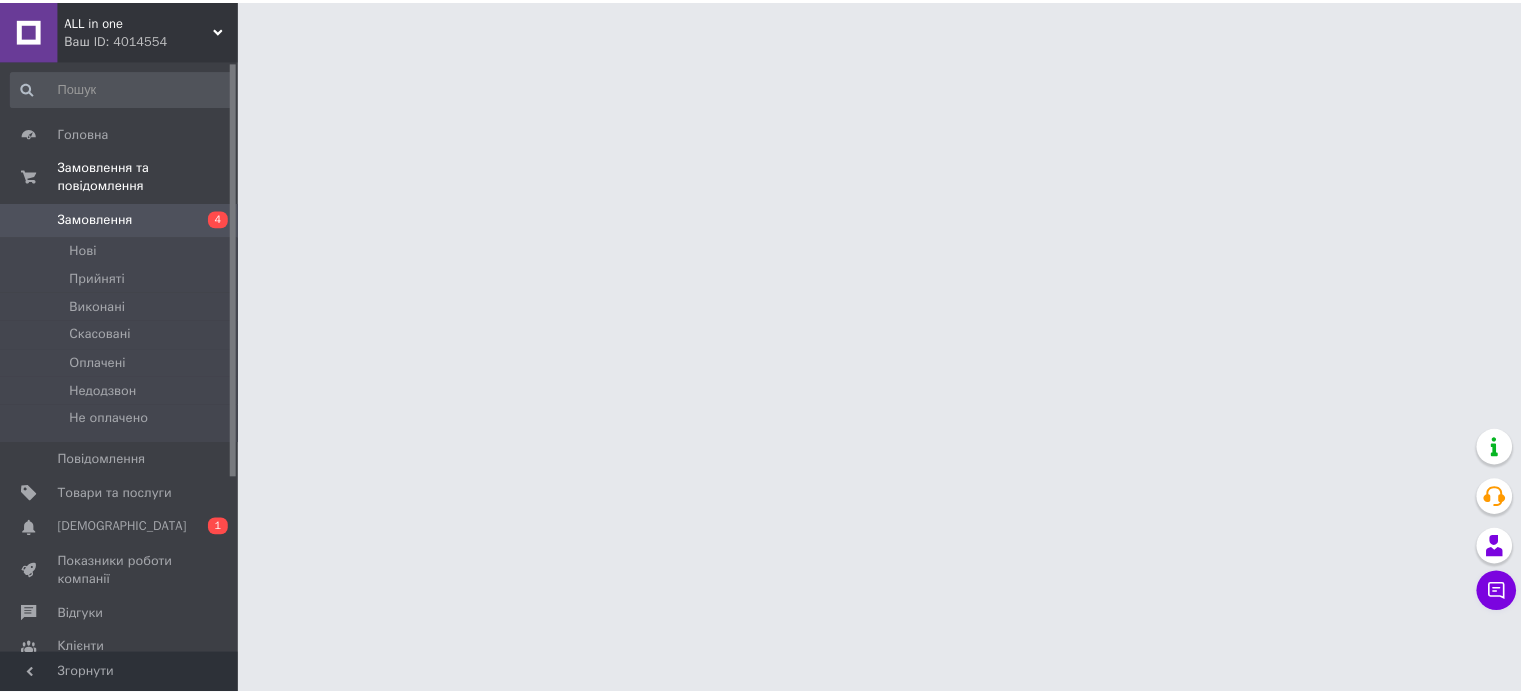 scroll, scrollTop: 0, scrollLeft: 0, axis: both 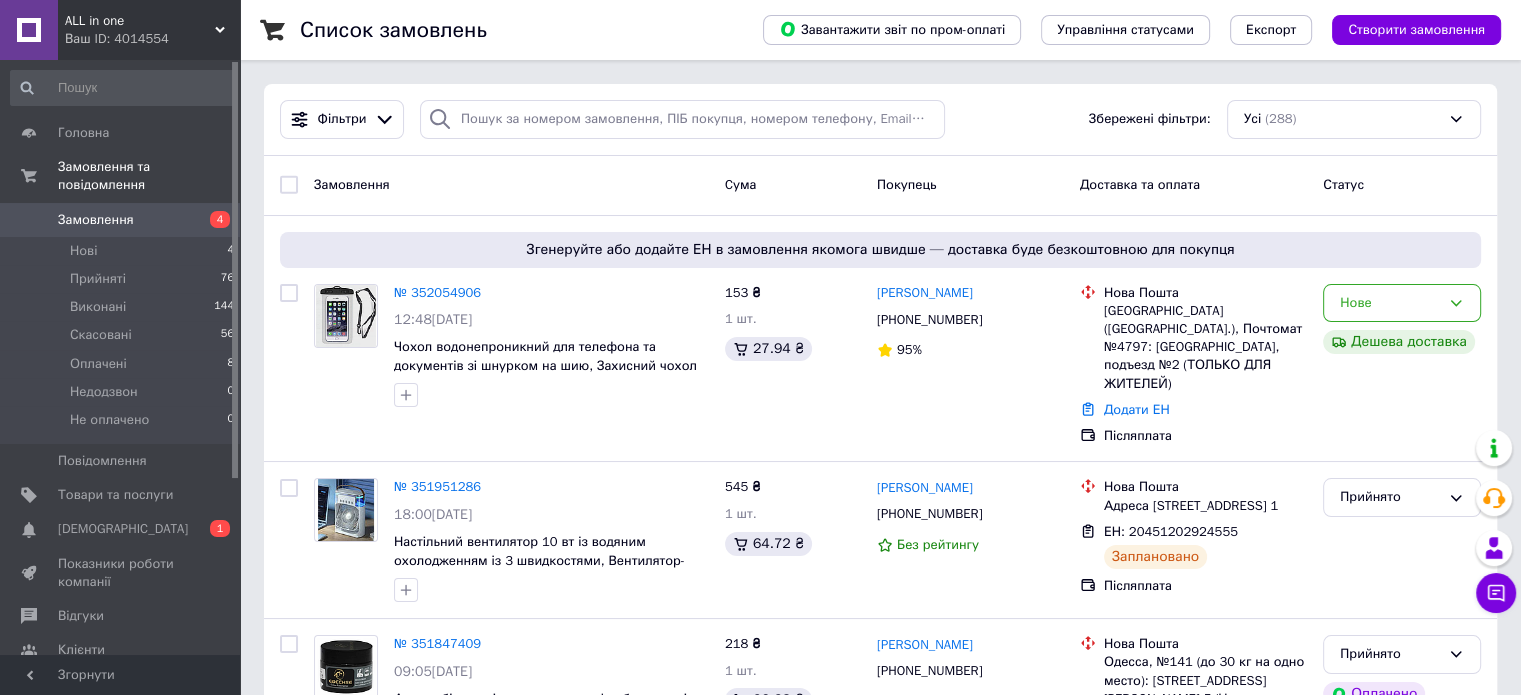 click on "Замовлення" at bounding box center [121, 220] 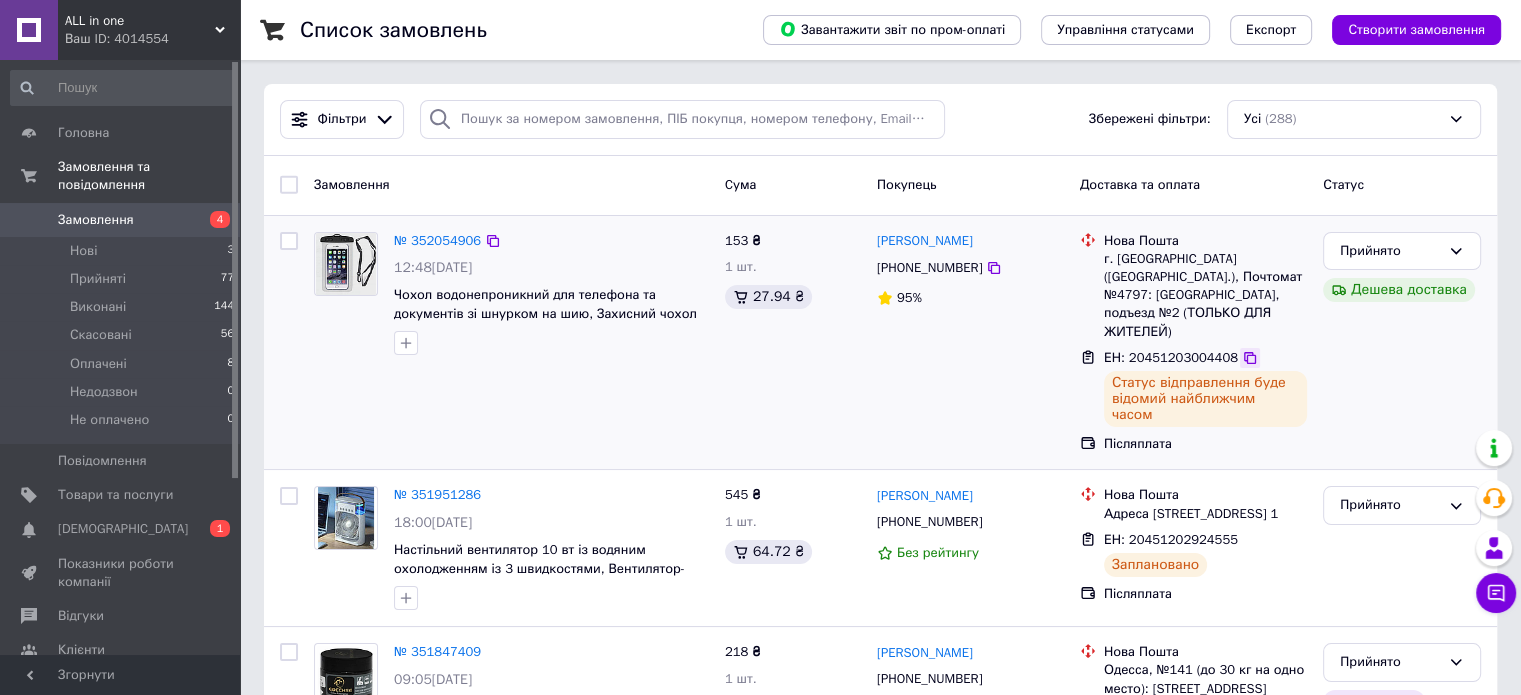 click 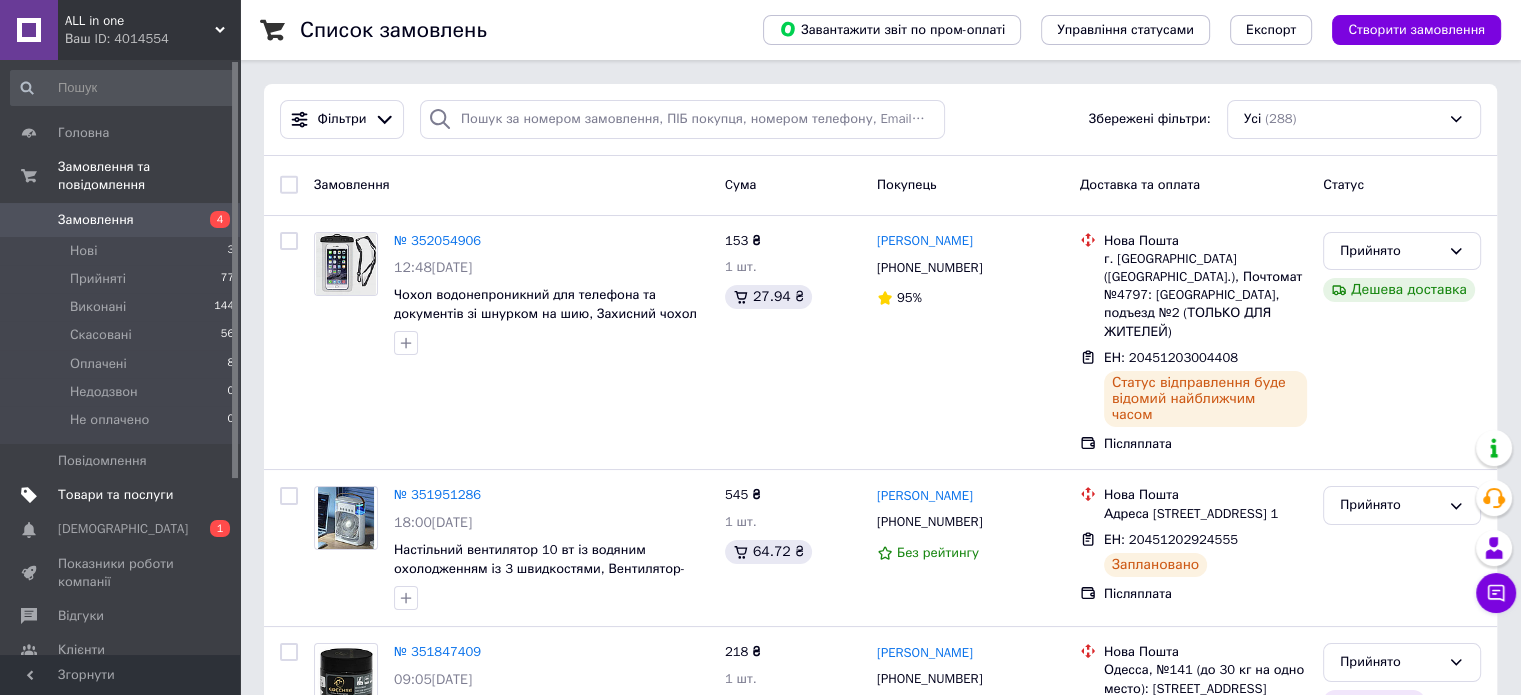 click on "Товари та послуги" at bounding box center [115, 495] 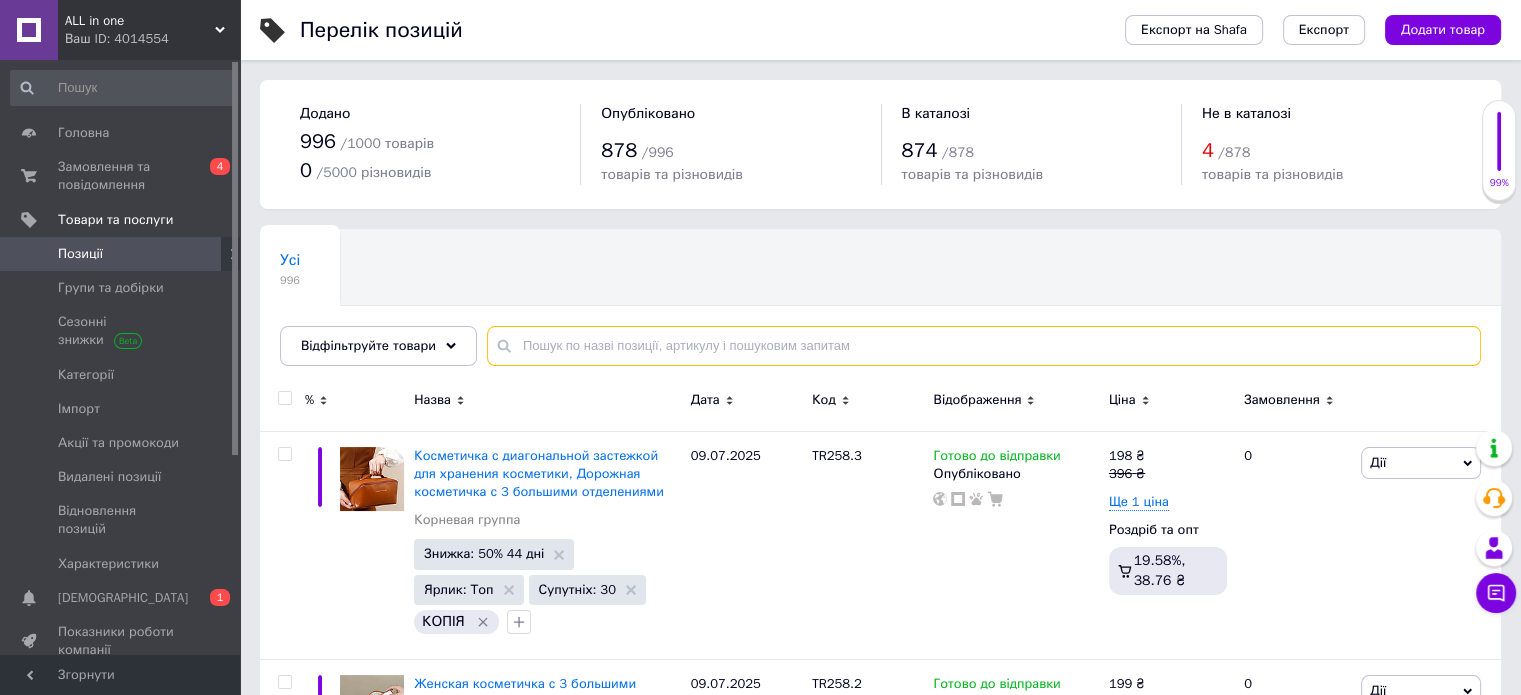 click at bounding box center [984, 346] 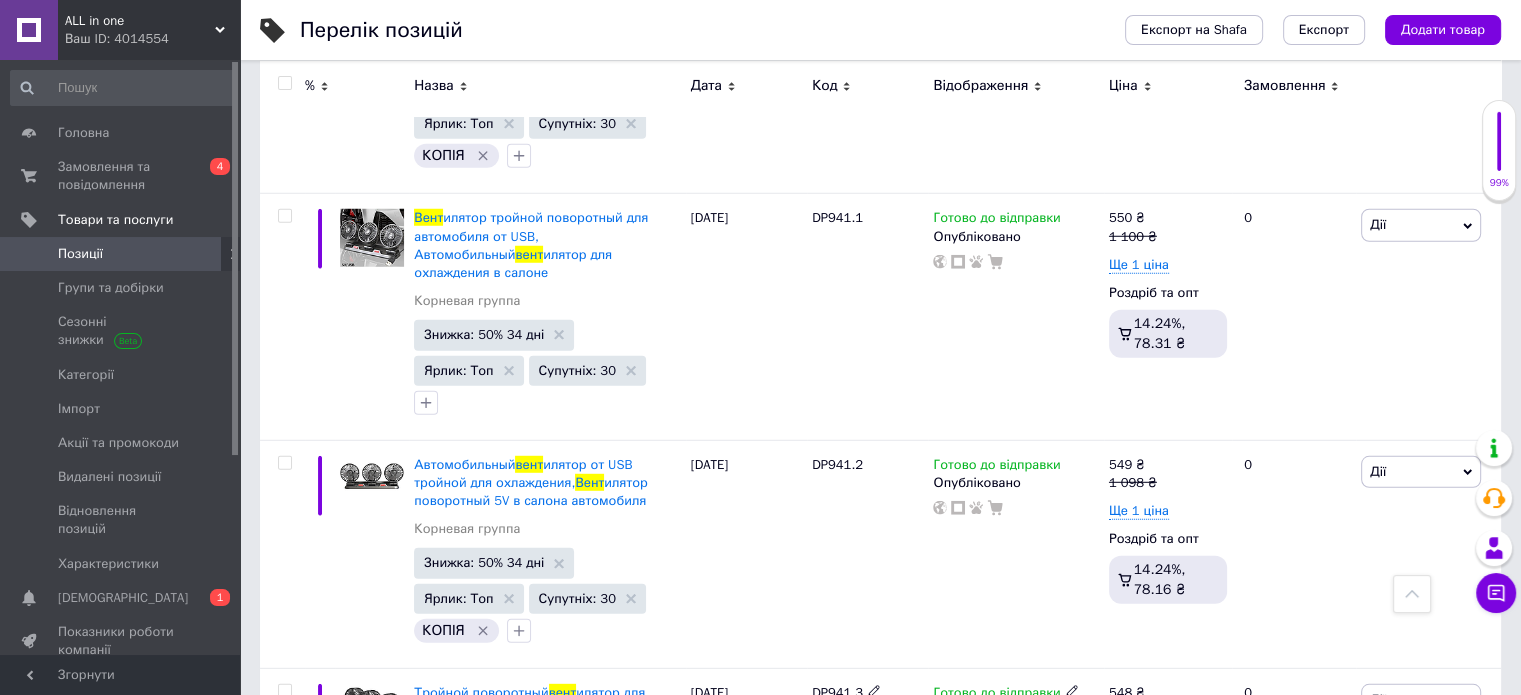scroll, scrollTop: 5300, scrollLeft: 0, axis: vertical 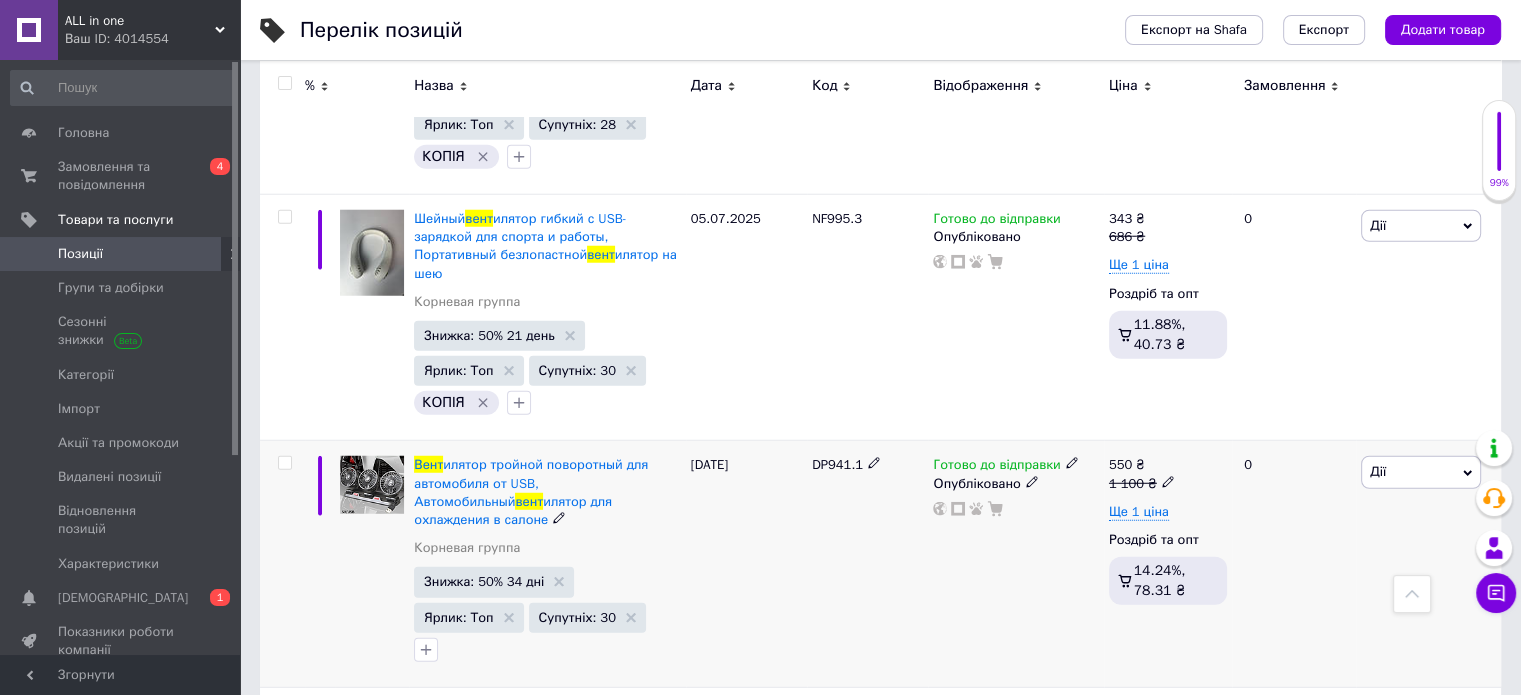 type on "вент" 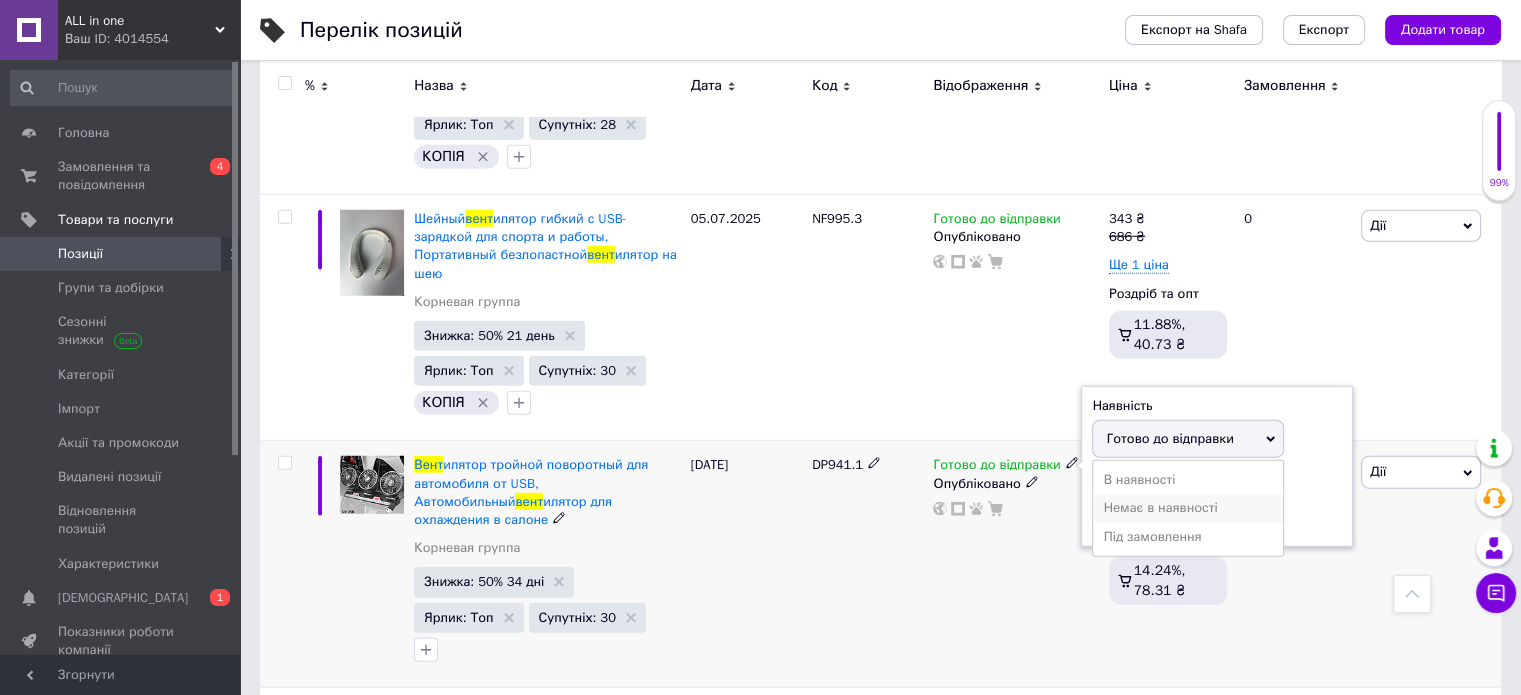 click on "Немає в наявності" at bounding box center [1188, 508] 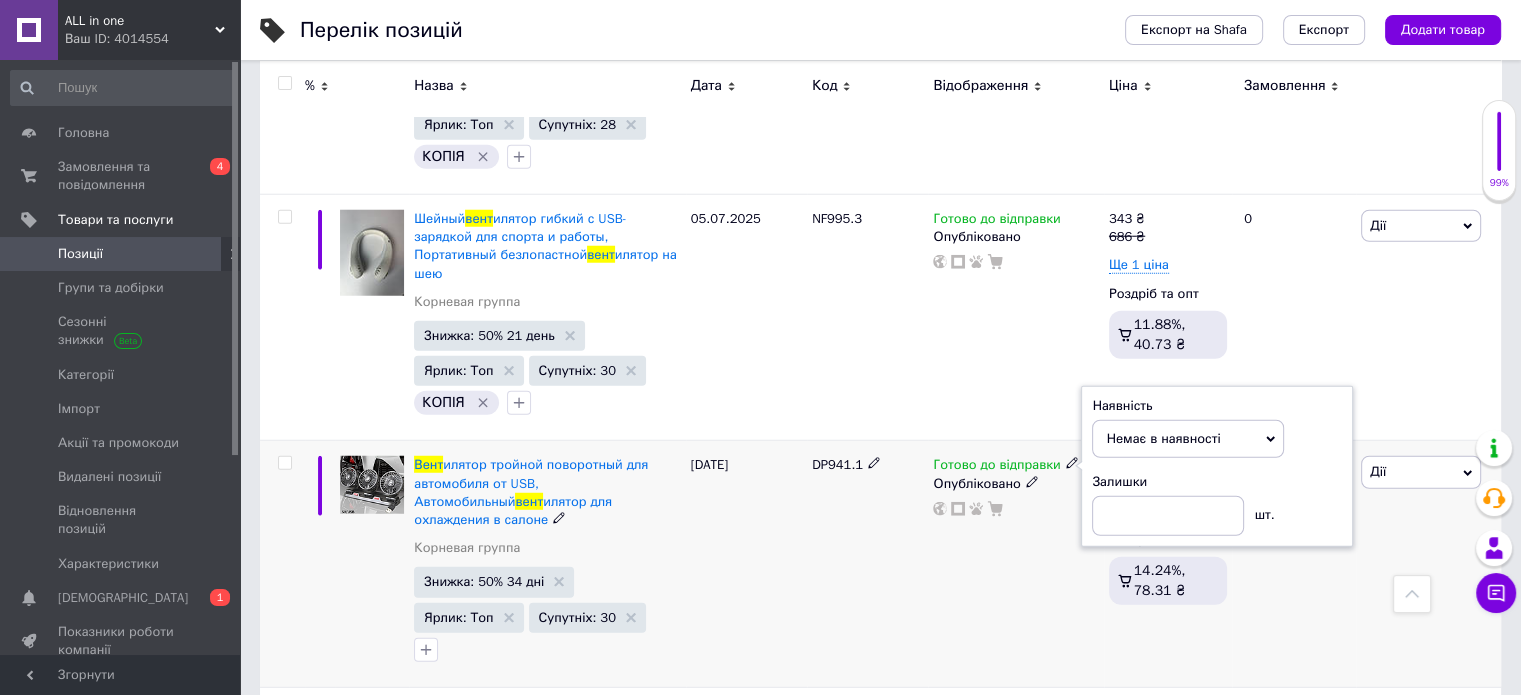 click 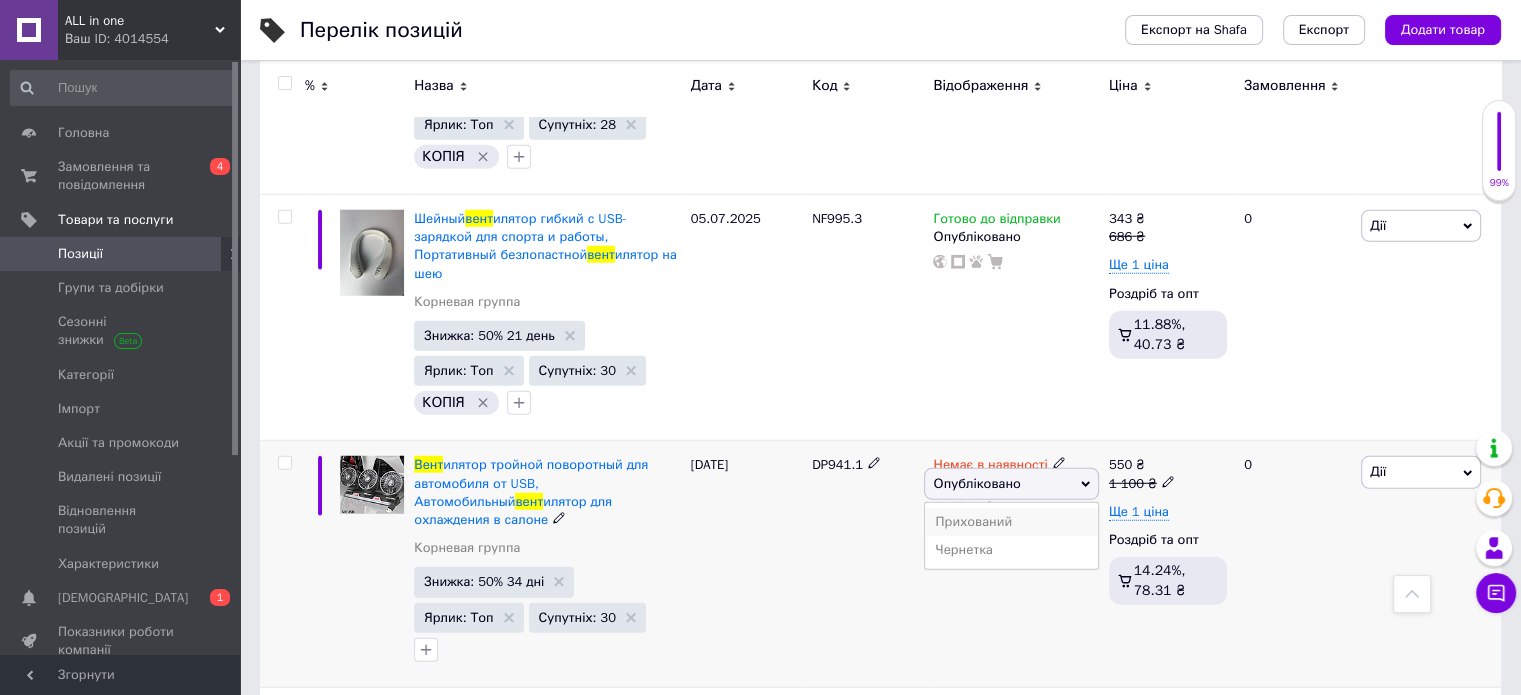 click on "Прихований" at bounding box center [1011, 522] 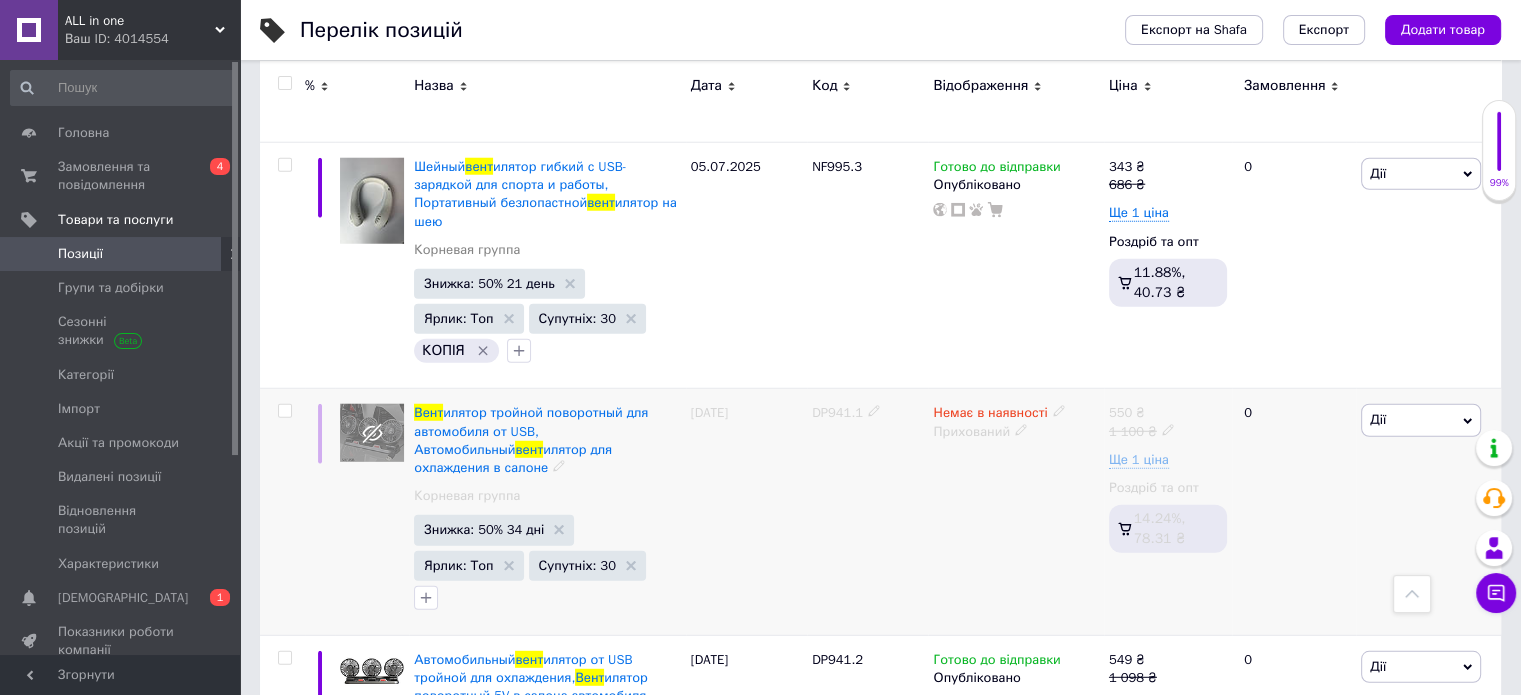 scroll, scrollTop: 5400, scrollLeft: 0, axis: vertical 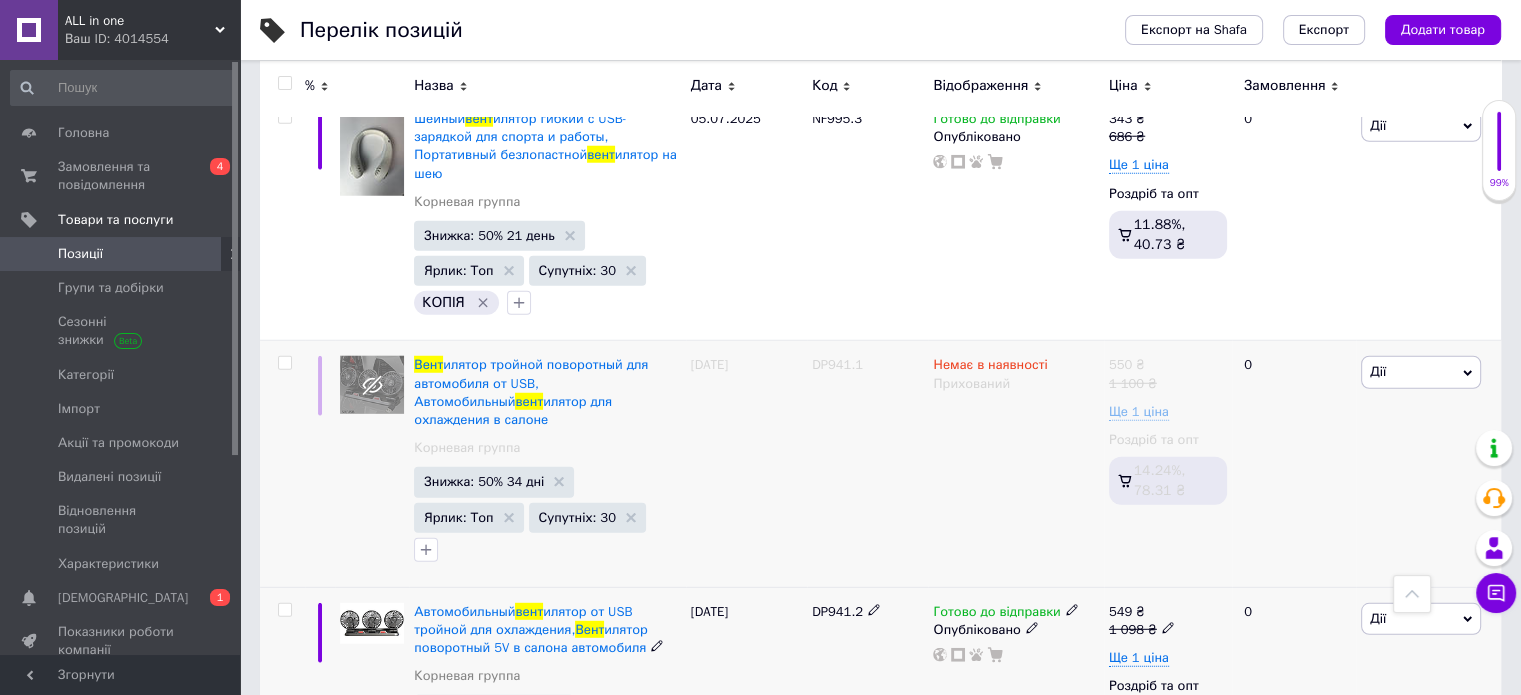 click 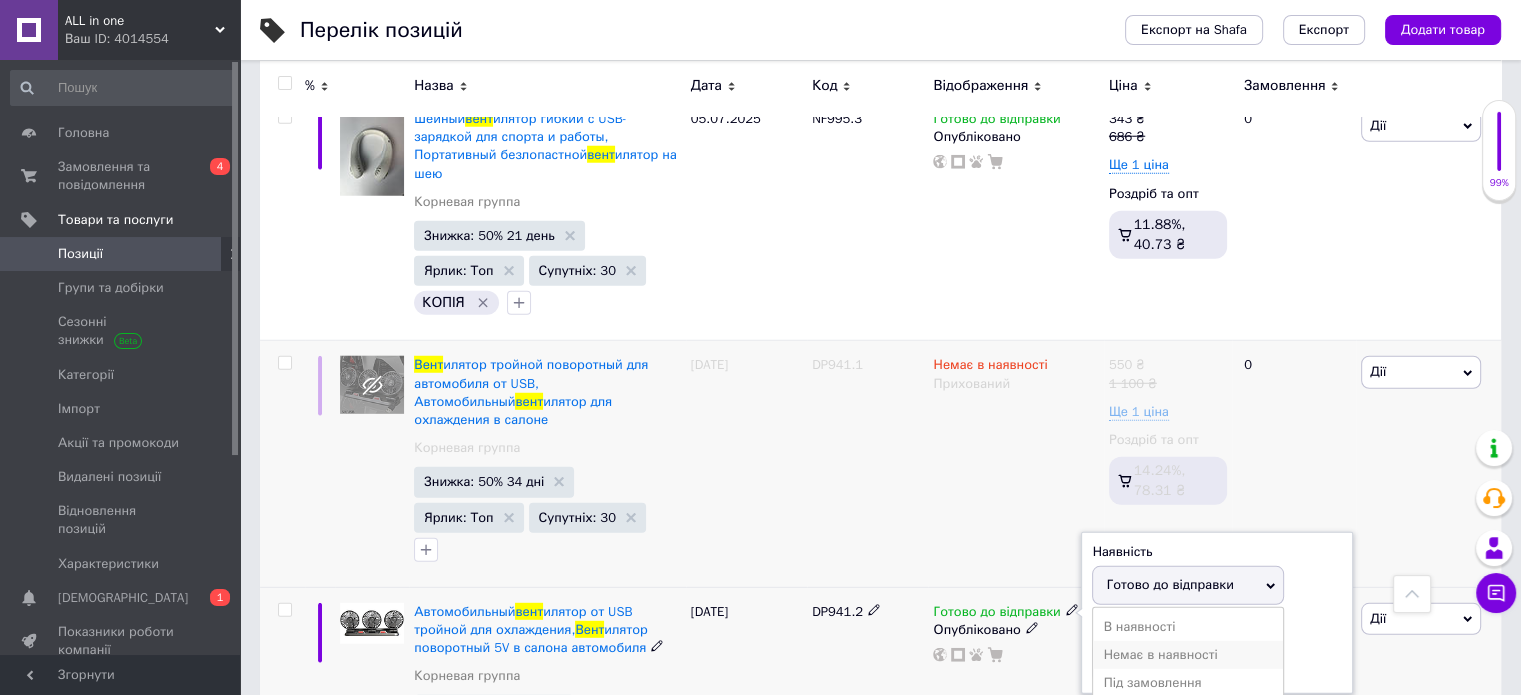 click on "Немає в наявності" at bounding box center (1188, 655) 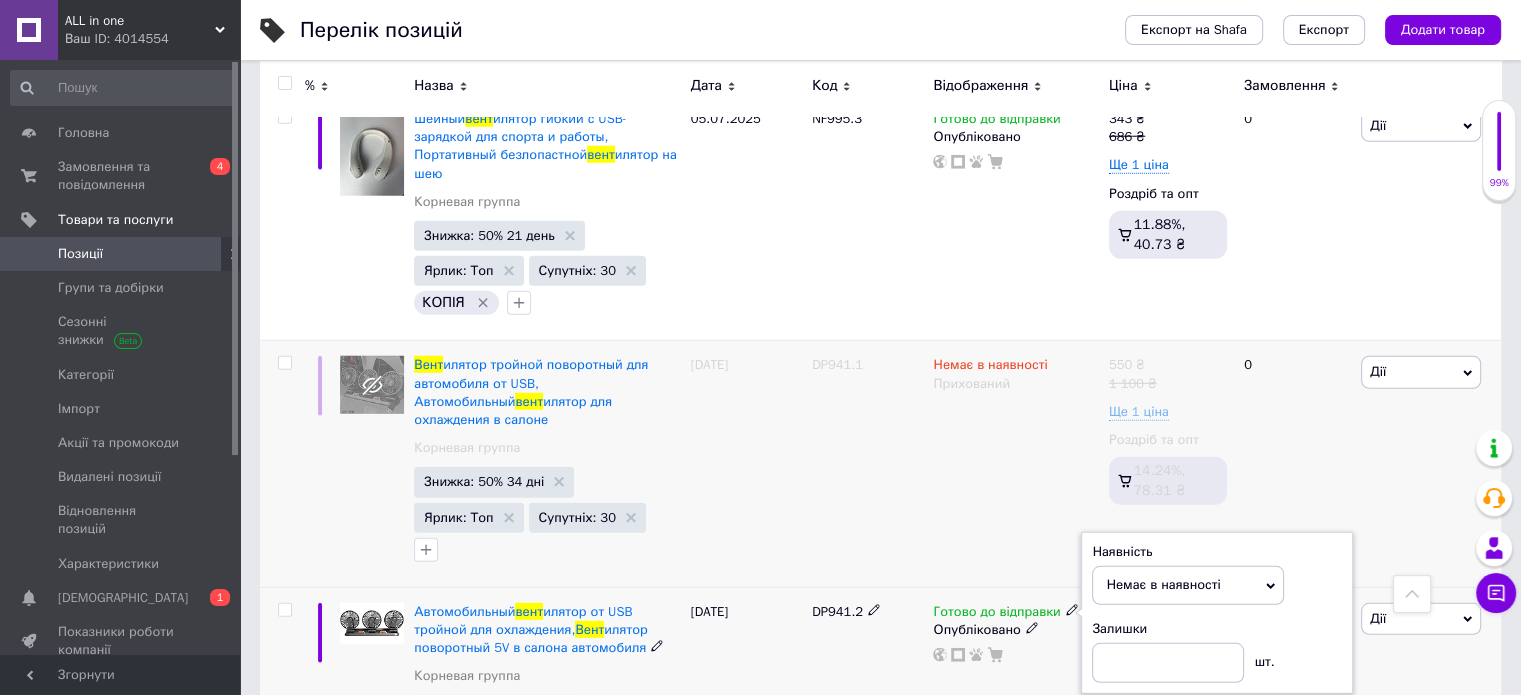 click 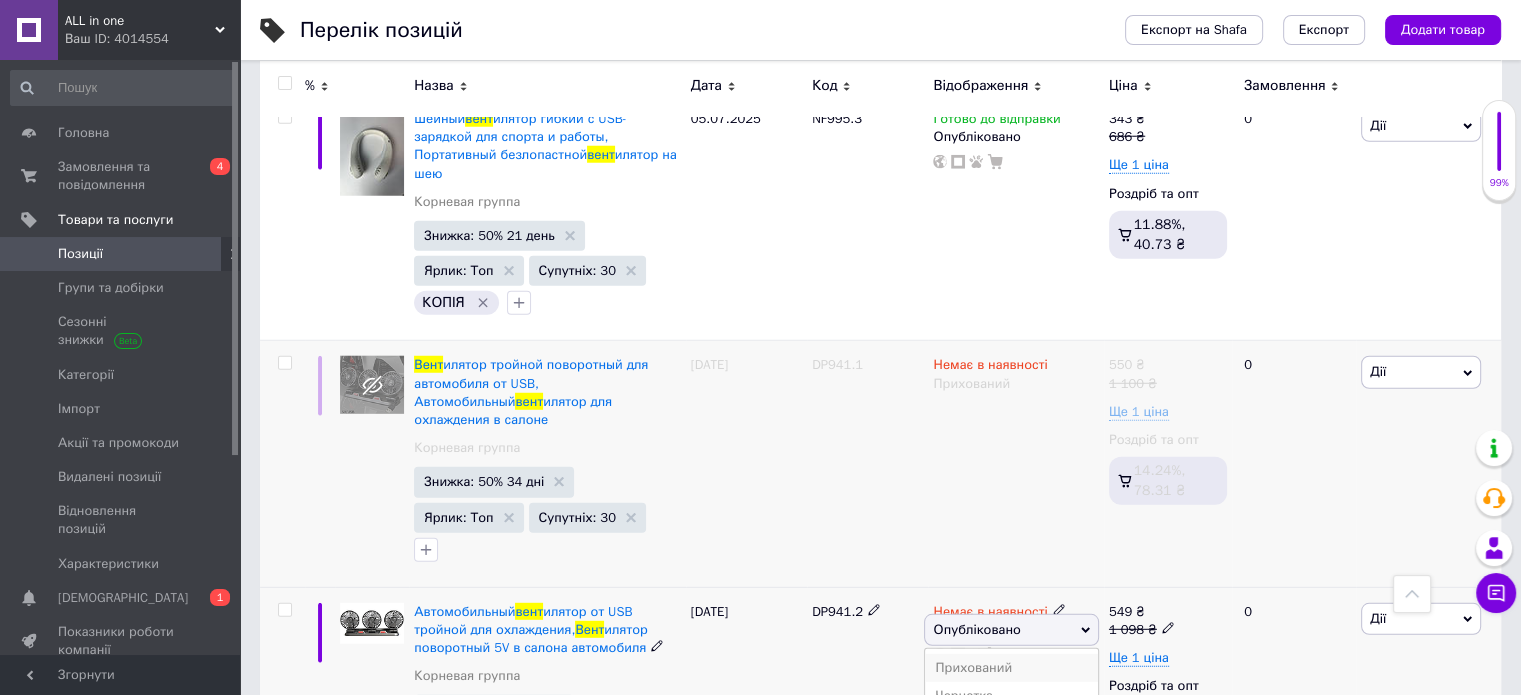 click on "Прихований" at bounding box center (1011, 668) 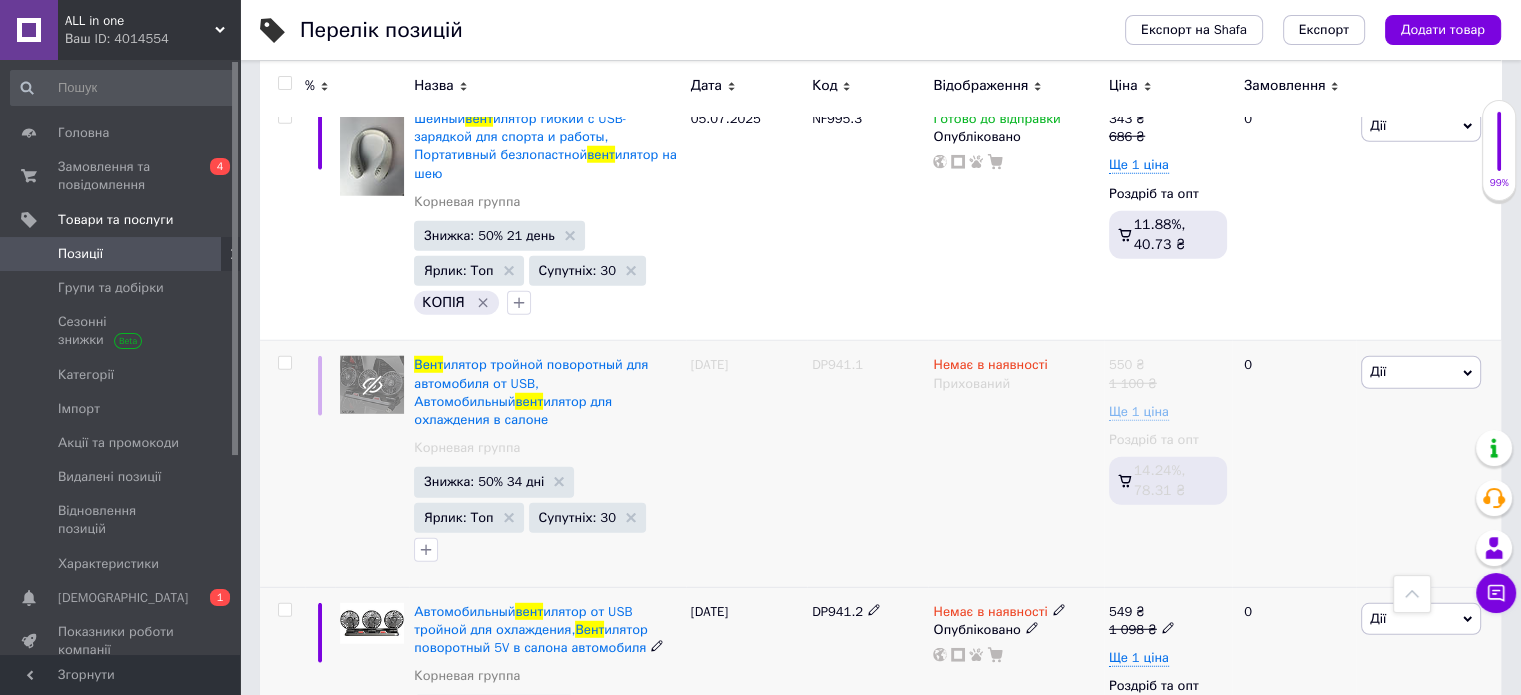 scroll, scrollTop: 5700, scrollLeft: 0, axis: vertical 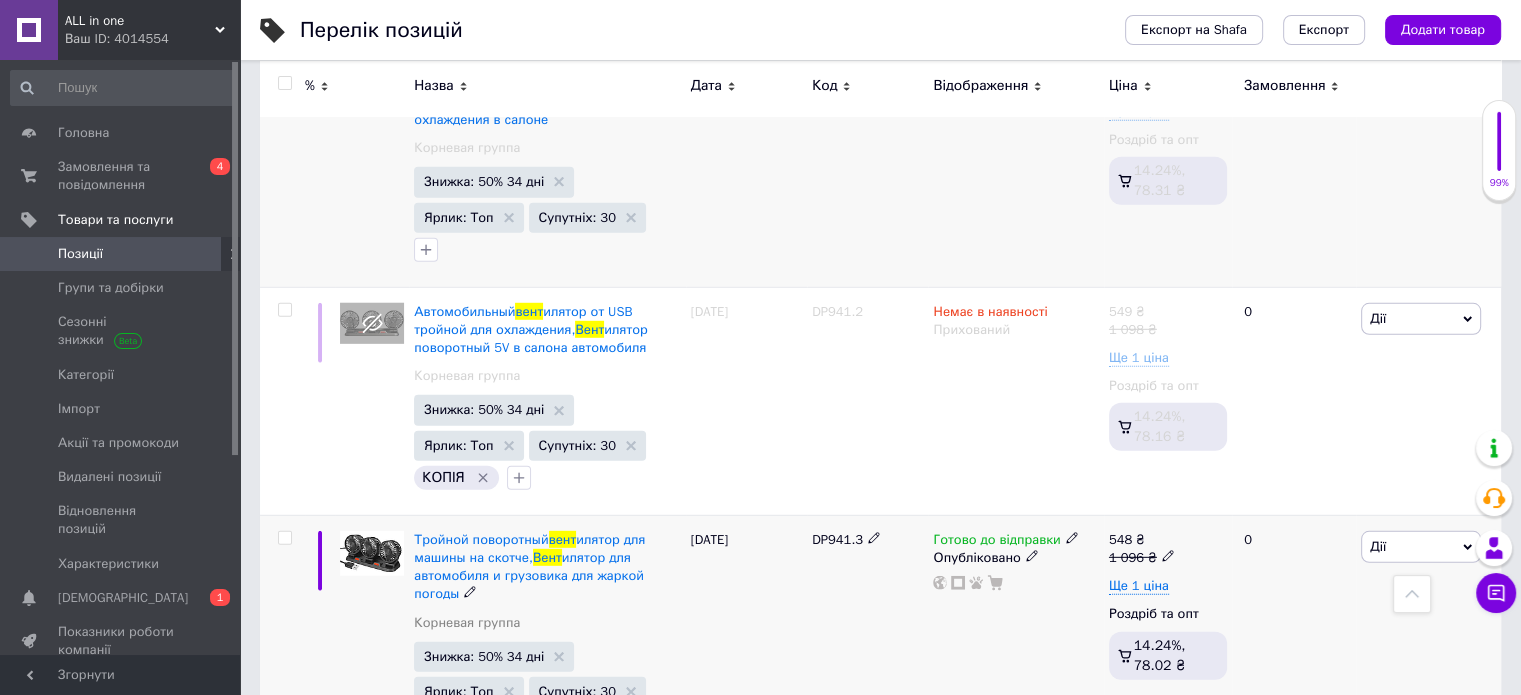 click 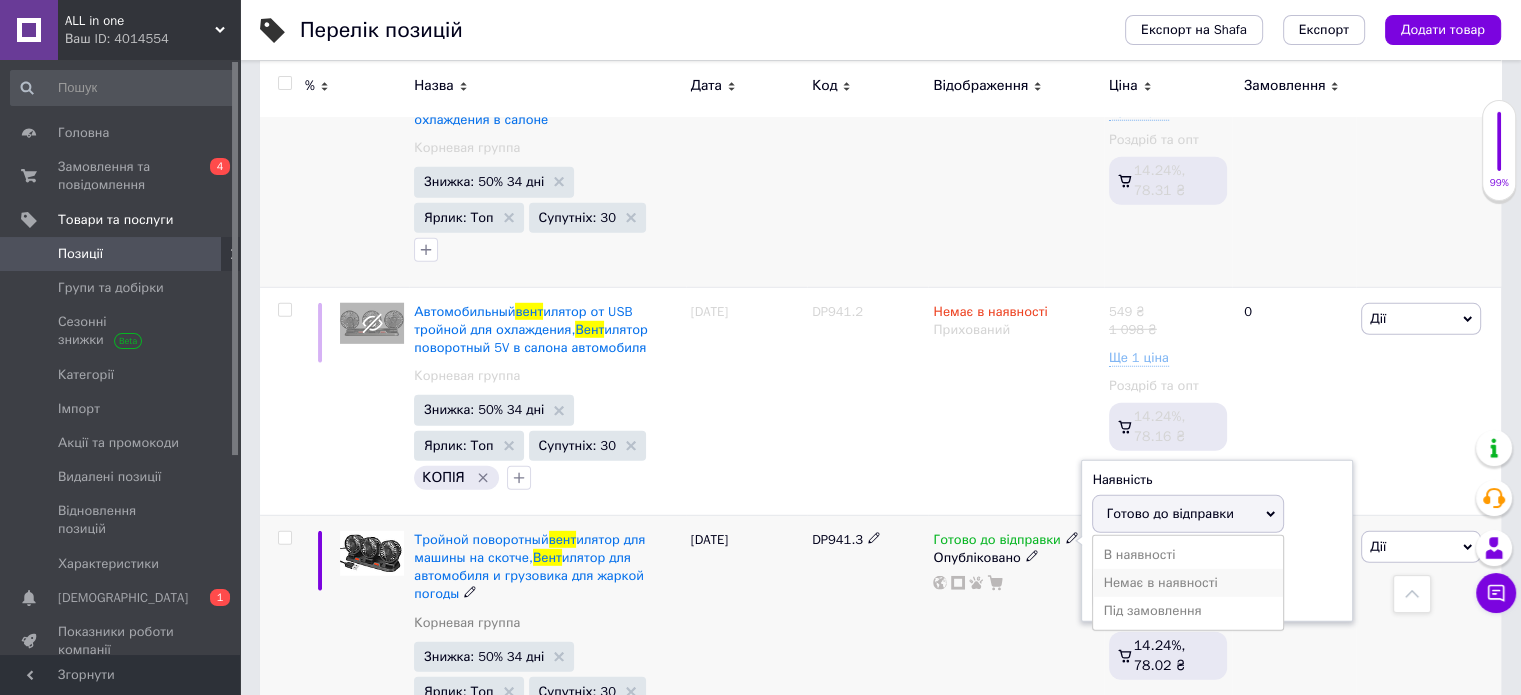 click on "Немає в наявності" at bounding box center (1188, 583) 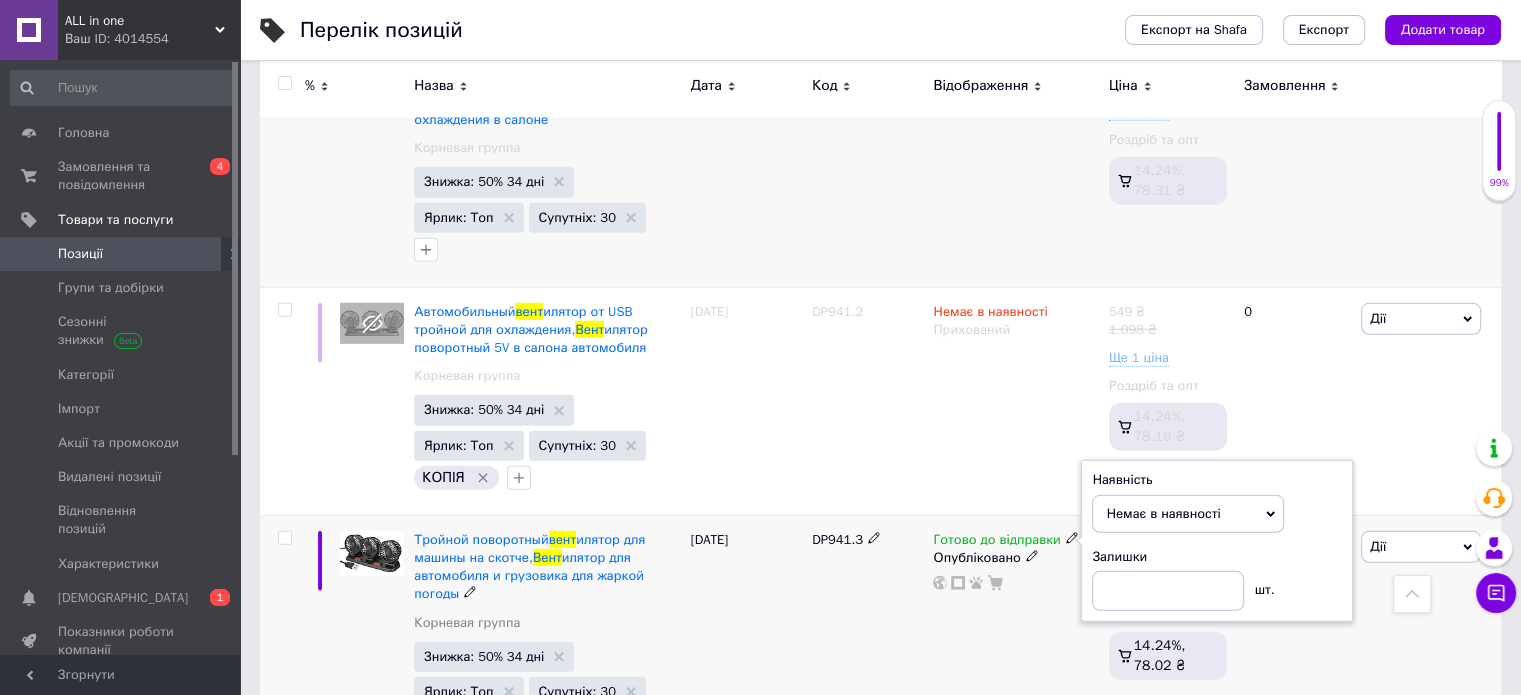 click 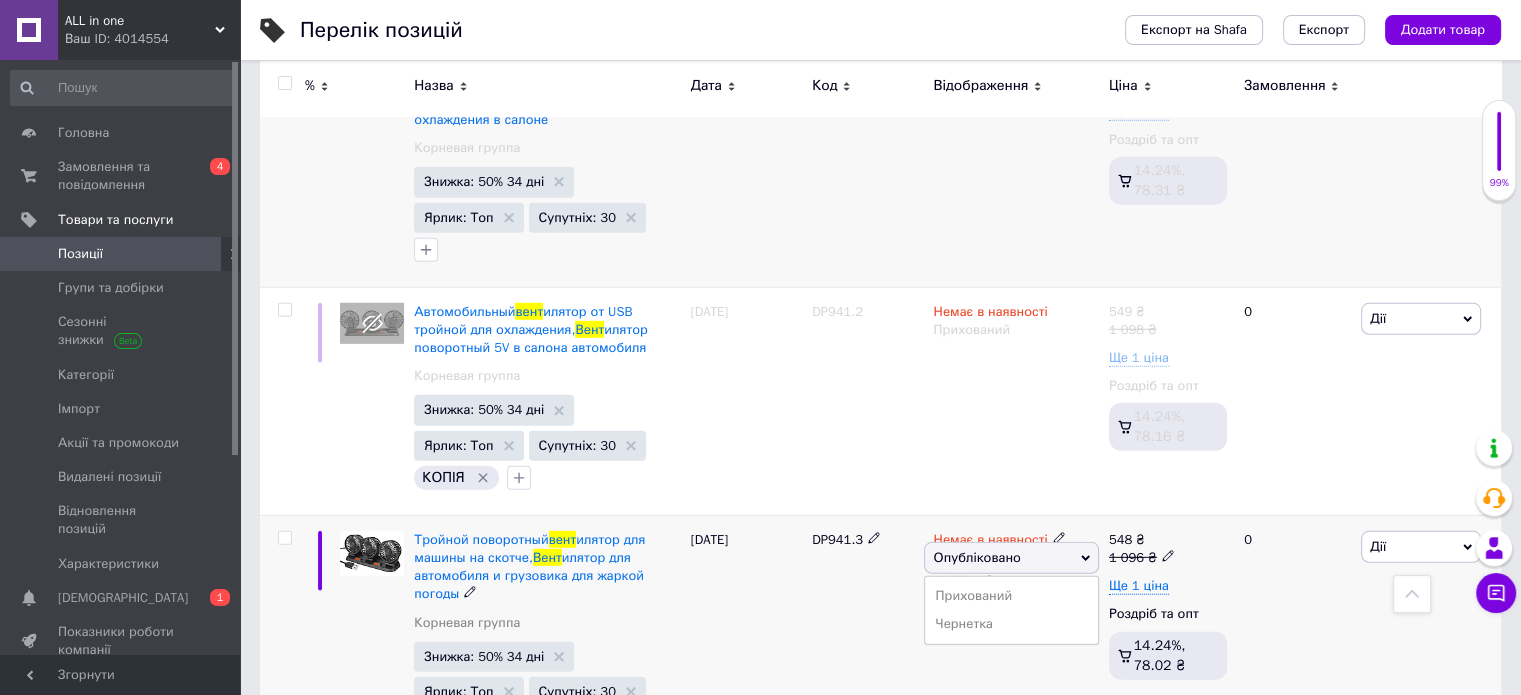 click on "Прихований" at bounding box center (1011, 596) 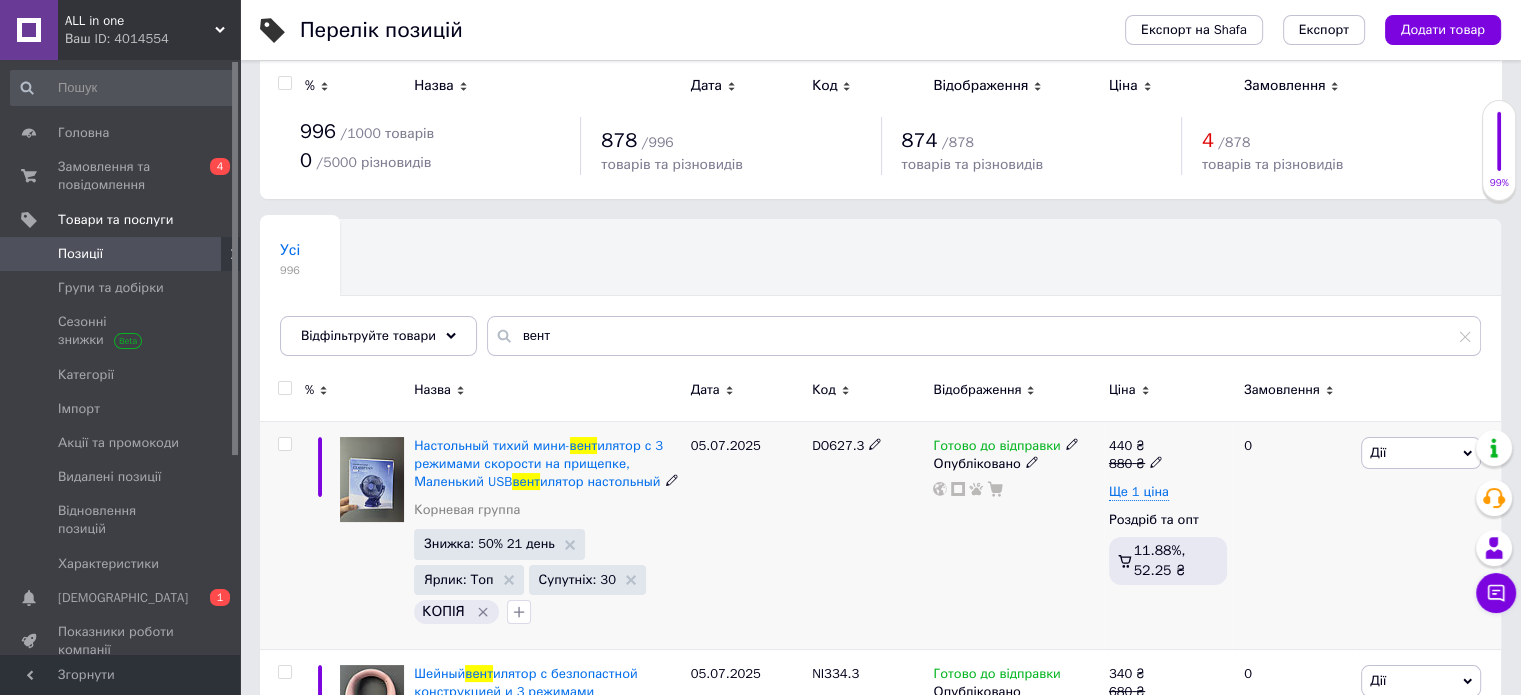 scroll, scrollTop: 0, scrollLeft: 0, axis: both 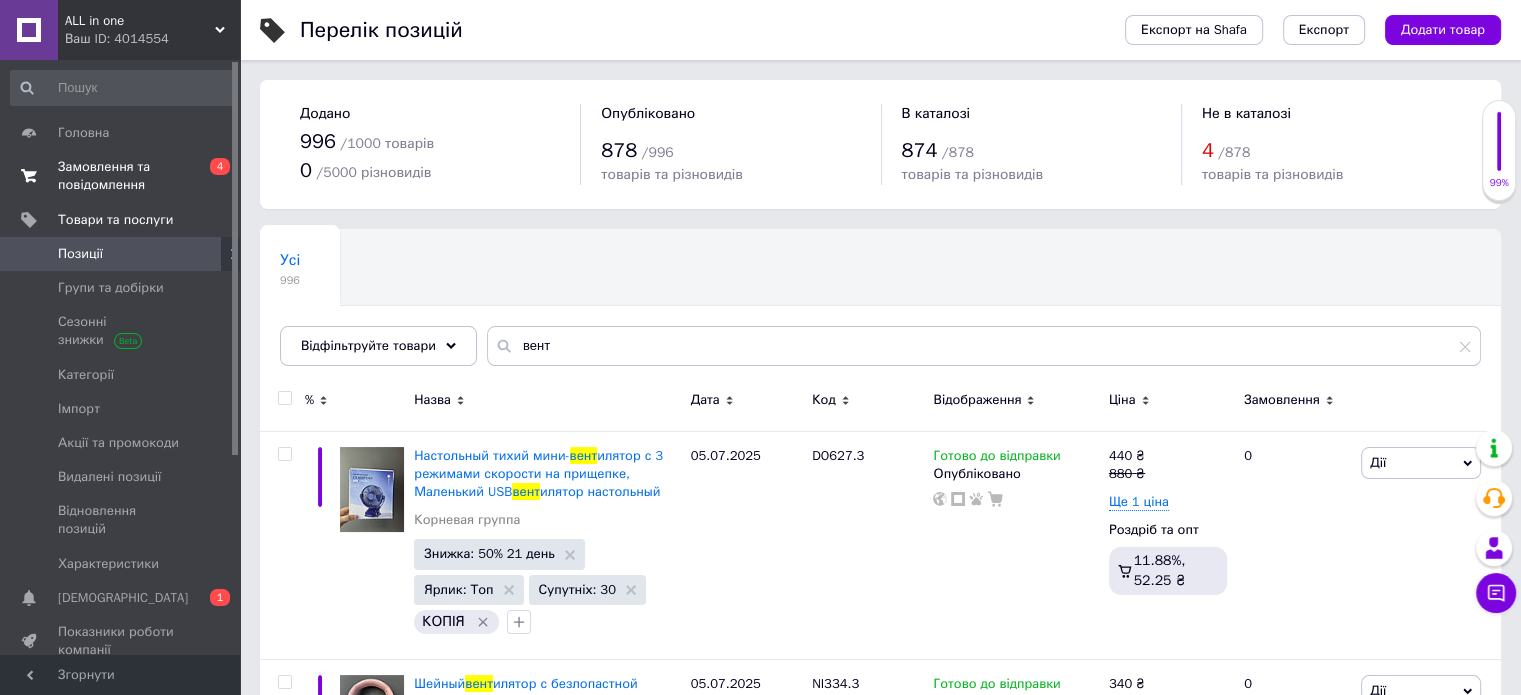 click on "Замовлення та повідомлення" at bounding box center [121, 176] 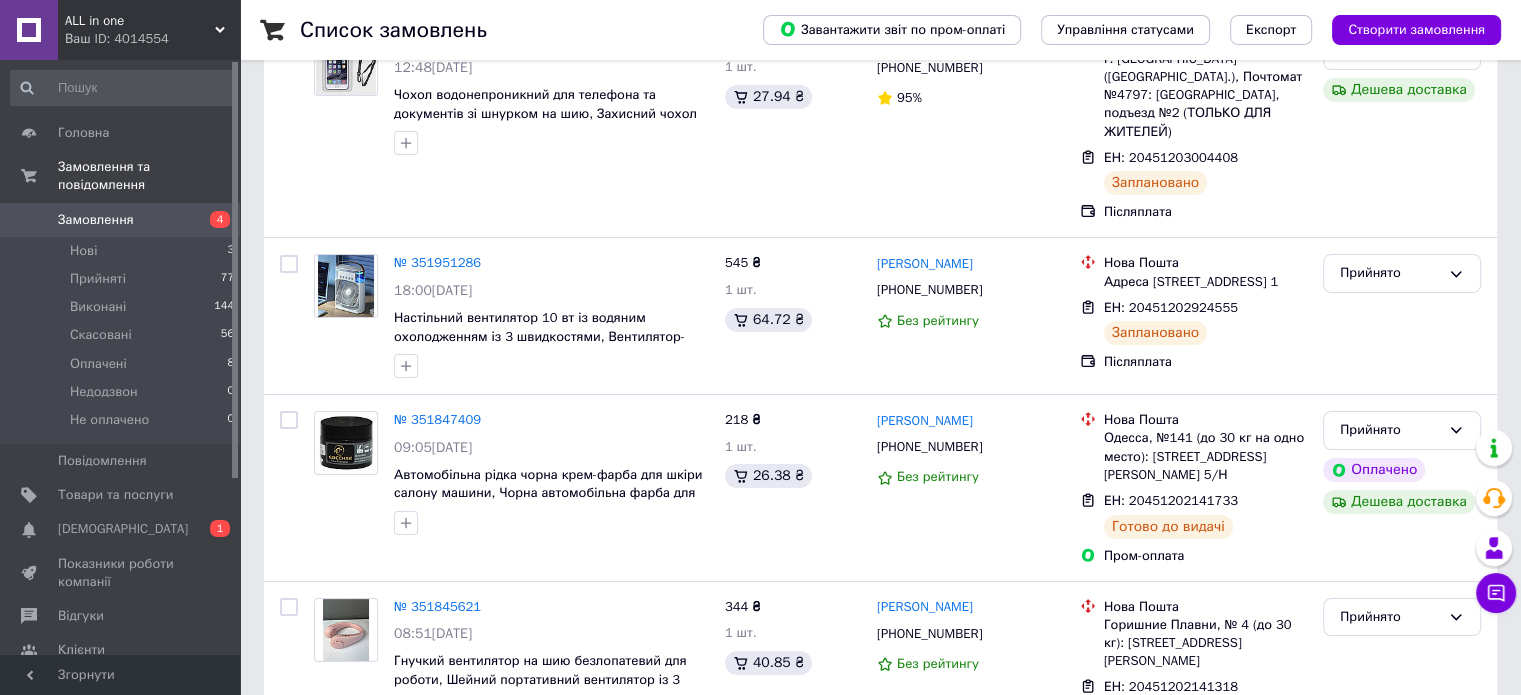 scroll, scrollTop: 0, scrollLeft: 0, axis: both 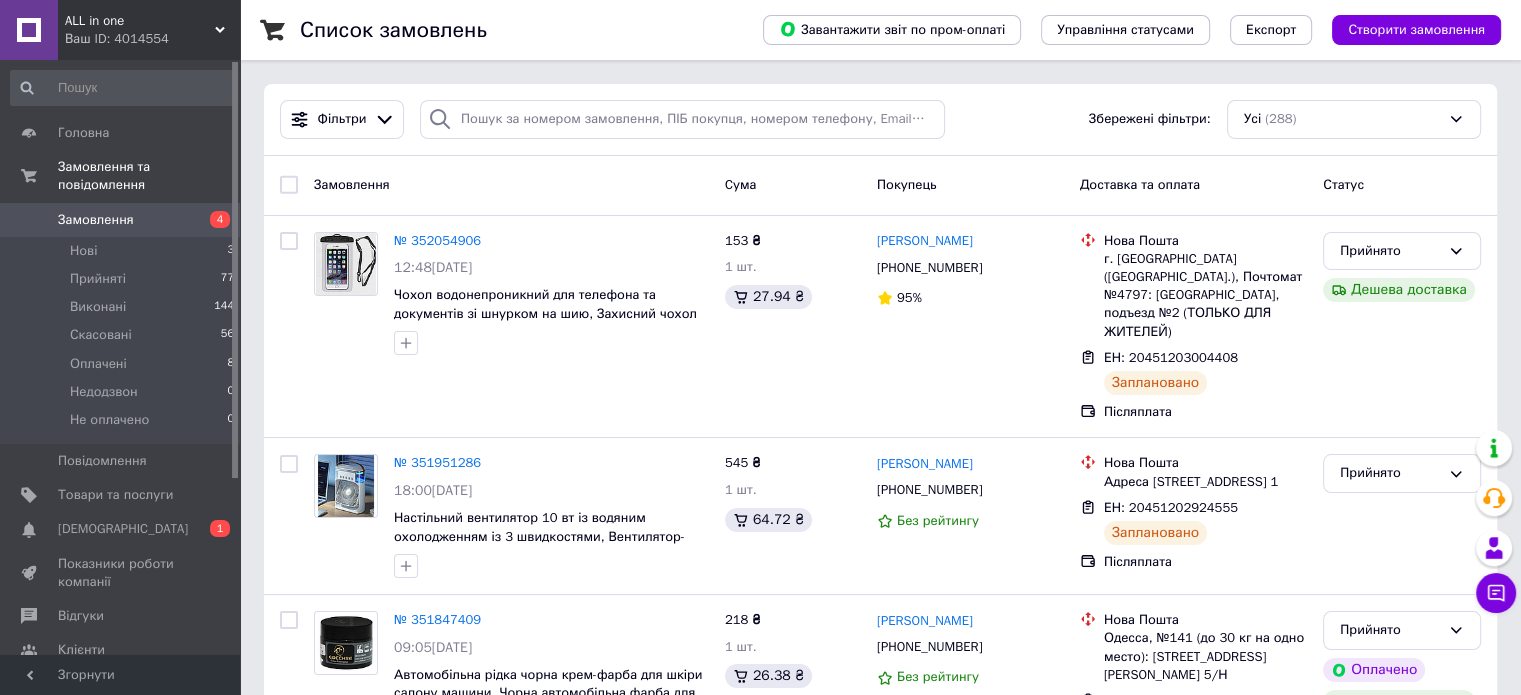 click on "Ваш ID: 4014554" at bounding box center (152, 39) 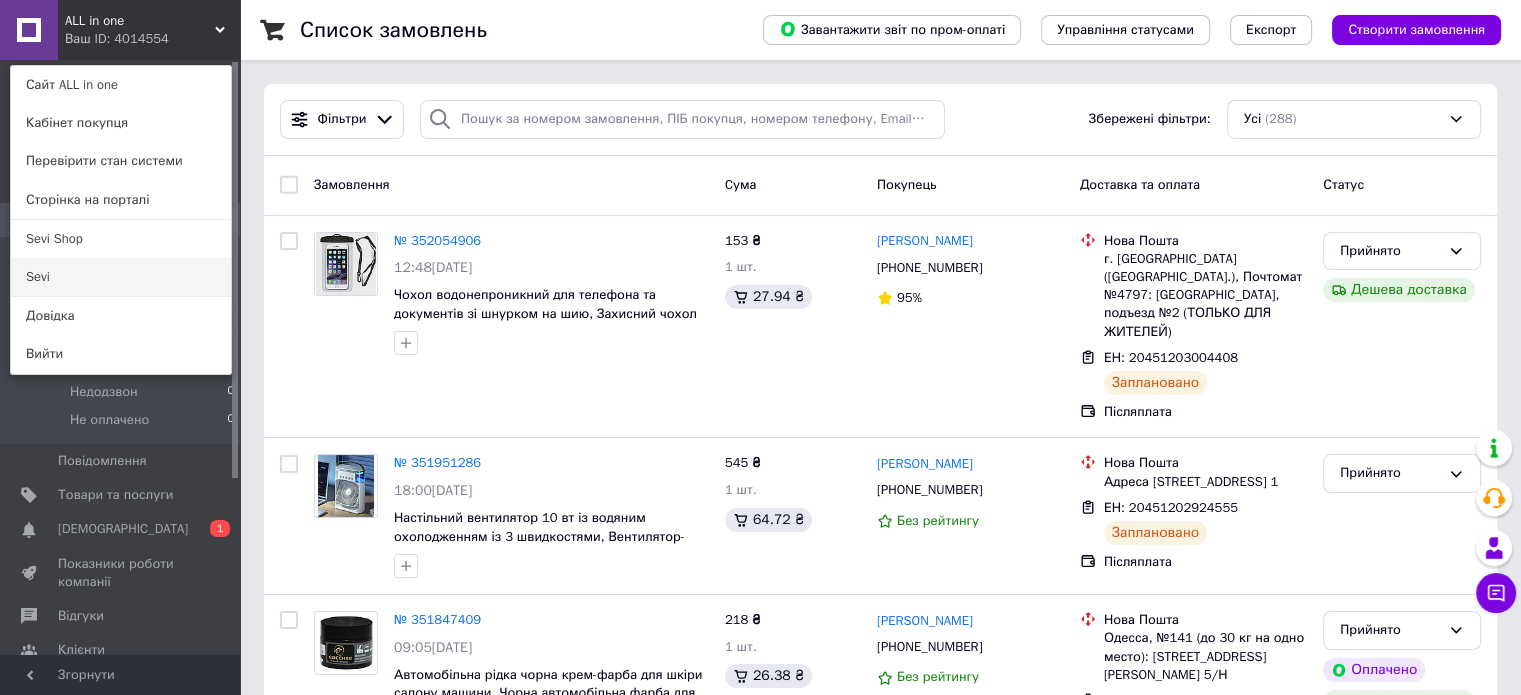 click on "Sevi" at bounding box center (121, 277) 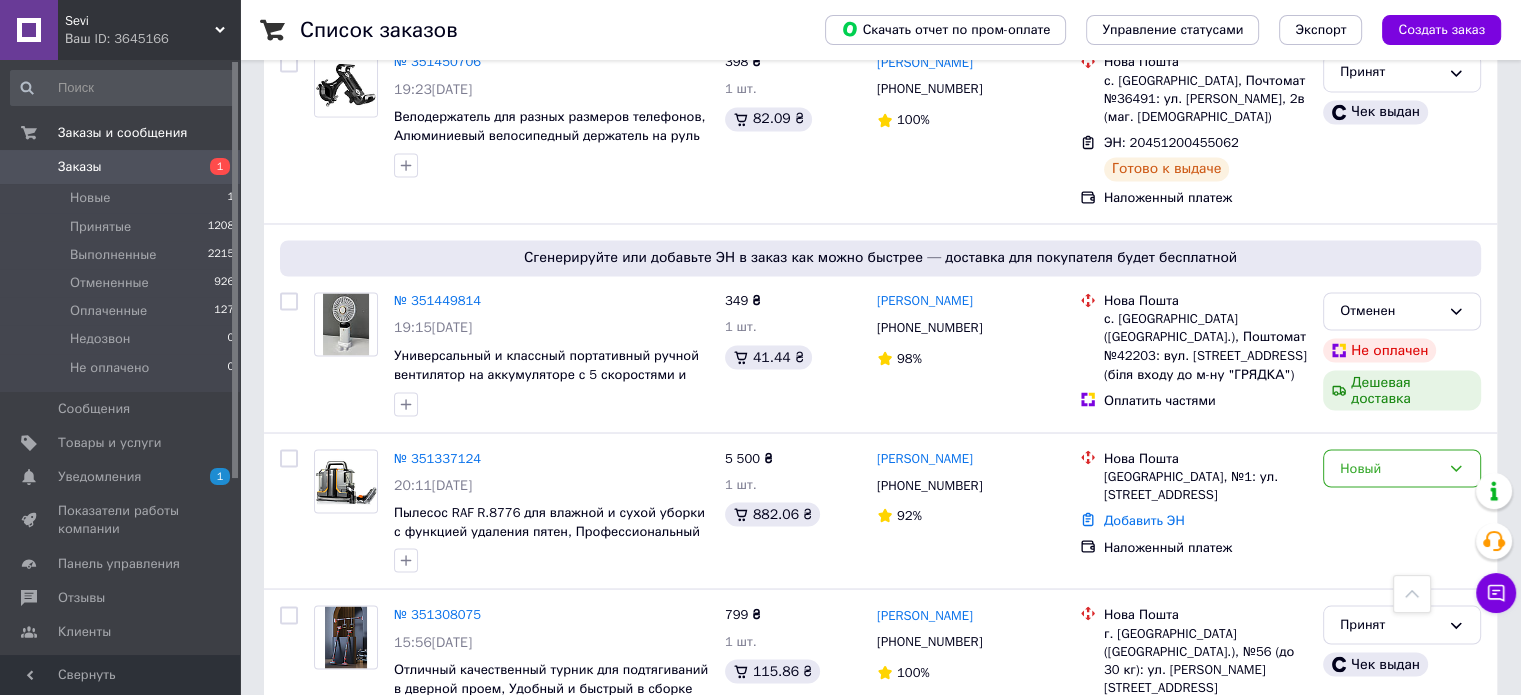 scroll, scrollTop: 3600, scrollLeft: 0, axis: vertical 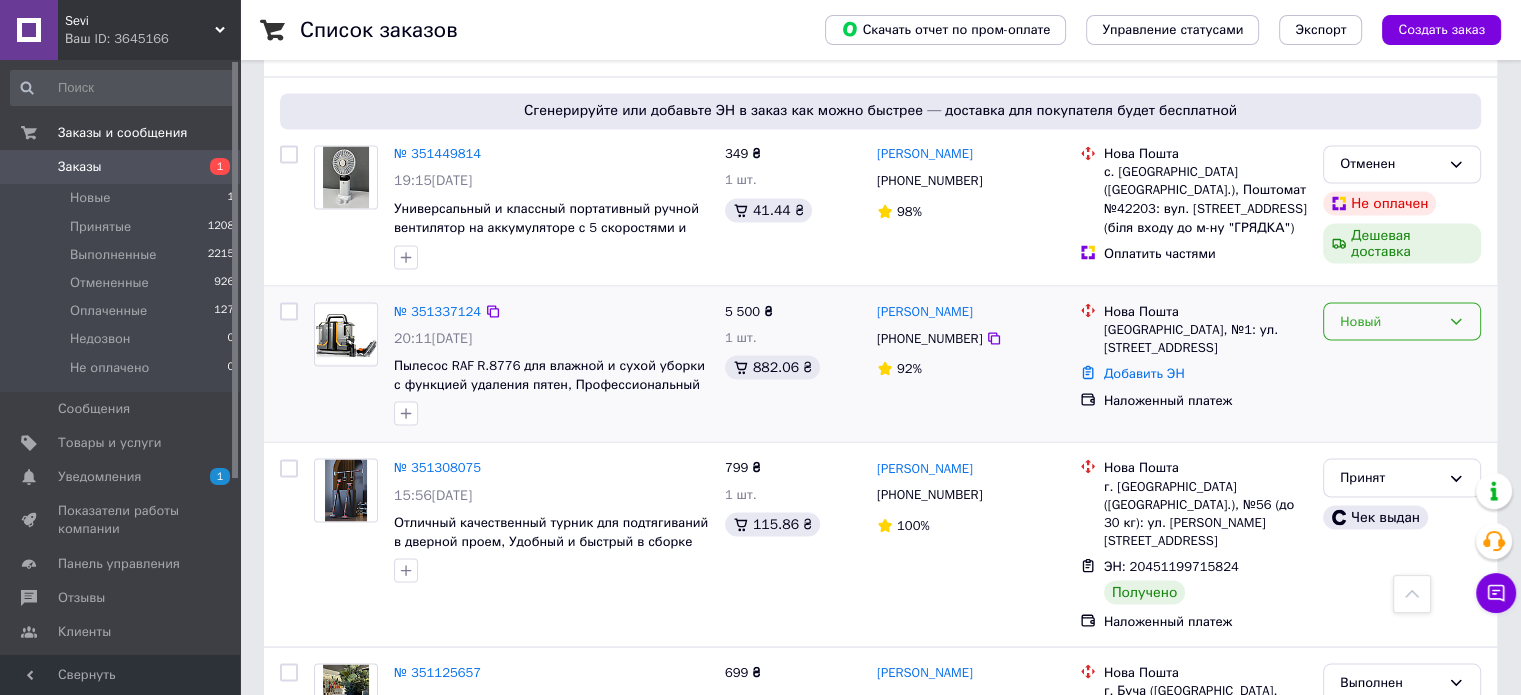 click on "Новый" at bounding box center [1402, 321] 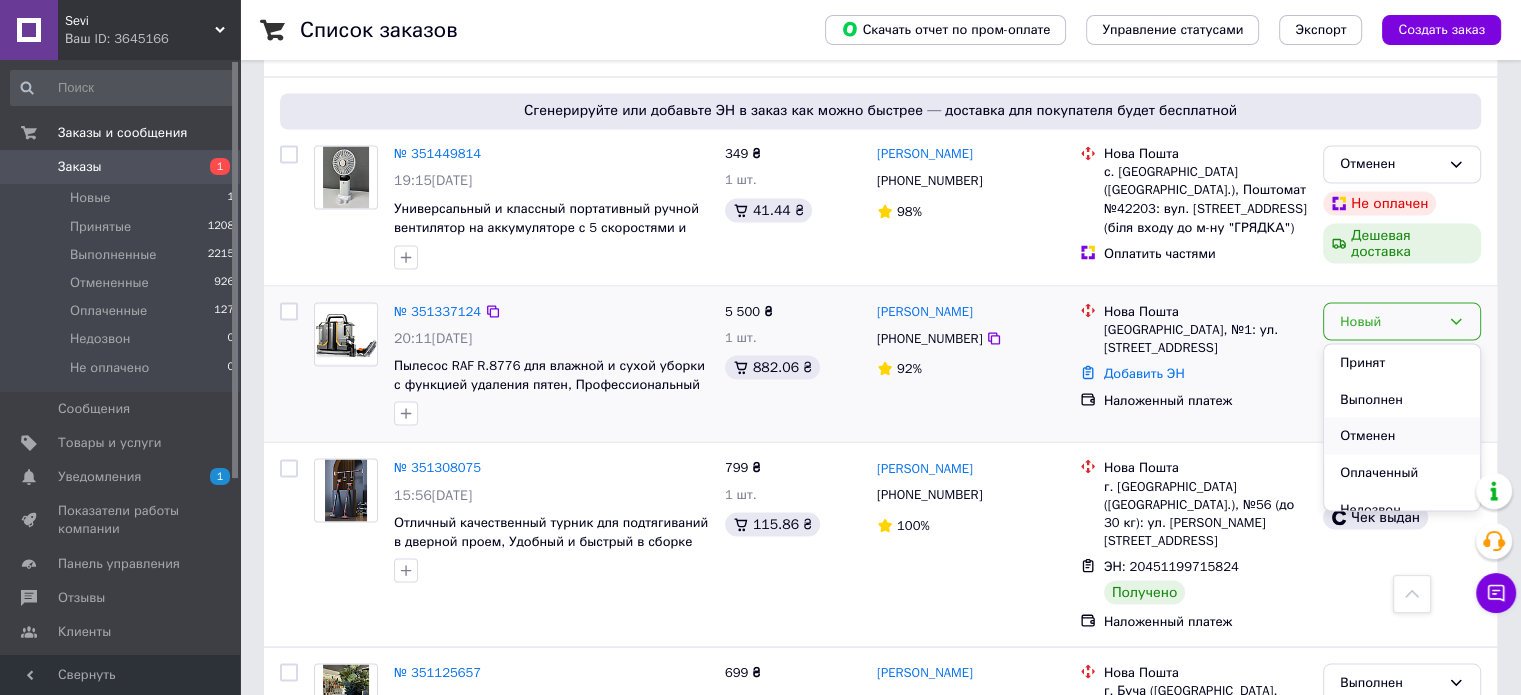 click on "Отменен" at bounding box center [1402, 435] 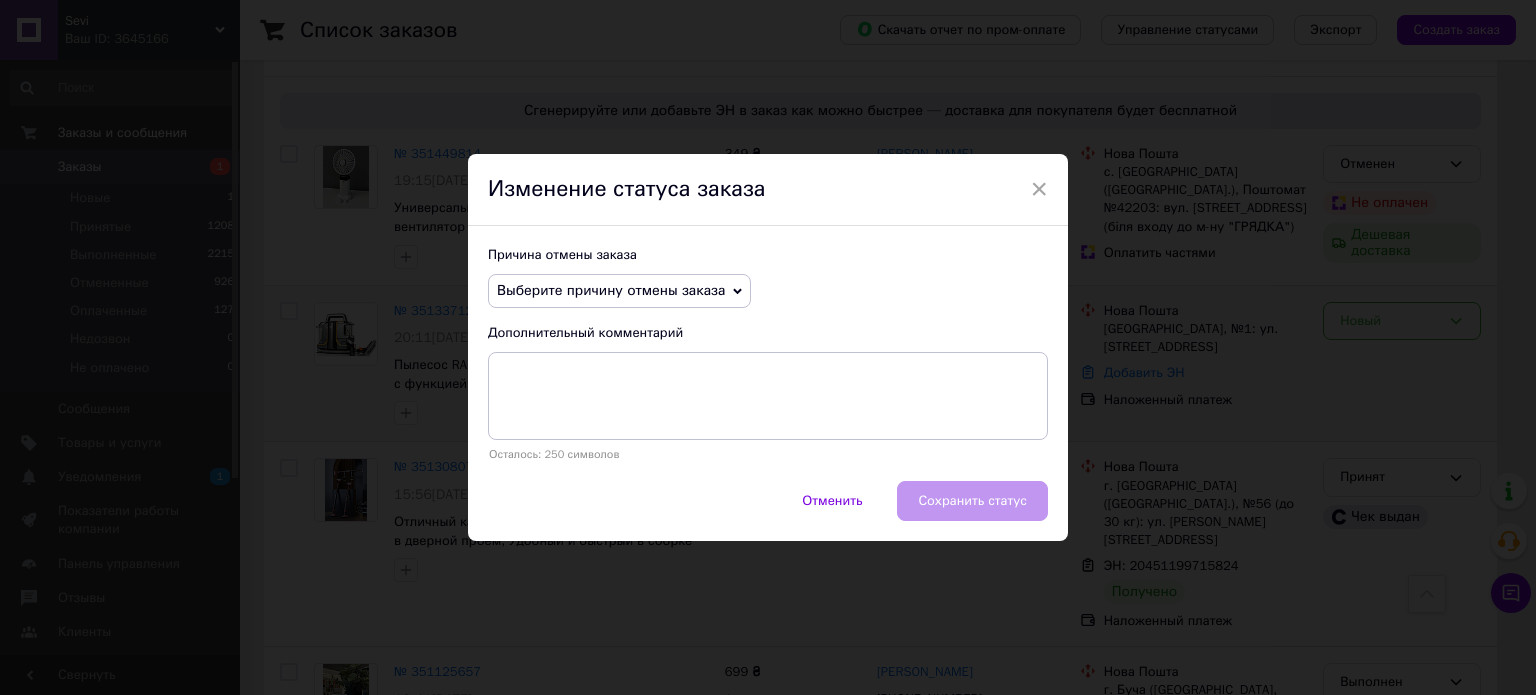 click on "Выберите причину отмены заказа" at bounding box center [619, 291] 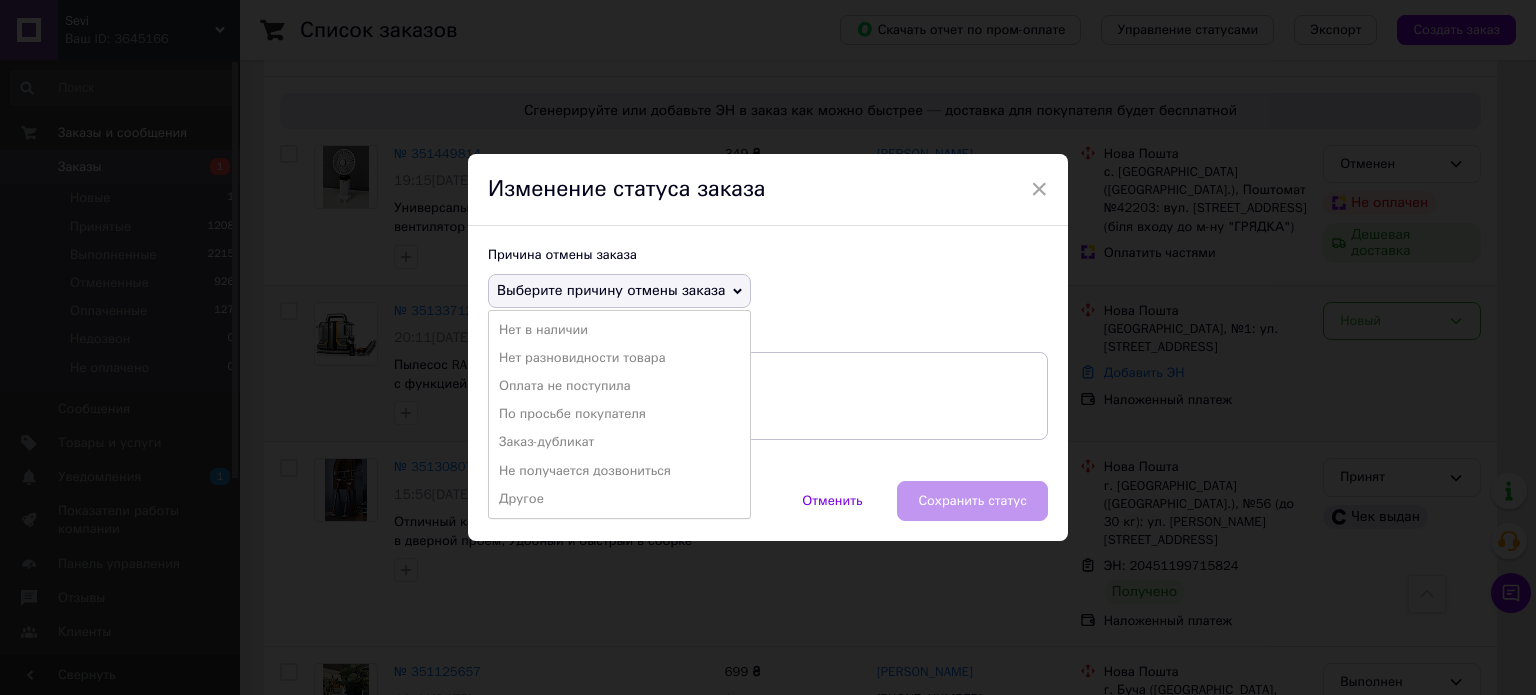 click on "Заказ-дубликат" at bounding box center (619, 442) 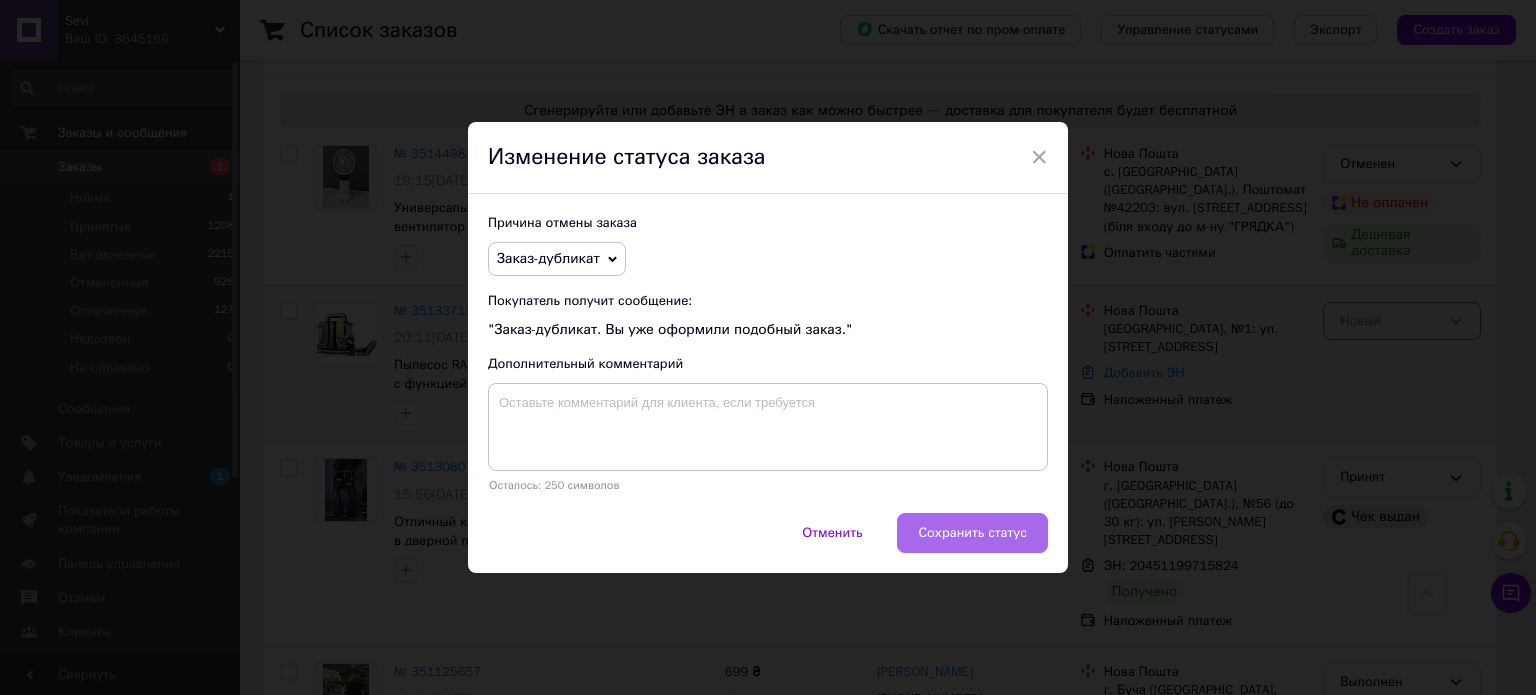 click on "Сохранить статус" at bounding box center [972, 533] 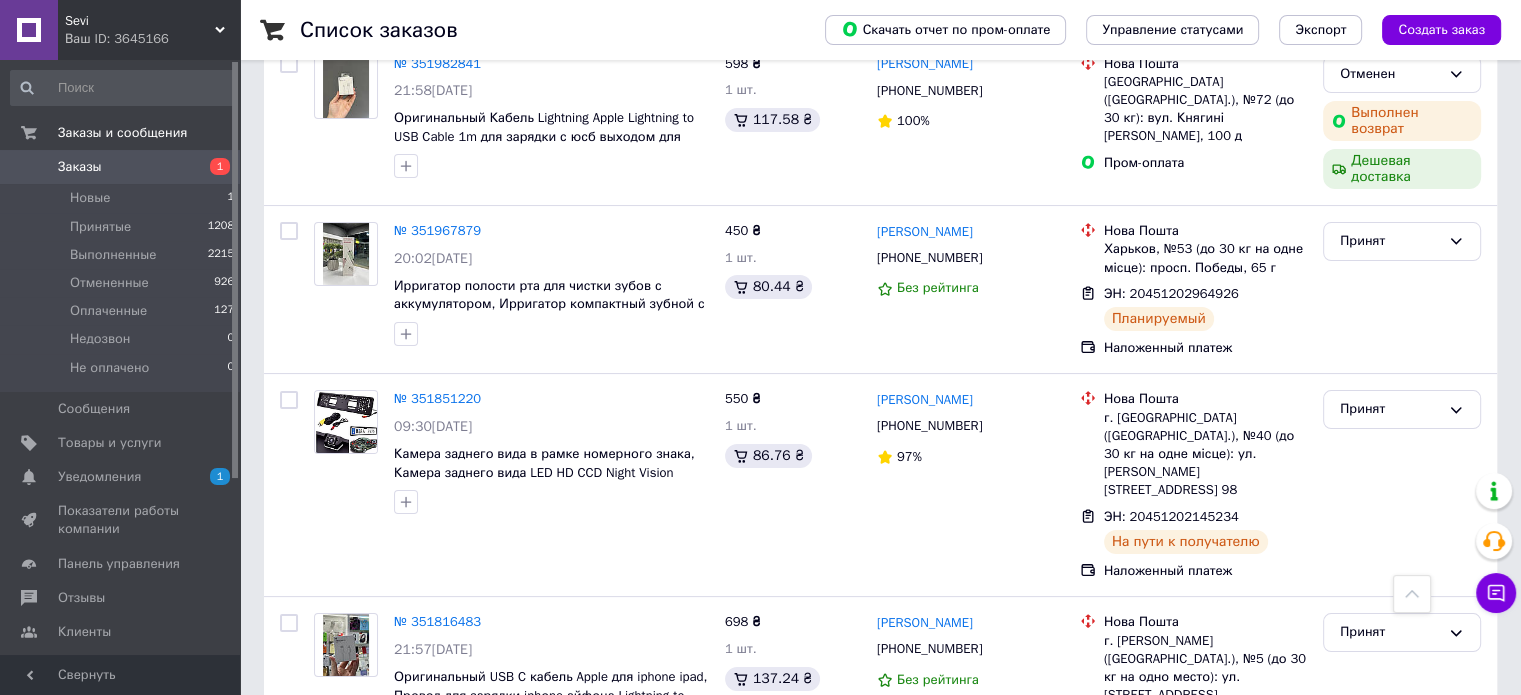 scroll, scrollTop: 0, scrollLeft: 0, axis: both 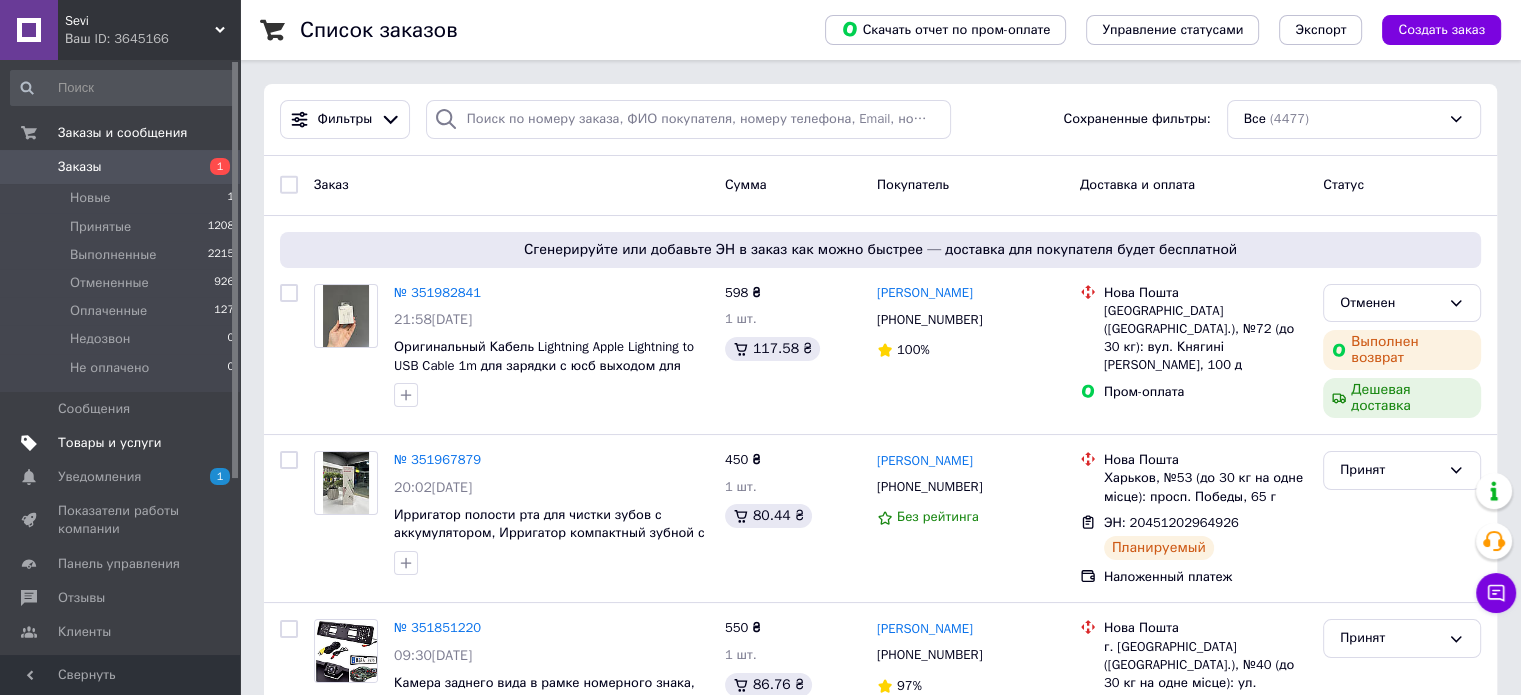 click on "Товары и услуги" at bounding box center [110, 443] 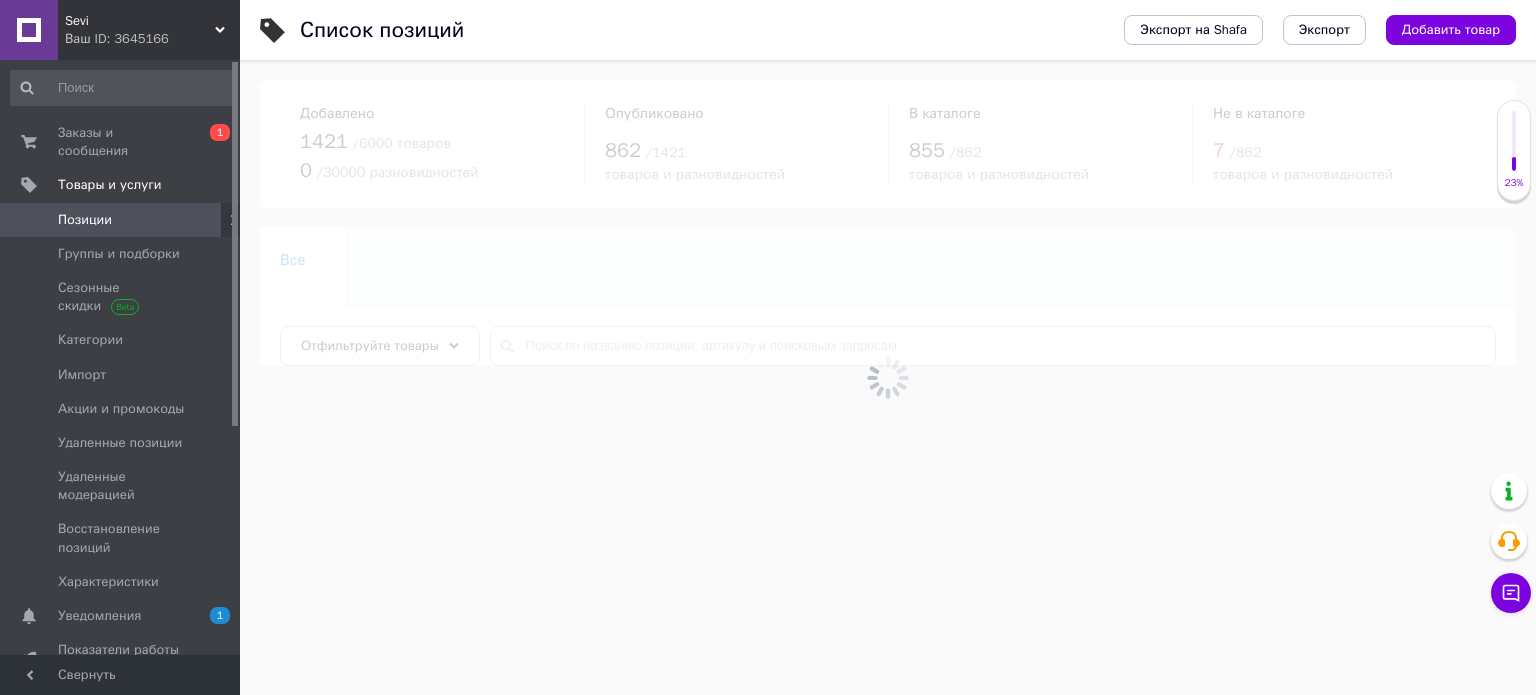 click at bounding box center [888, 377] 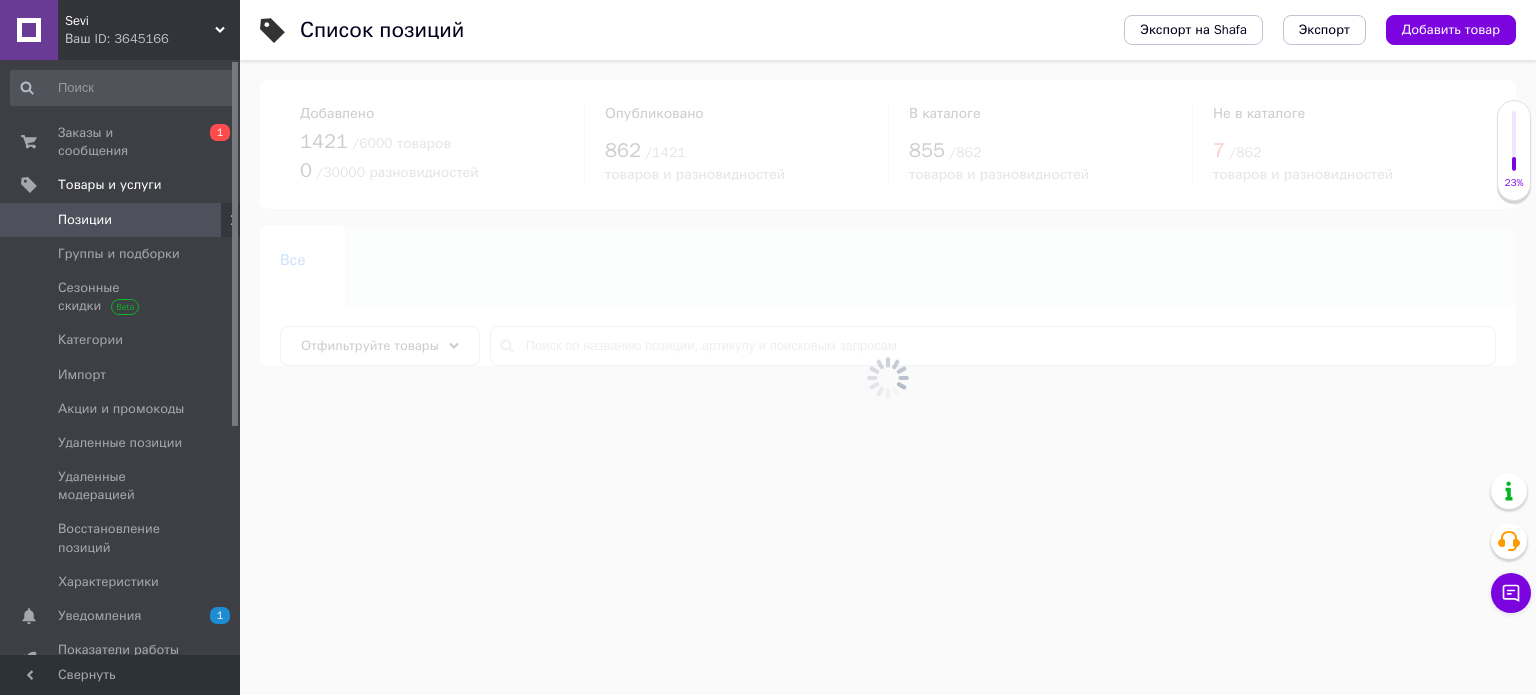 click at bounding box center [888, 377] 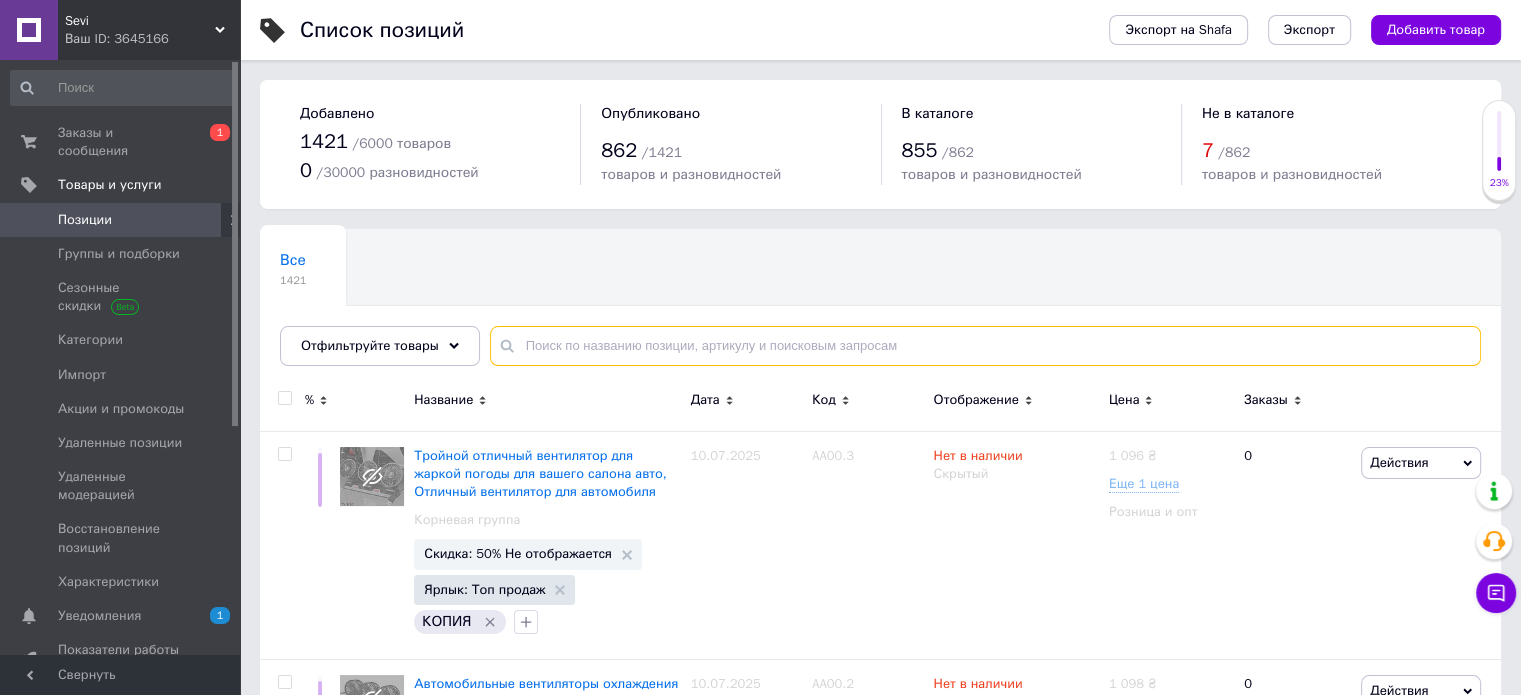click at bounding box center [985, 346] 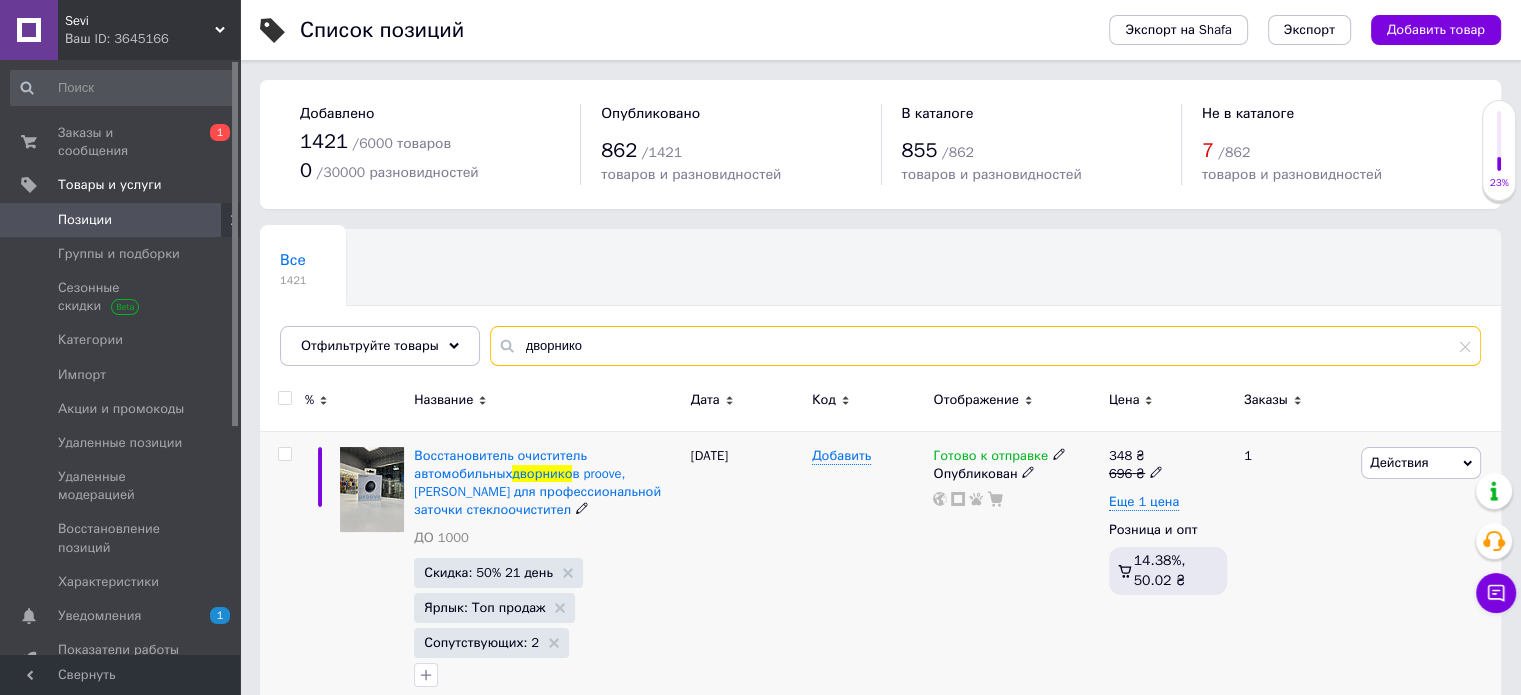 type on "дворнико" 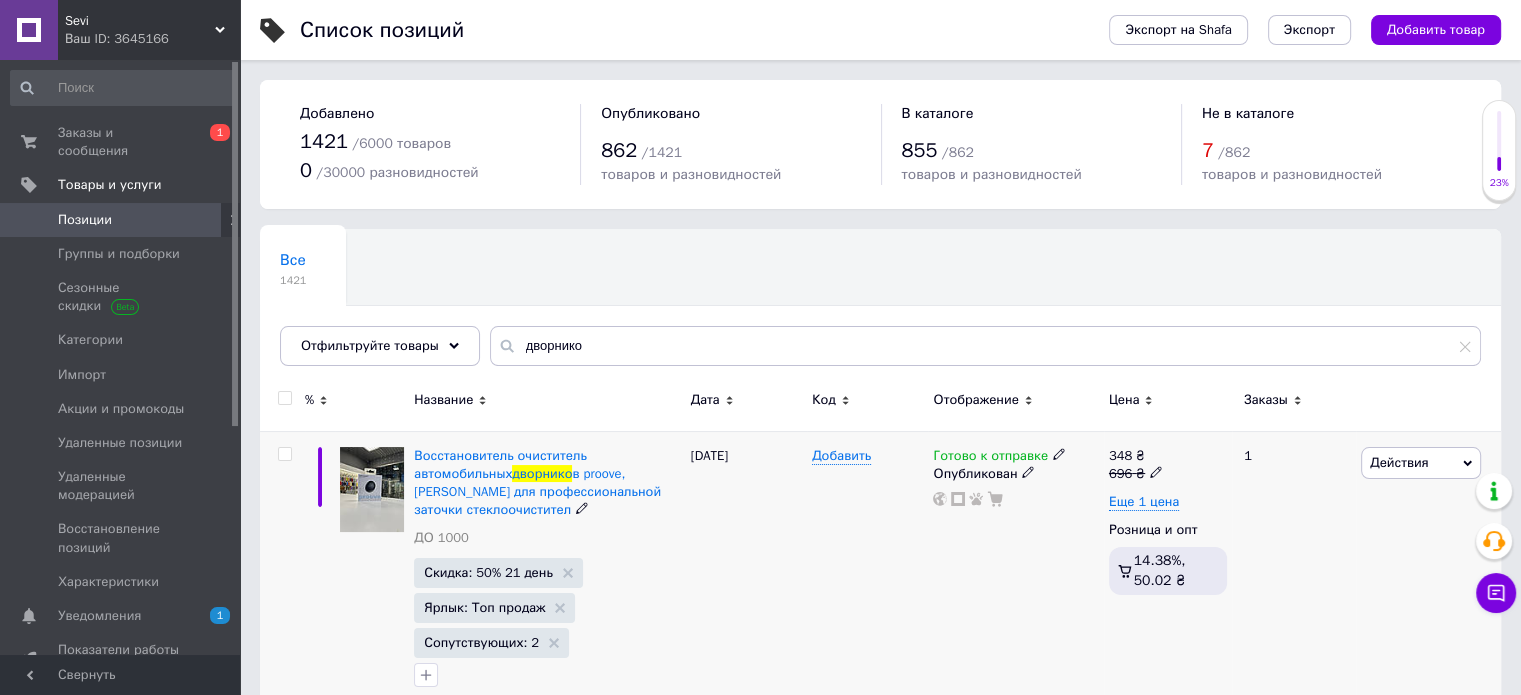click 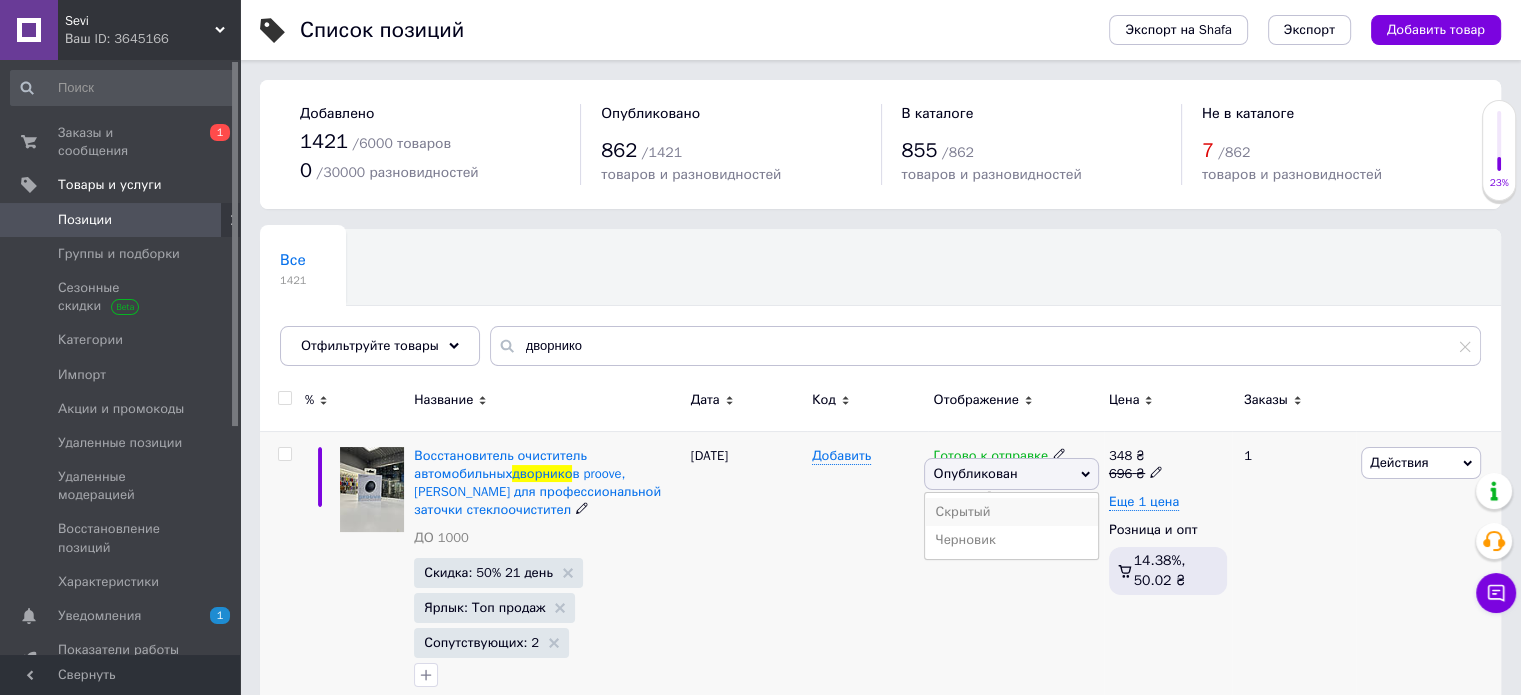 click on "Скрытый" at bounding box center (1011, 512) 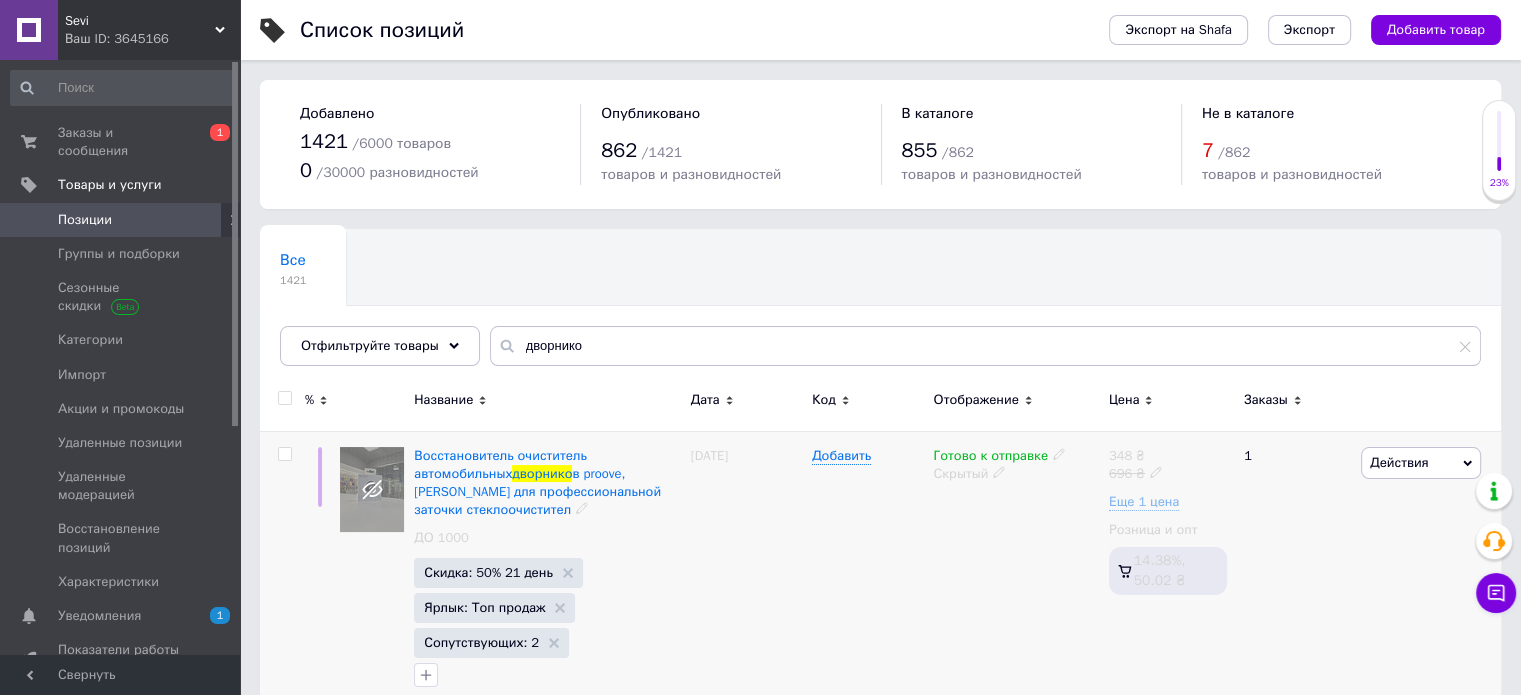 click 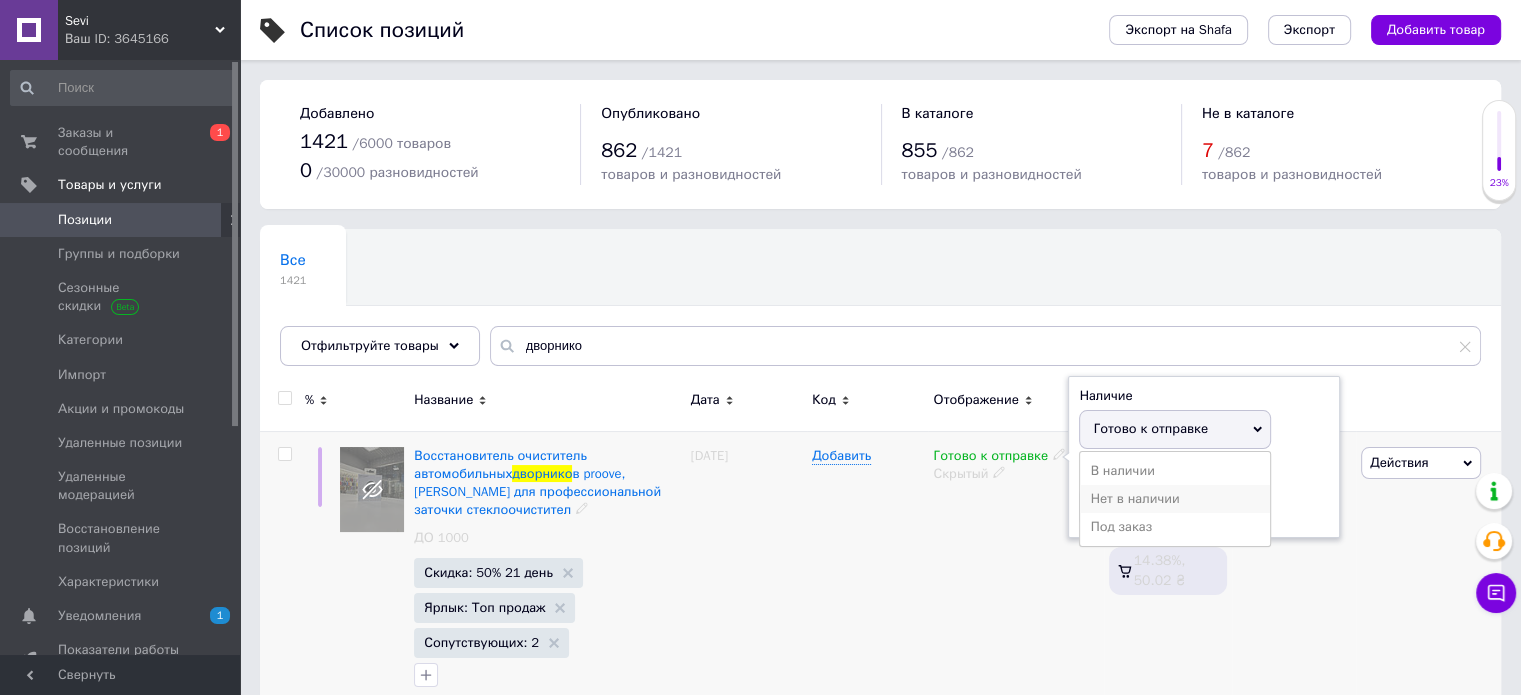 click on "Нет в наличии" at bounding box center (1175, 499) 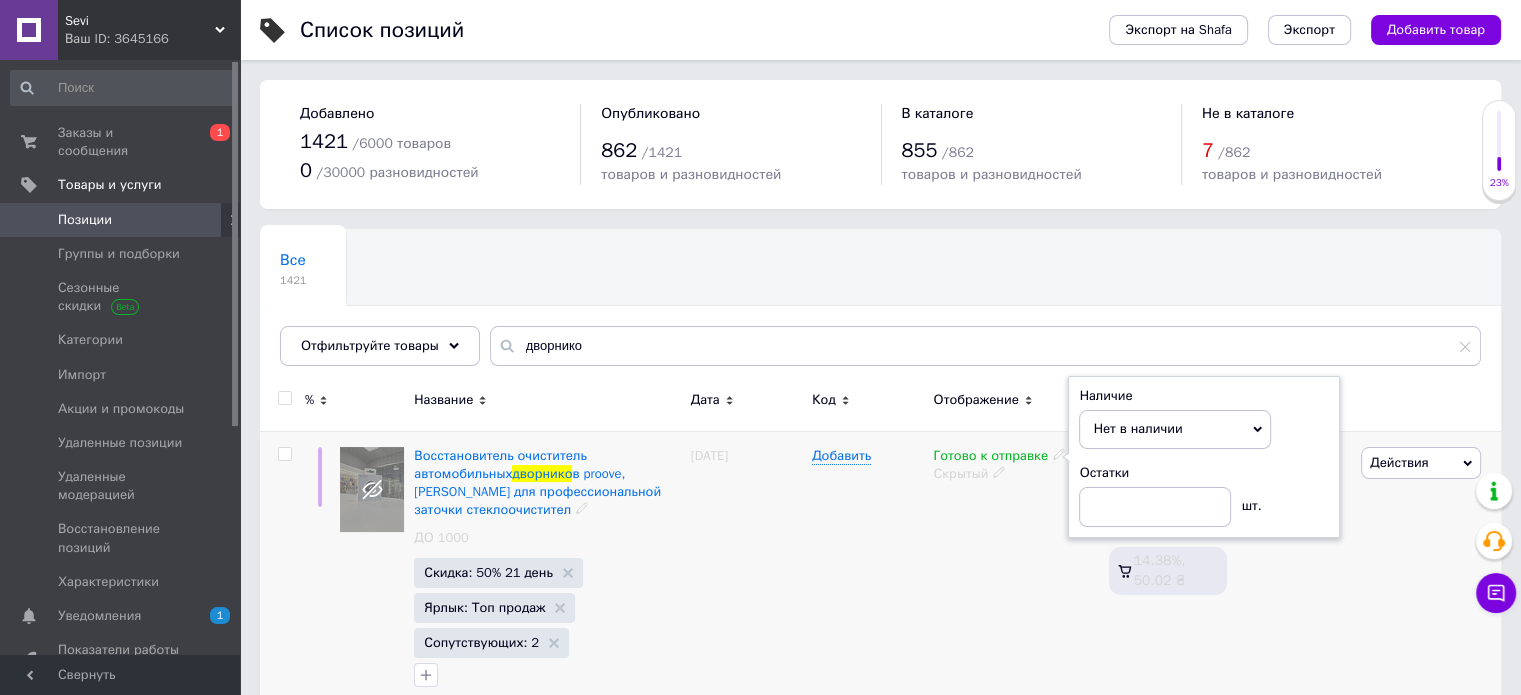 click on "Добавить" at bounding box center [867, 571] 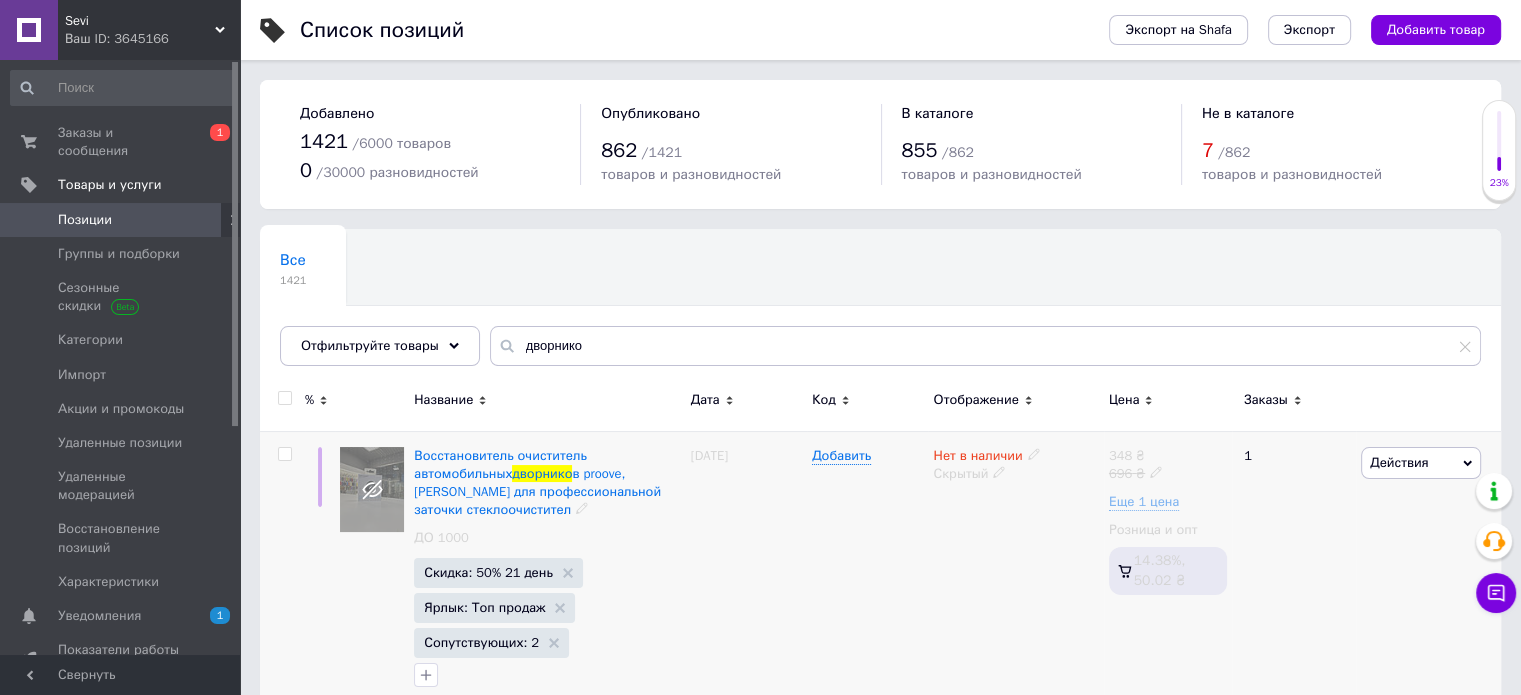 scroll, scrollTop: 36, scrollLeft: 0, axis: vertical 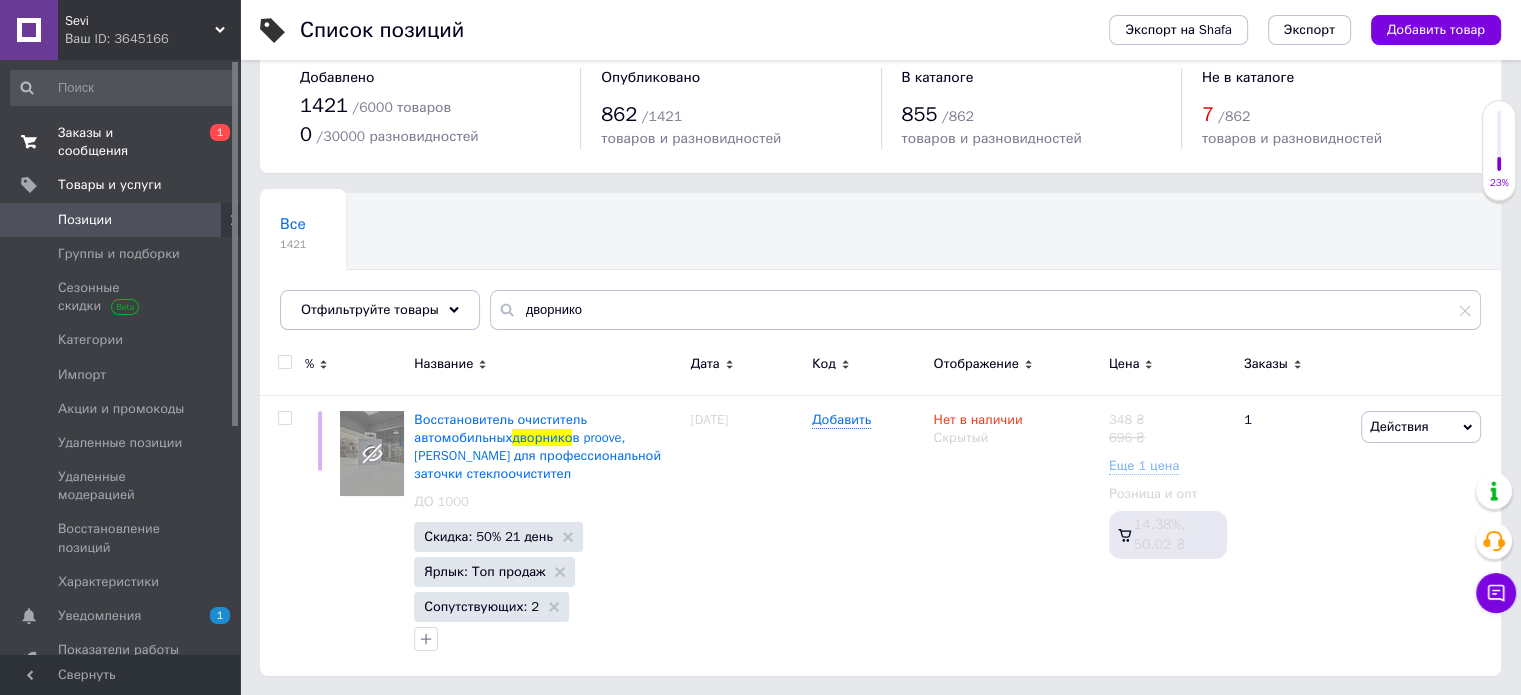 click on "Заказы и сообщения" at bounding box center (121, 142) 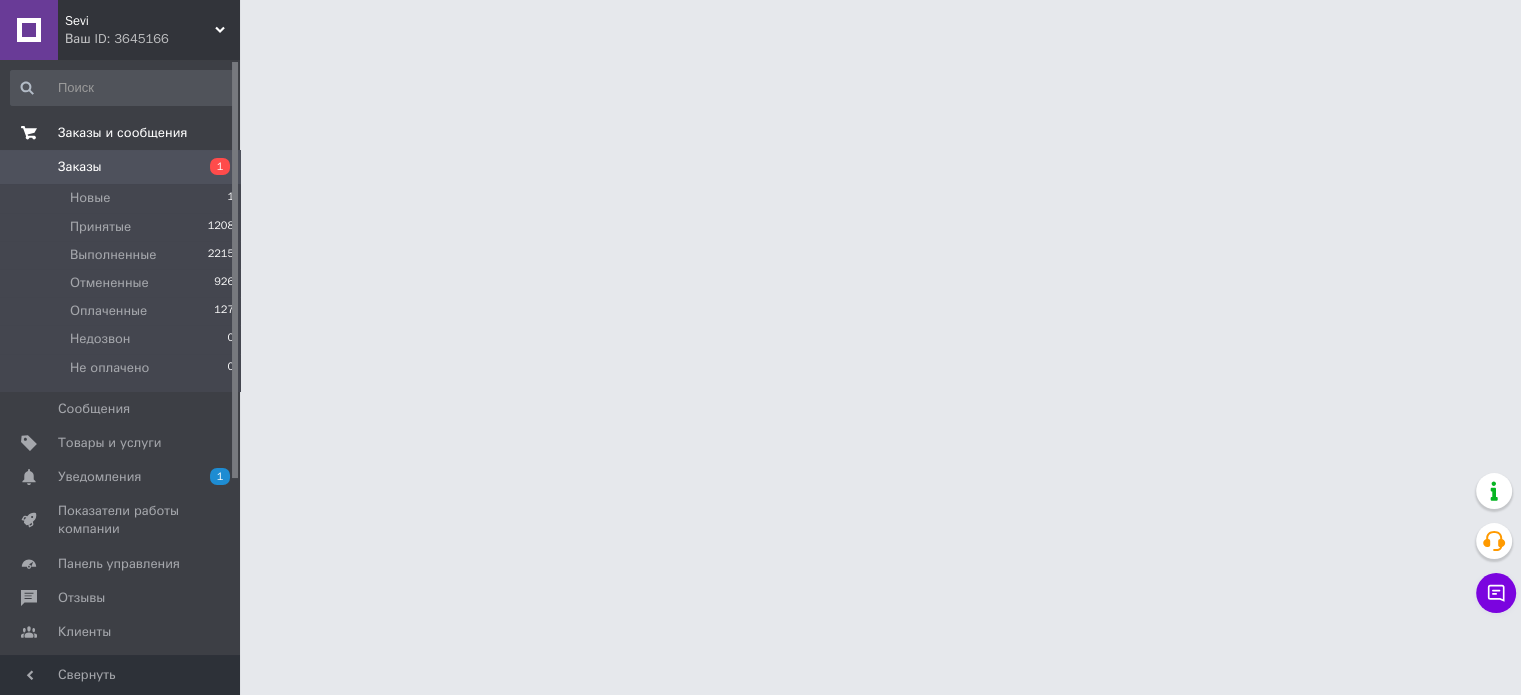 scroll, scrollTop: 0, scrollLeft: 0, axis: both 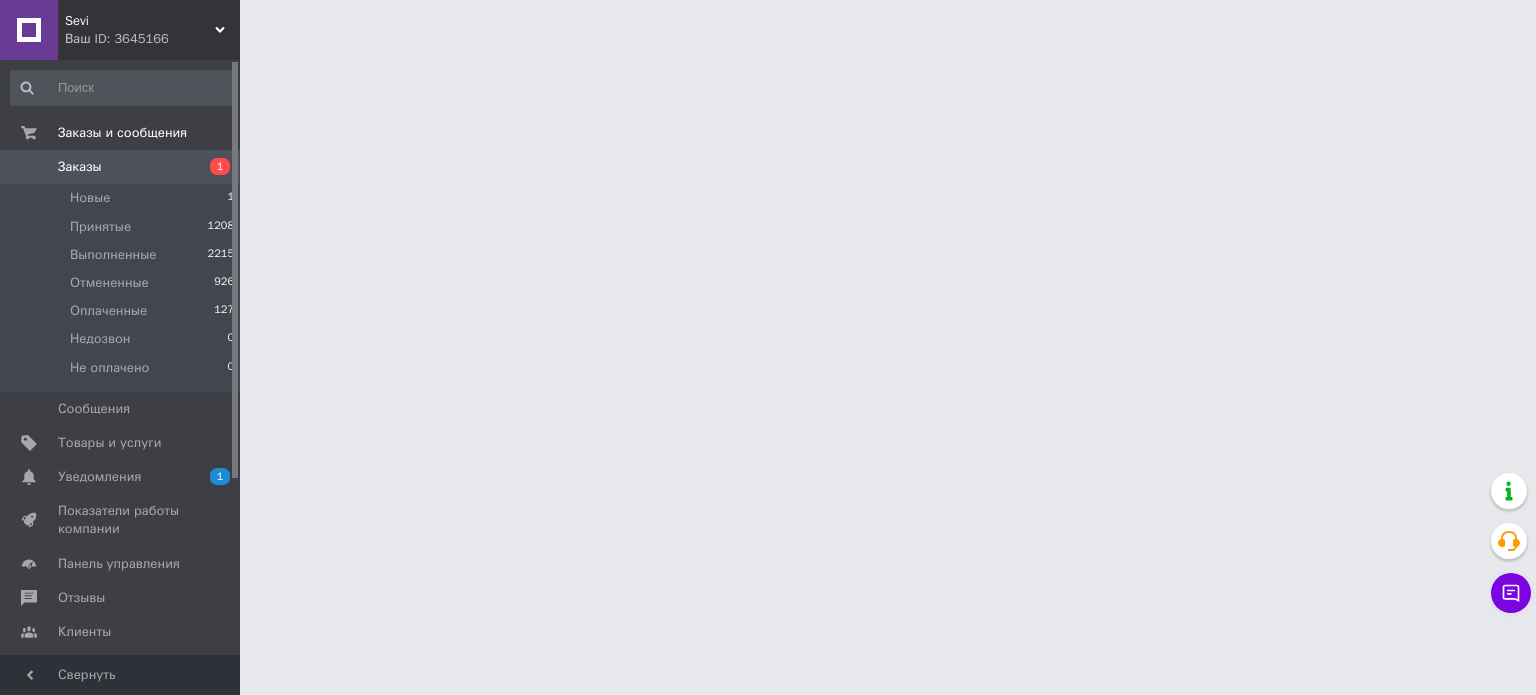 click on "Ваш ID: 3645166" at bounding box center [152, 39] 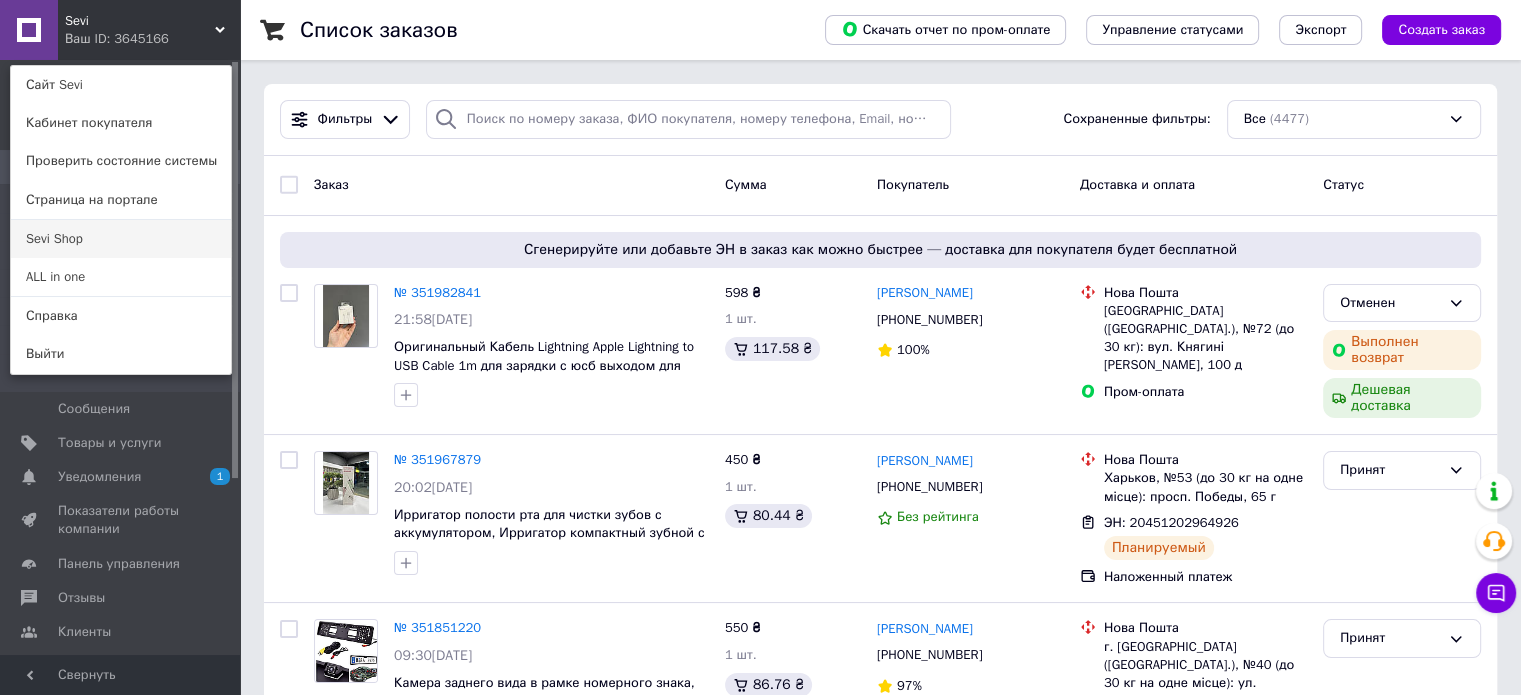 click on "Sevi Shop" at bounding box center [121, 239] 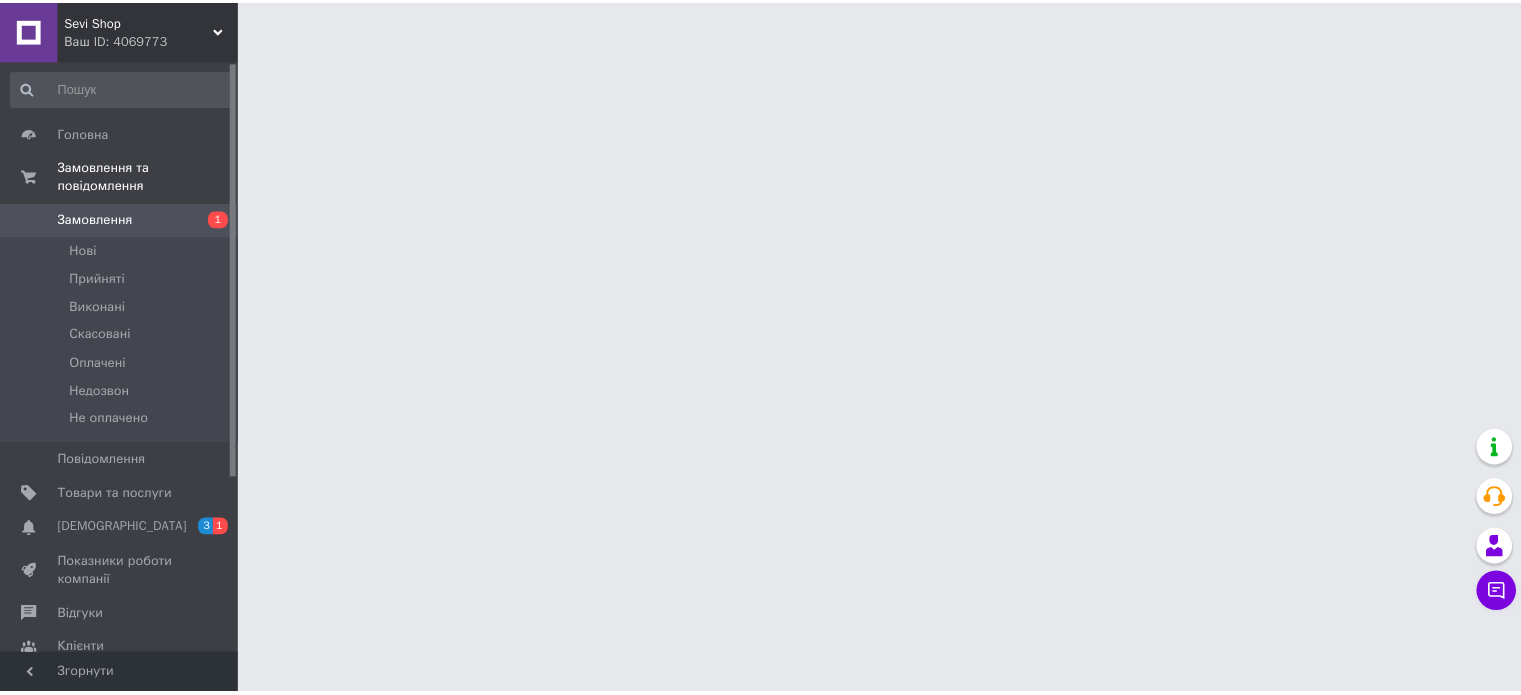 scroll, scrollTop: 0, scrollLeft: 0, axis: both 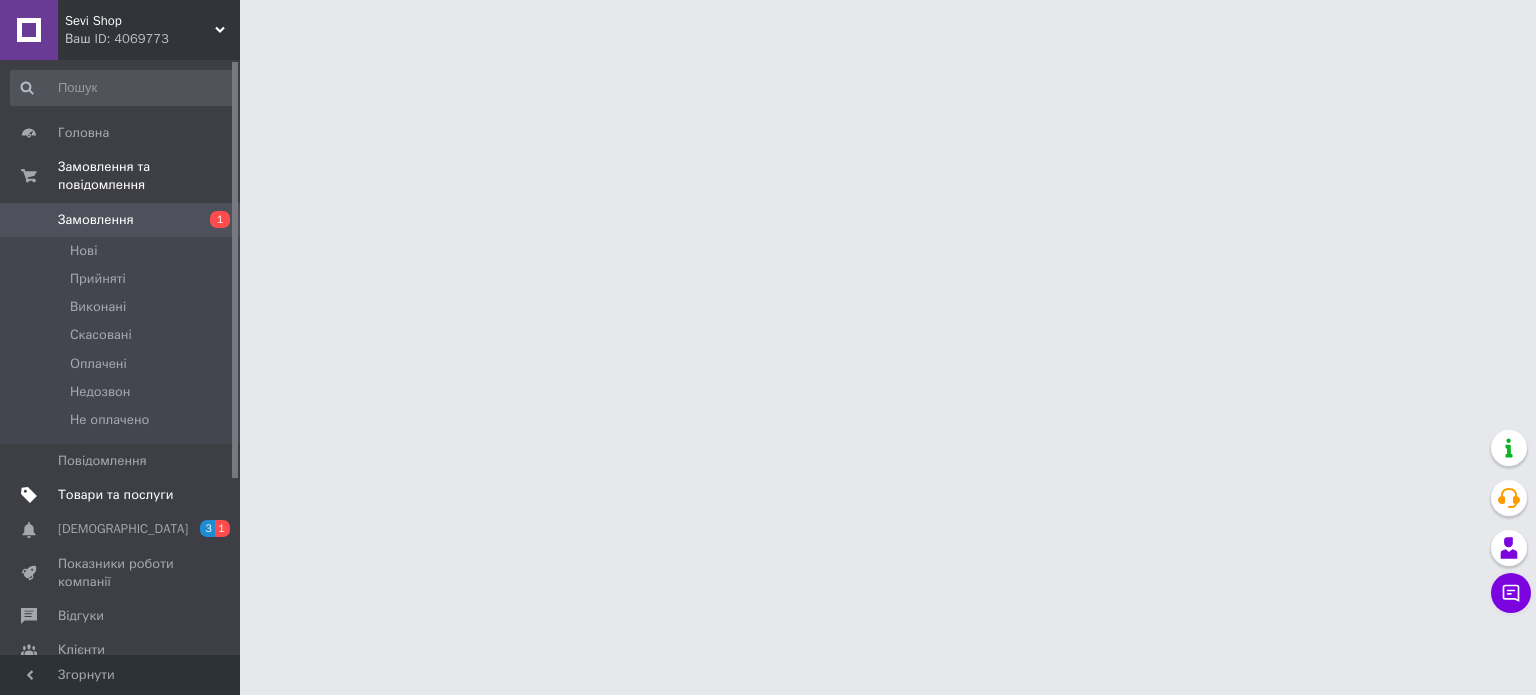 click on "Товари та послуги" at bounding box center [115, 495] 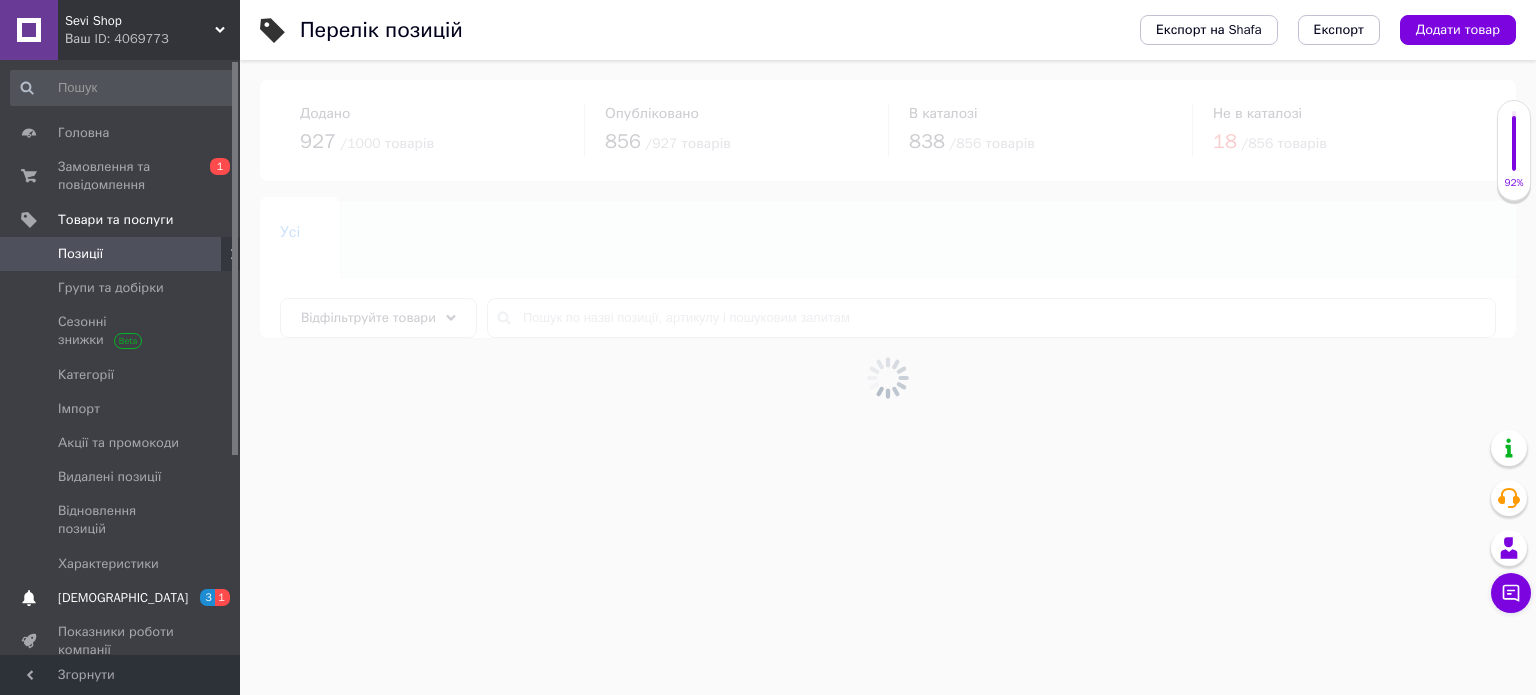 click on "[DEMOGRAPHIC_DATA]" at bounding box center (121, 598) 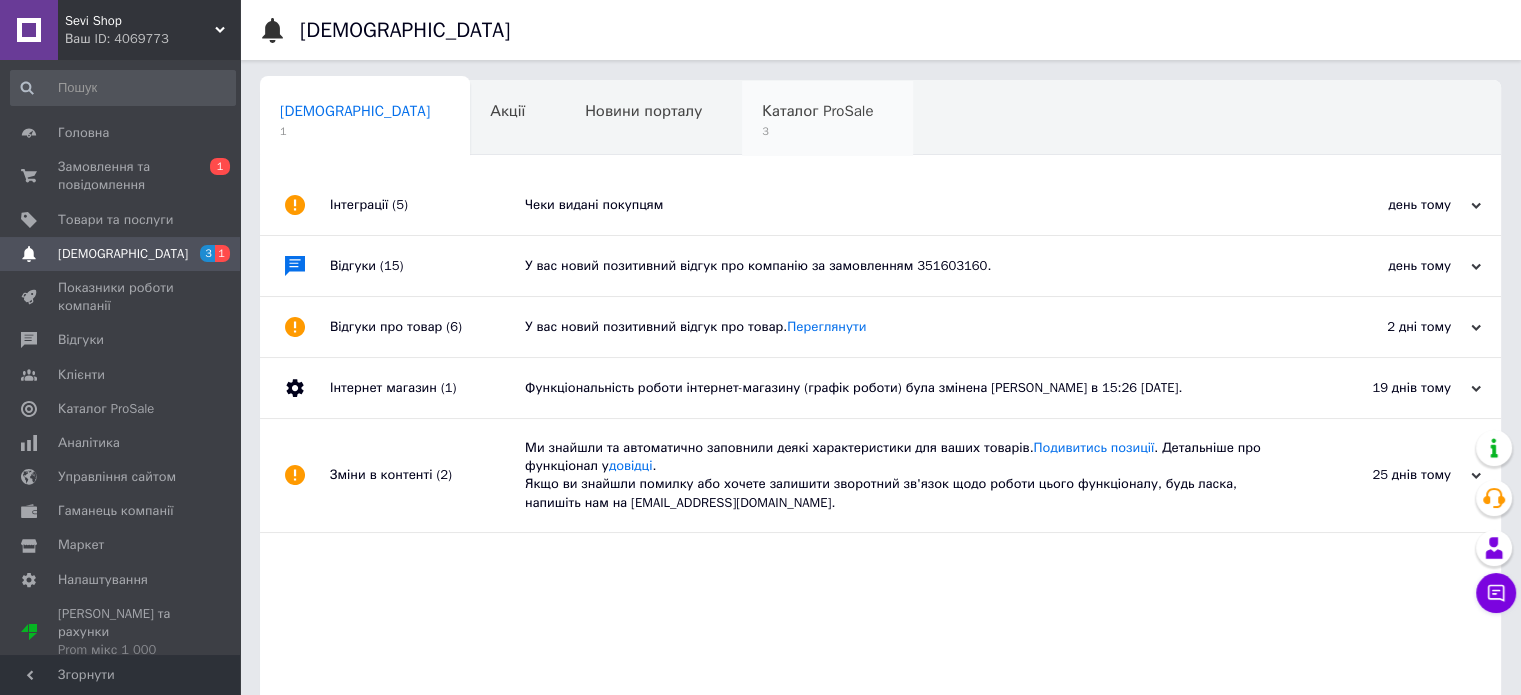 click on "3" at bounding box center [817, 131] 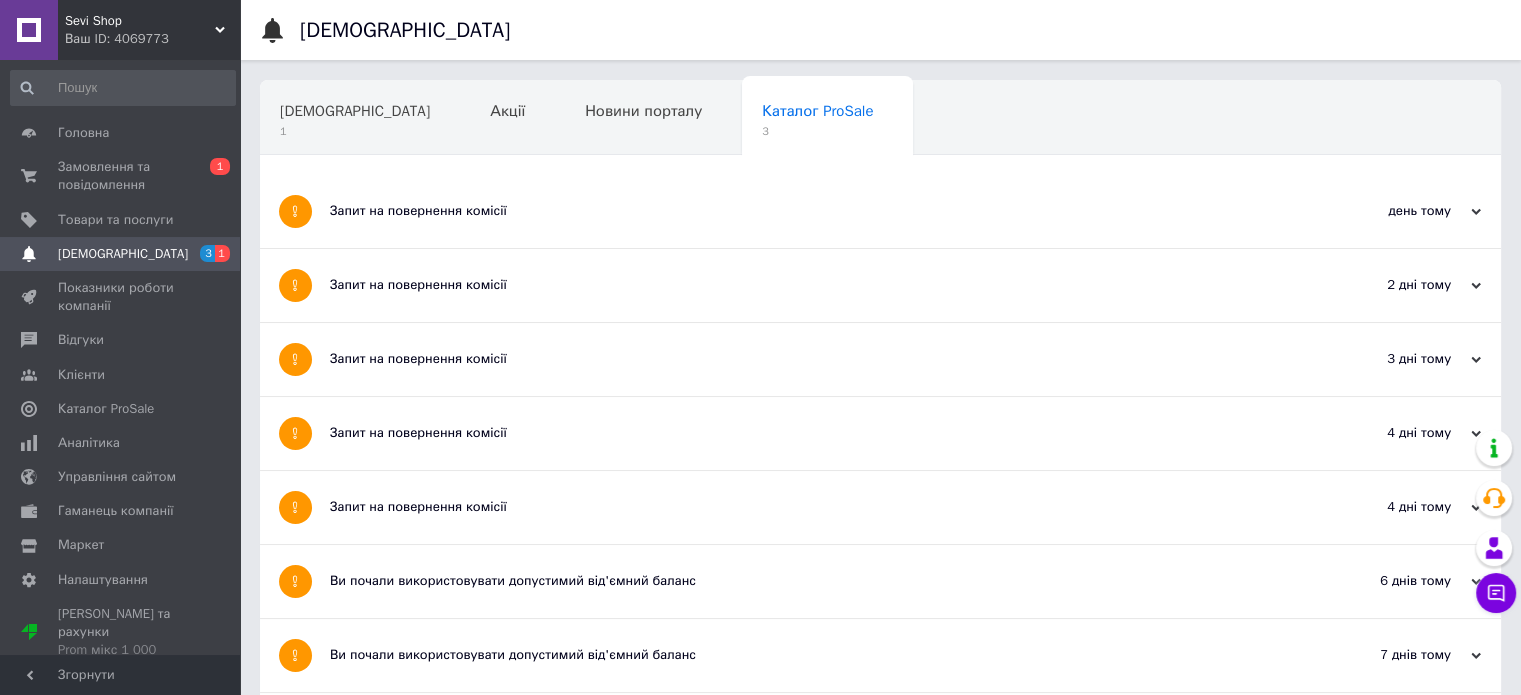 click on "[DEMOGRAPHIC_DATA]" at bounding box center [355, 111] 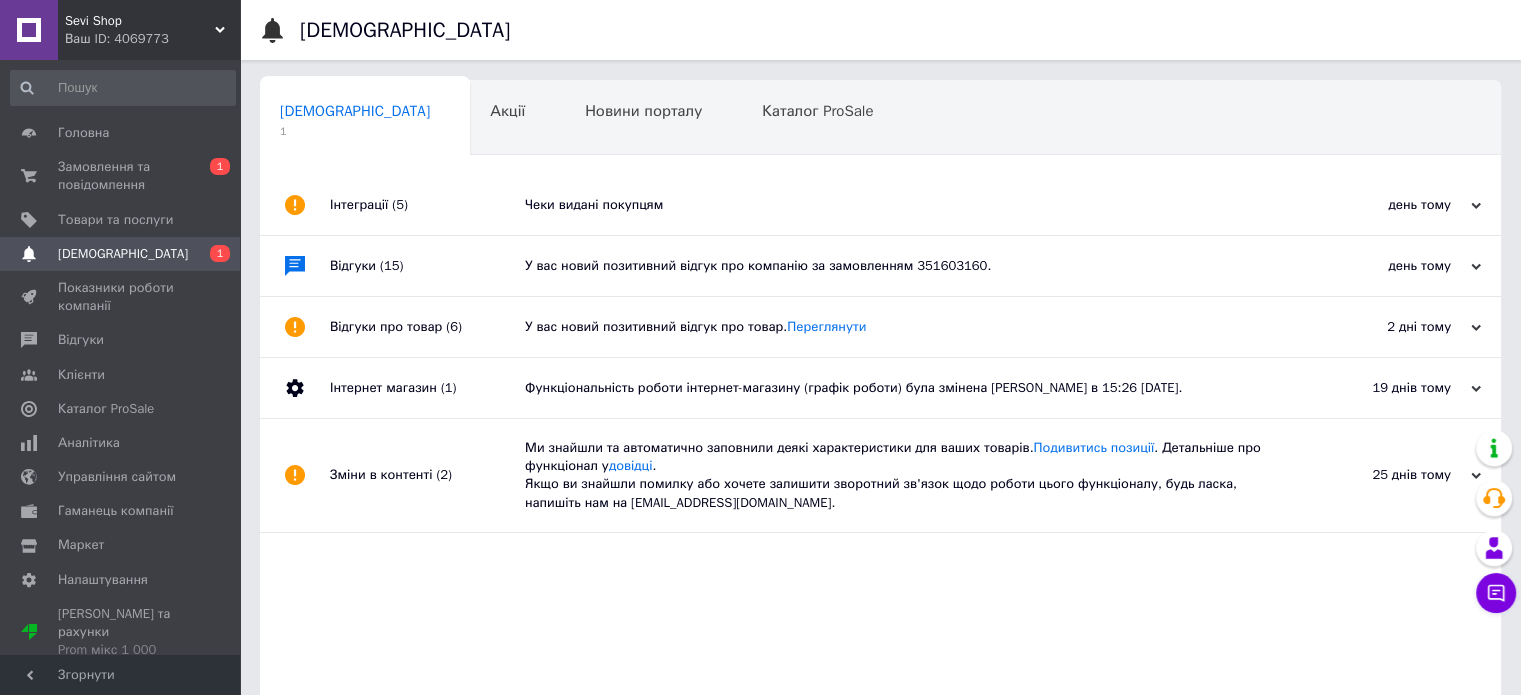 click on "Інтеграції   (5)" at bounding box center (427, 205) 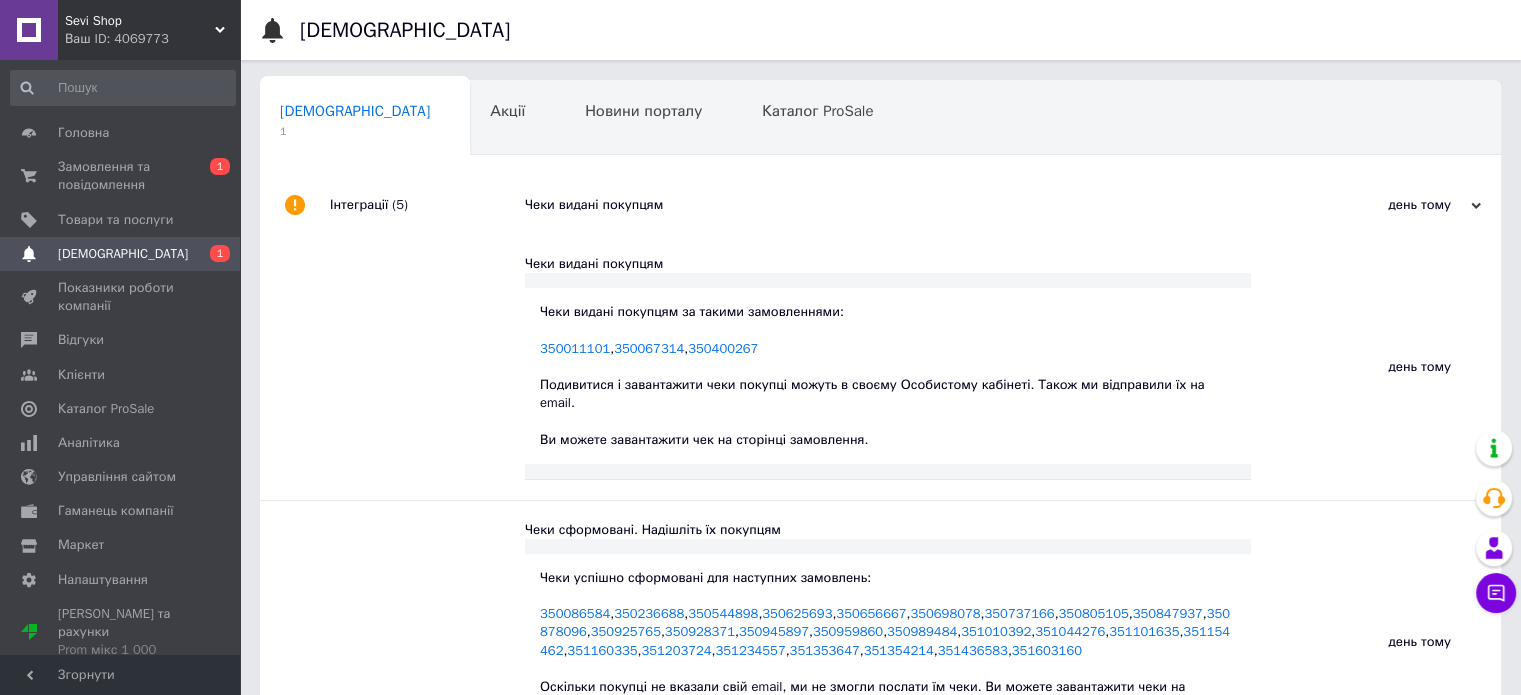 click on "Інтеграції   (5)" at bounding box center (427, 205) 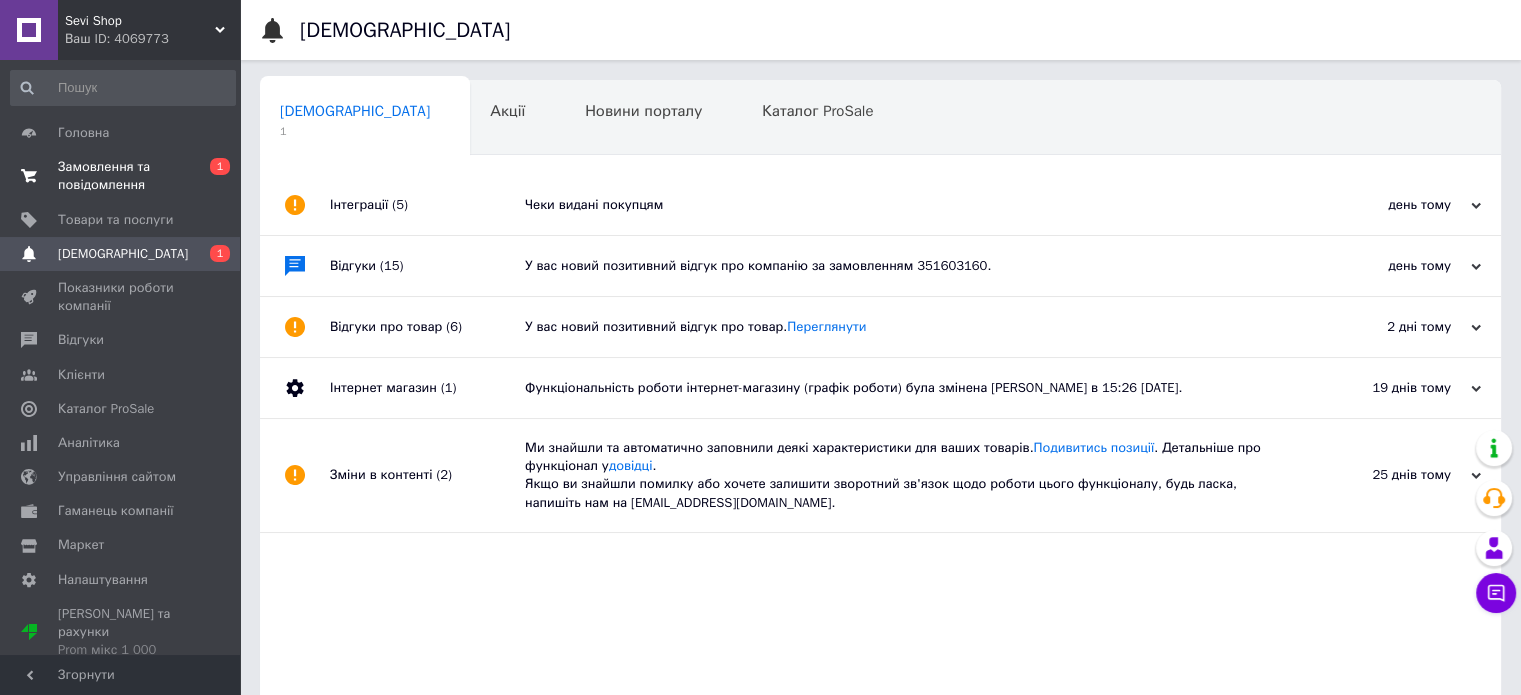 click on "Замовлення та повідомлення" at bounding box center [121, 176] 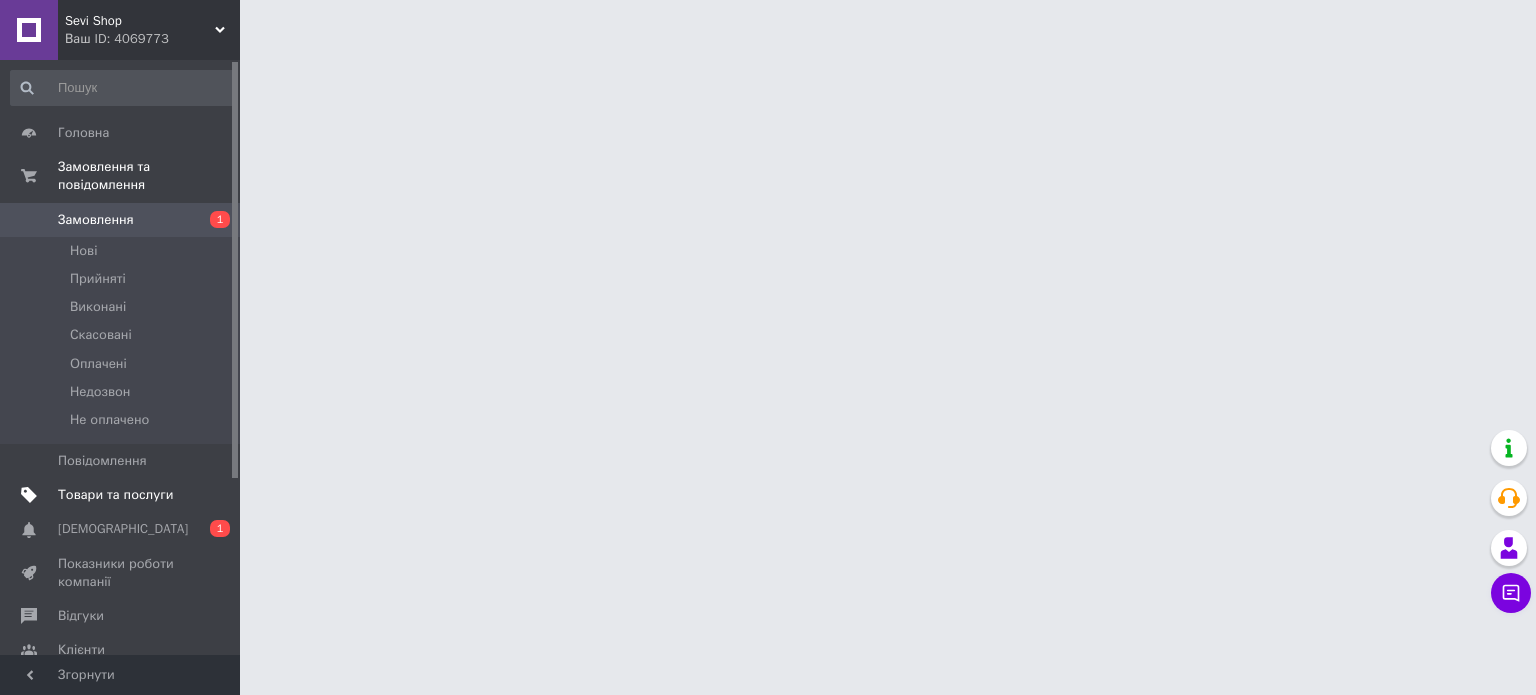 click on "Товари та послуги" at bounding box center [115, 495] 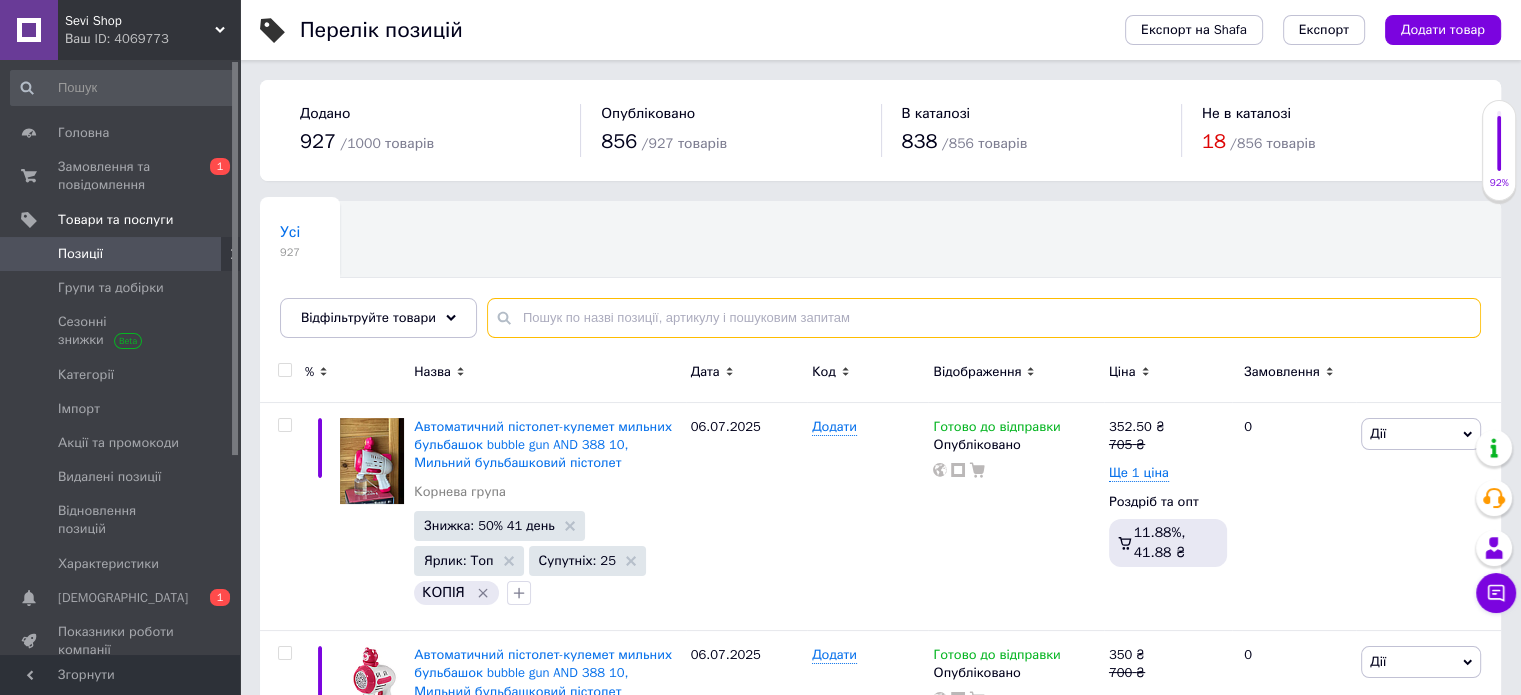 click at bounding box center [984, 318] 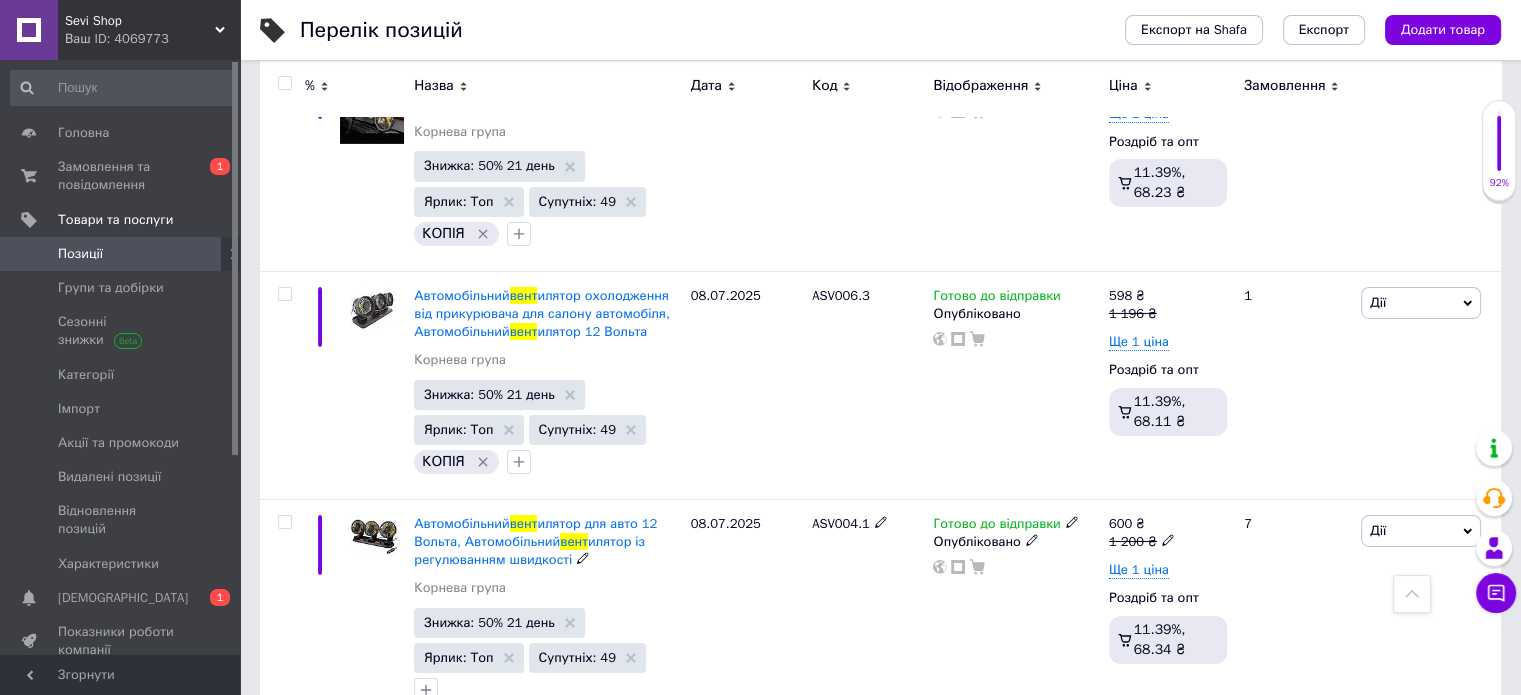 scroll, scrollTop: 6600, scrollLeft: 0, axis: vertical 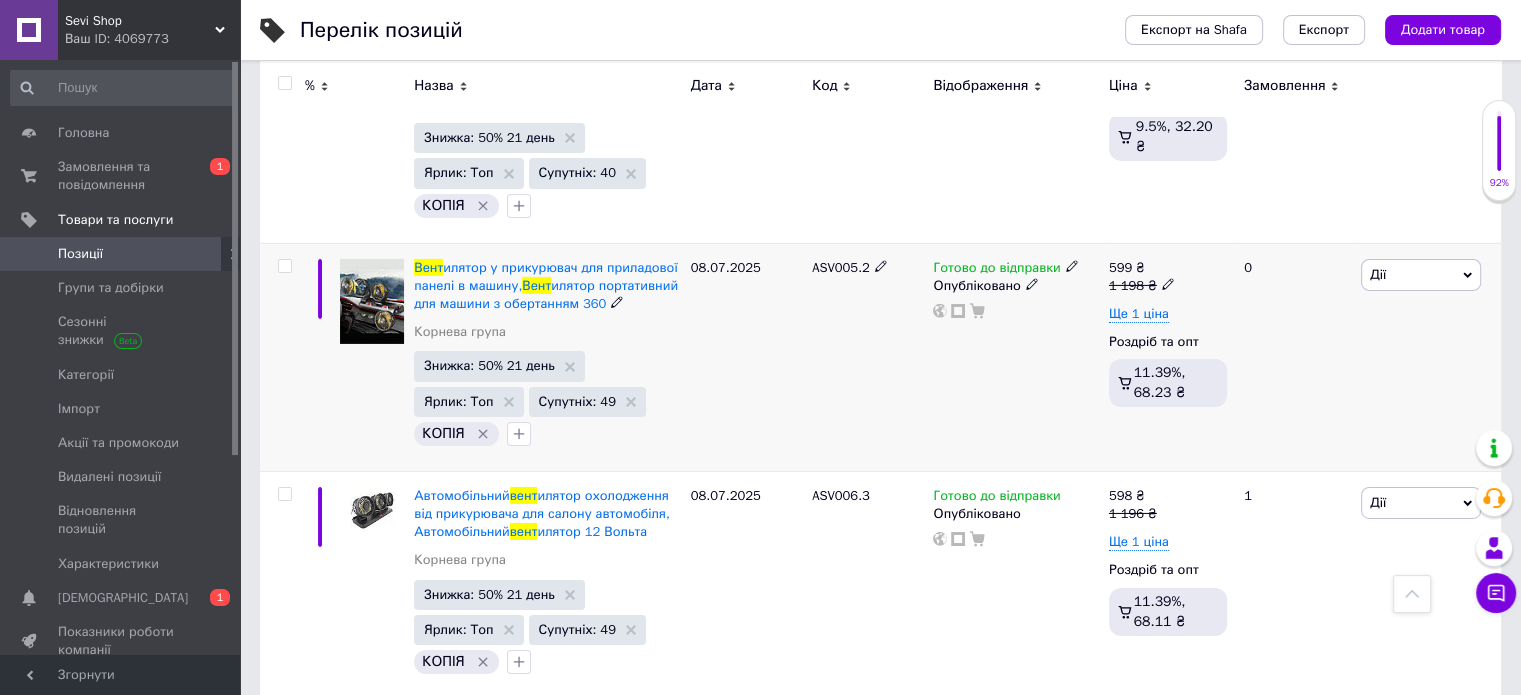 type on "вент" 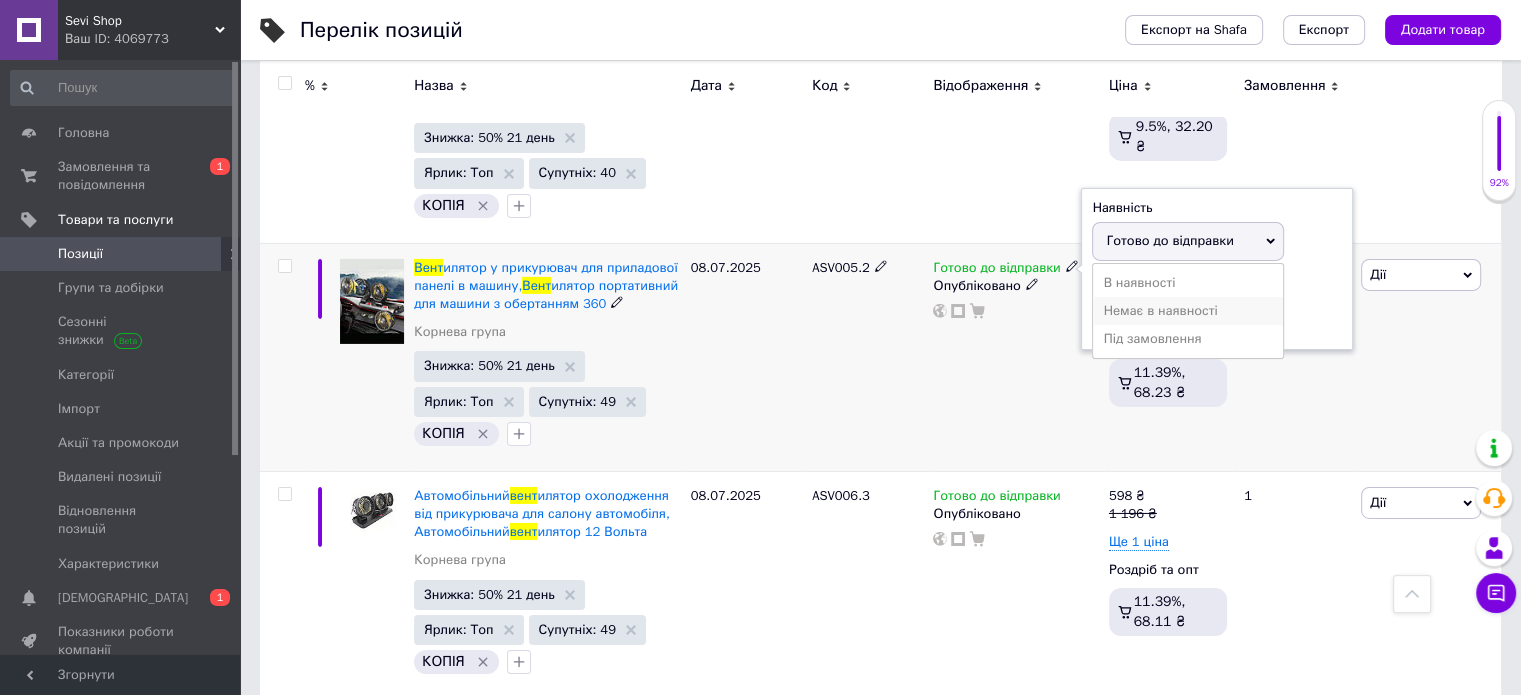 click on "Немає в наявності" at bounding box center [1188, 311] 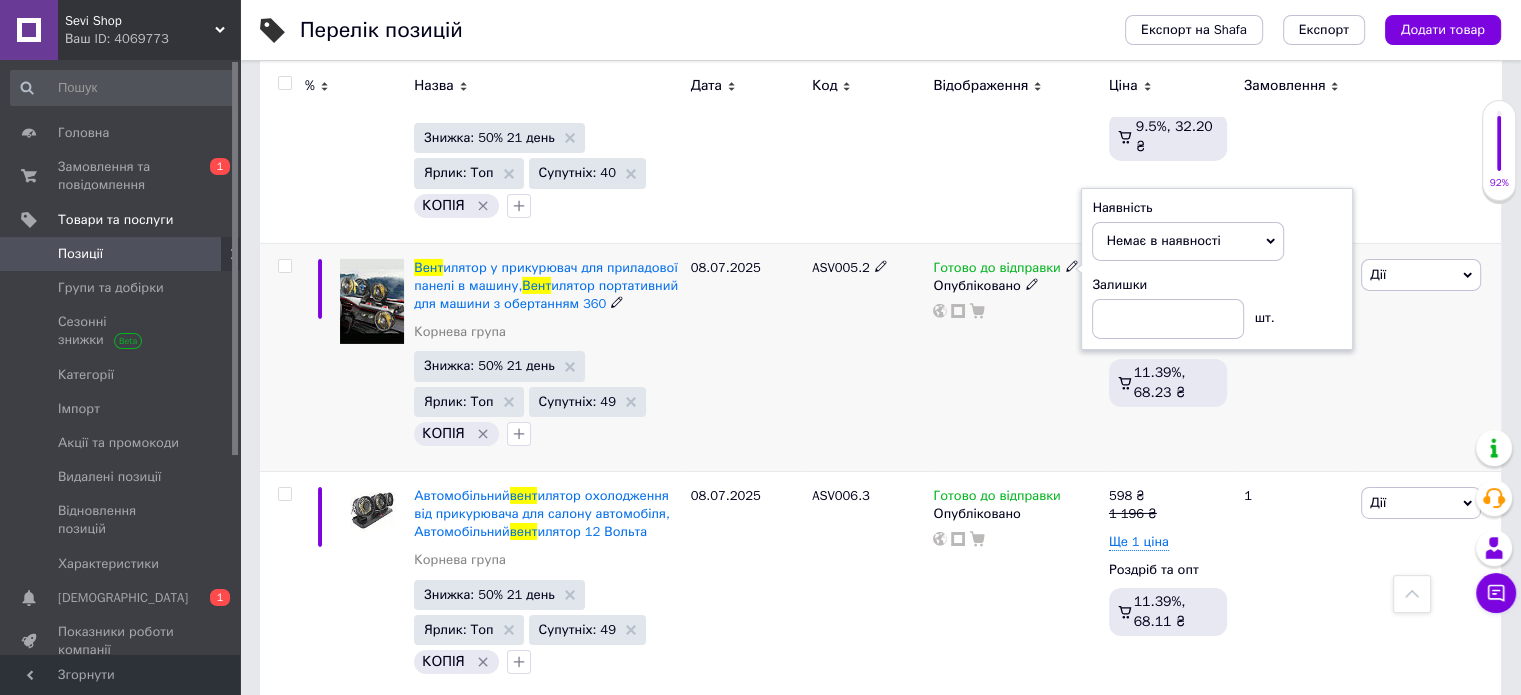 click 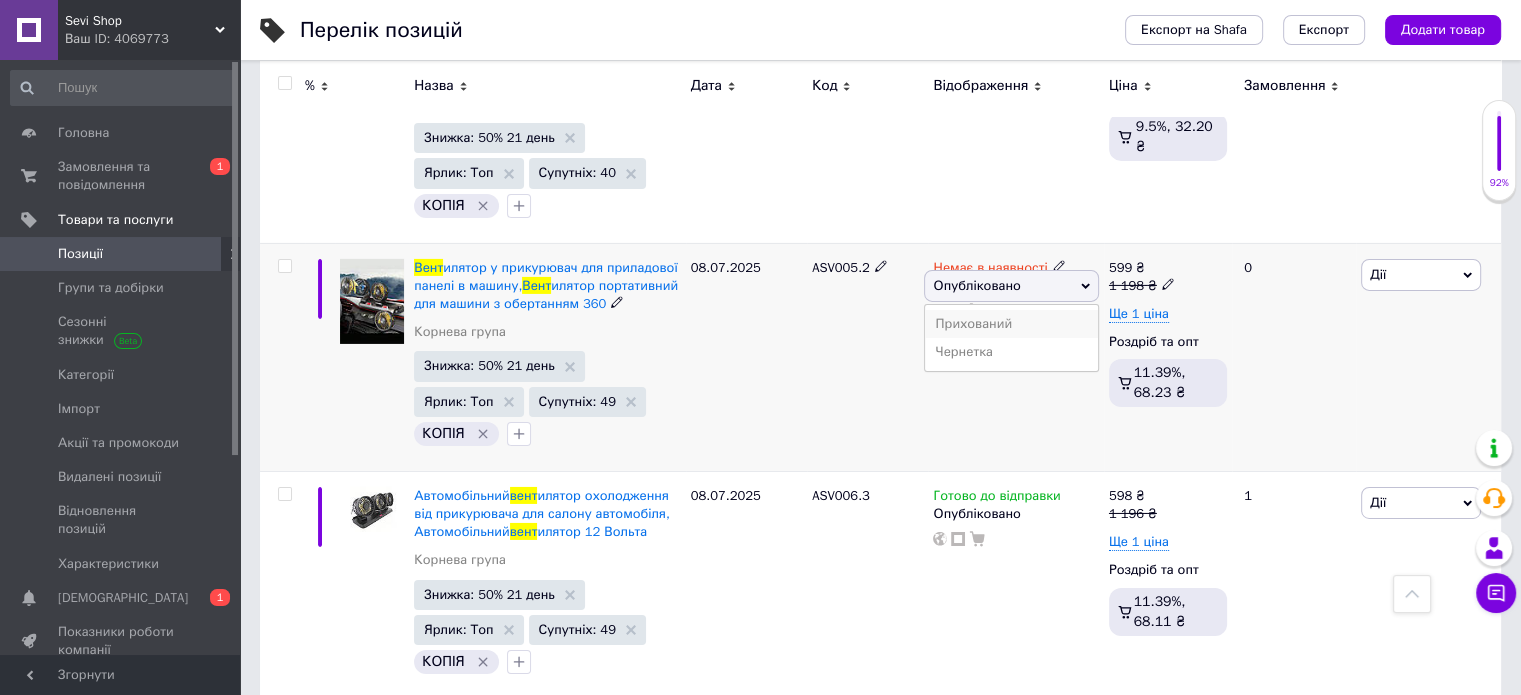 click on "Прихований" at bounding box center (1011, 324) 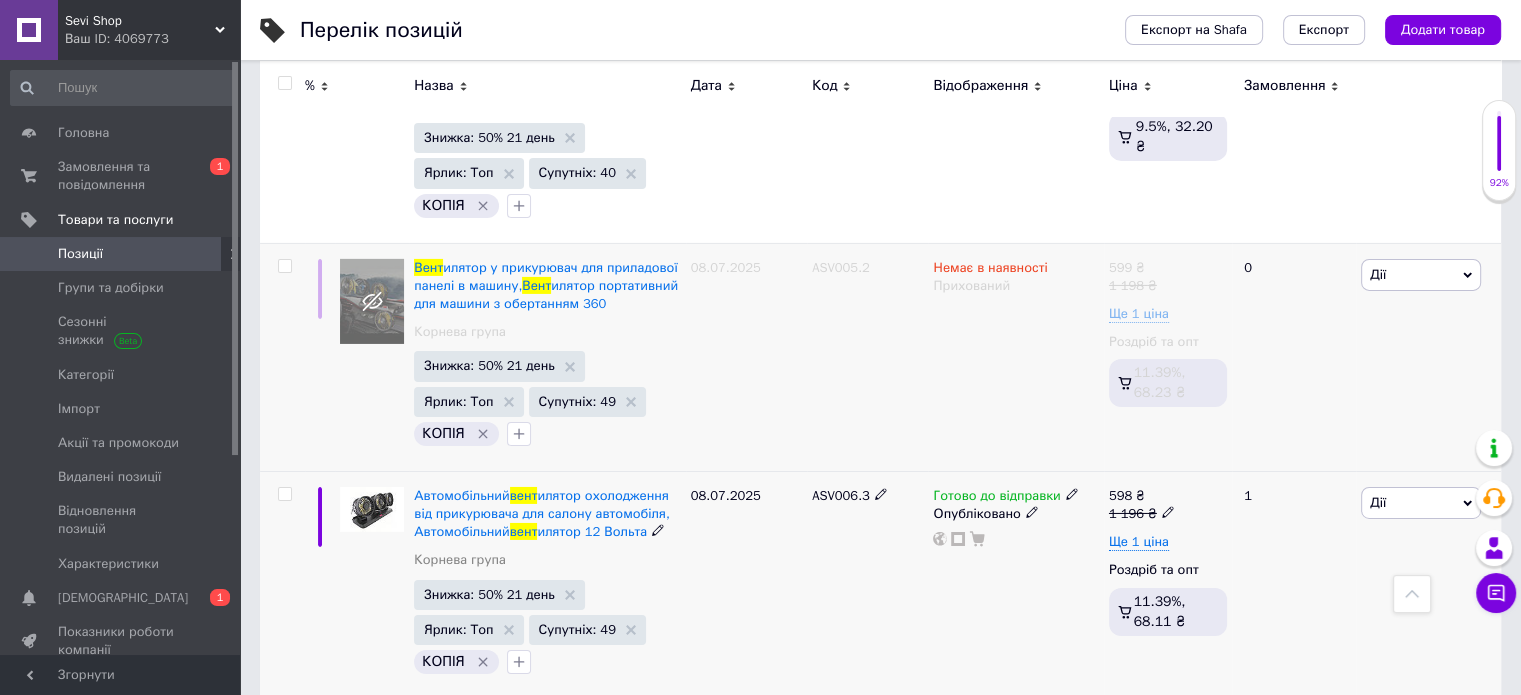 click 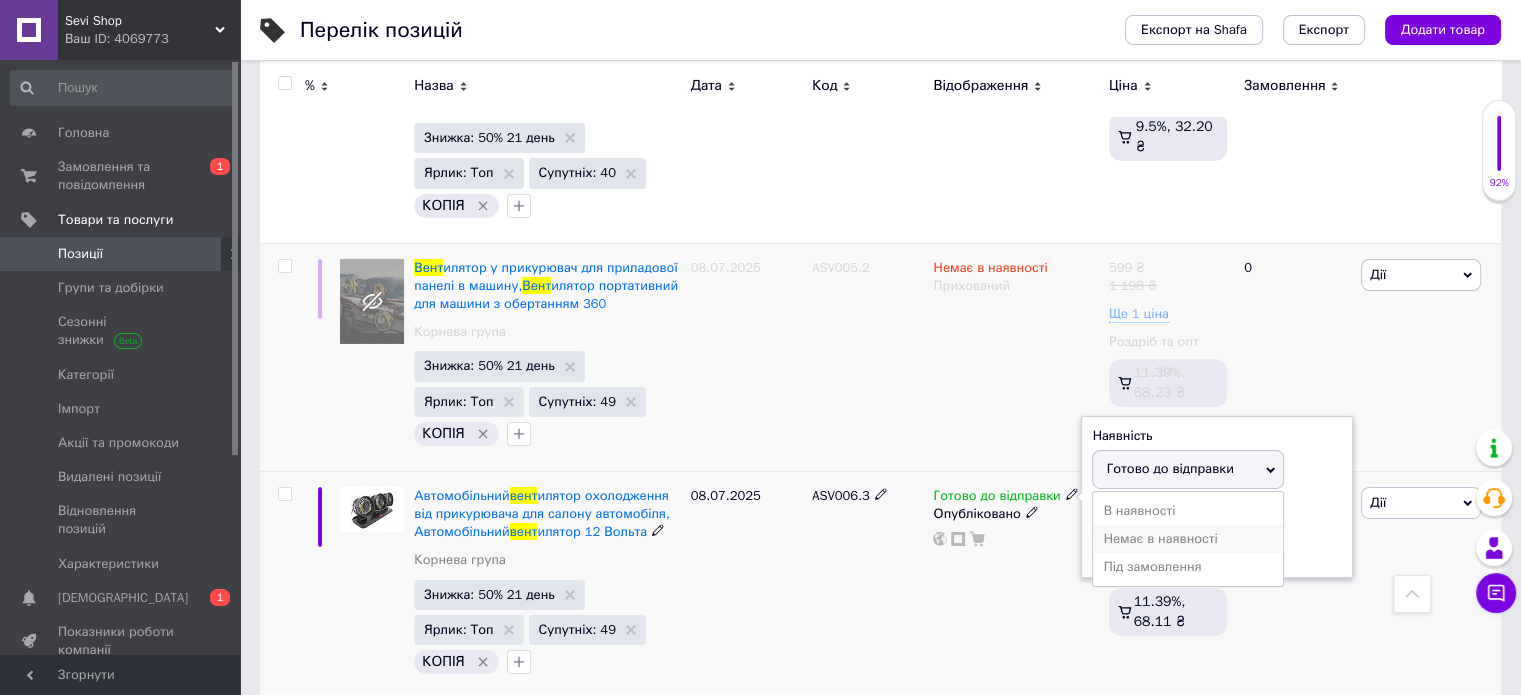 click on "Немає в наявності" at bounding box center [1188, 539] 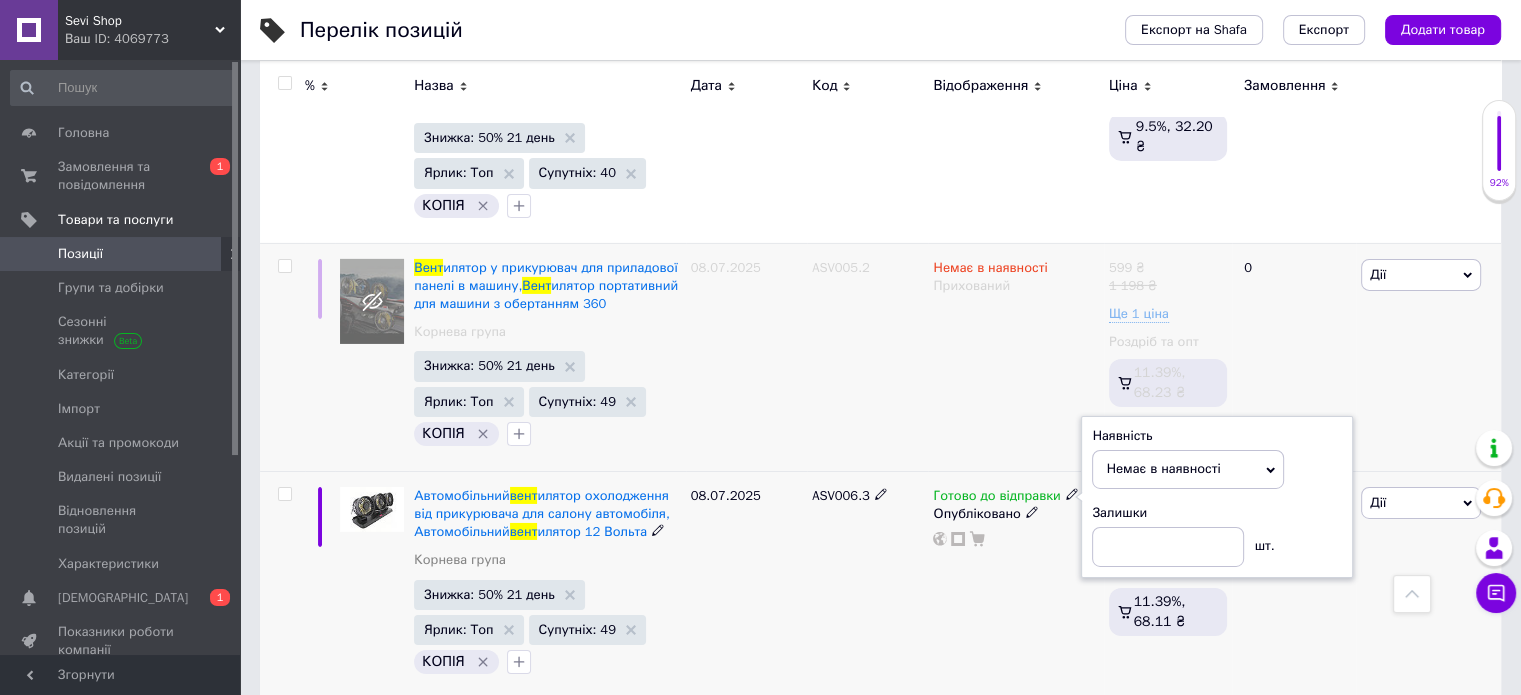 click 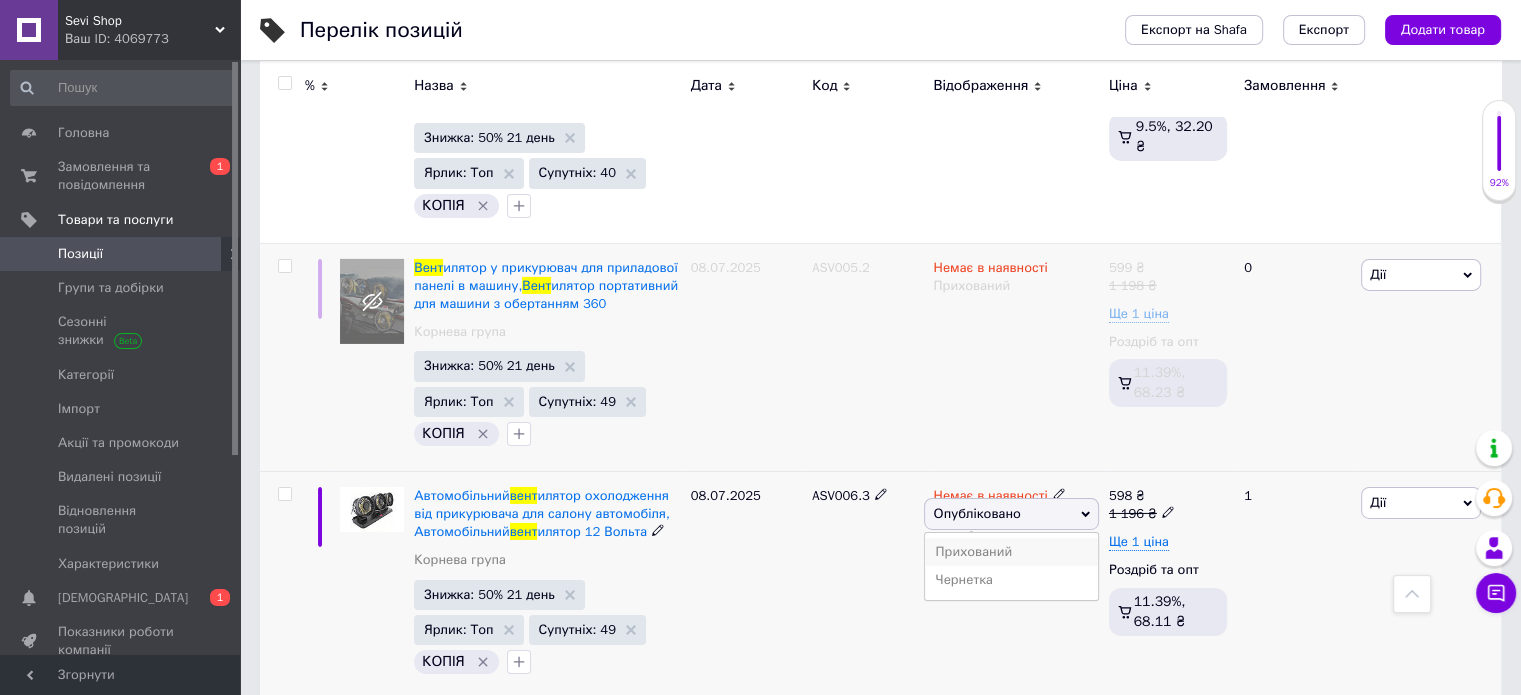 click on "Прихований" at bounding box center [1011, 552] 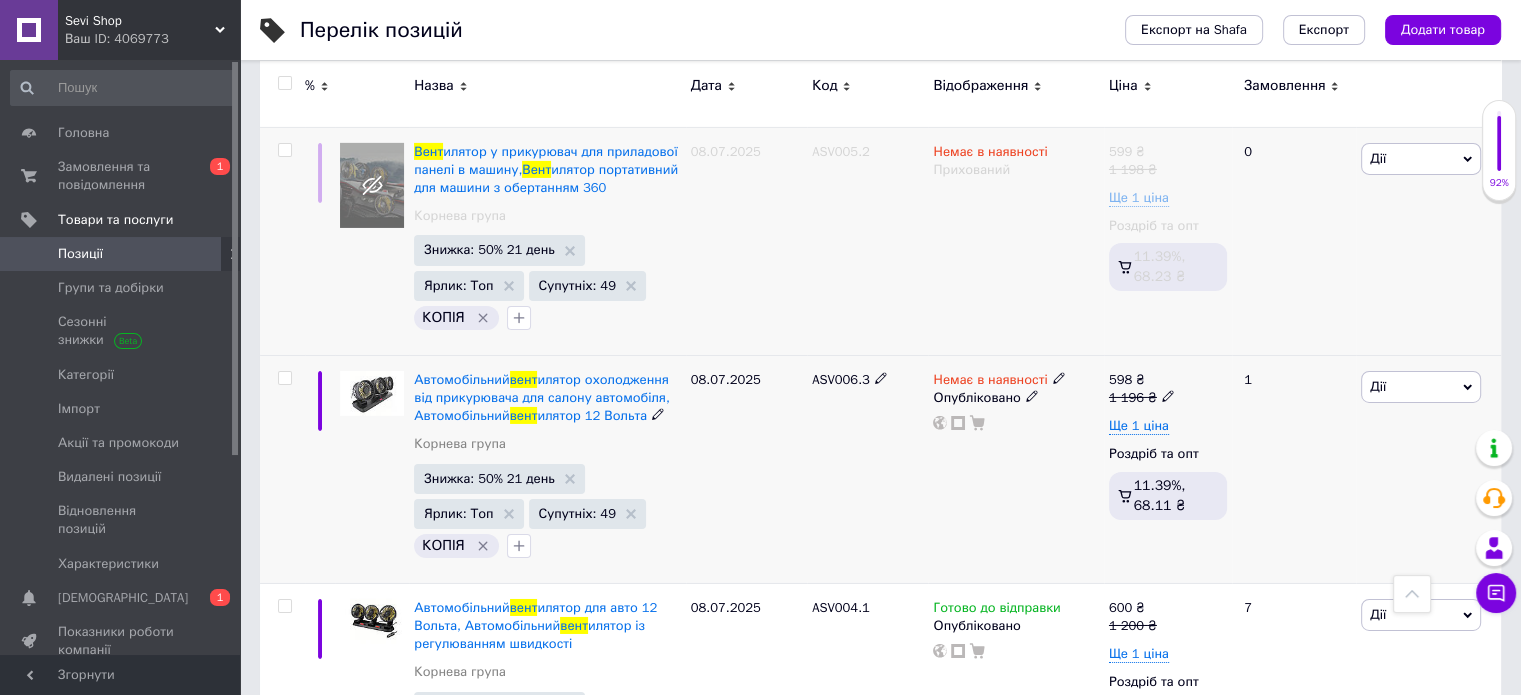 scroll, scrollTop: 6800, scrollLeft: 0, axis: vertical 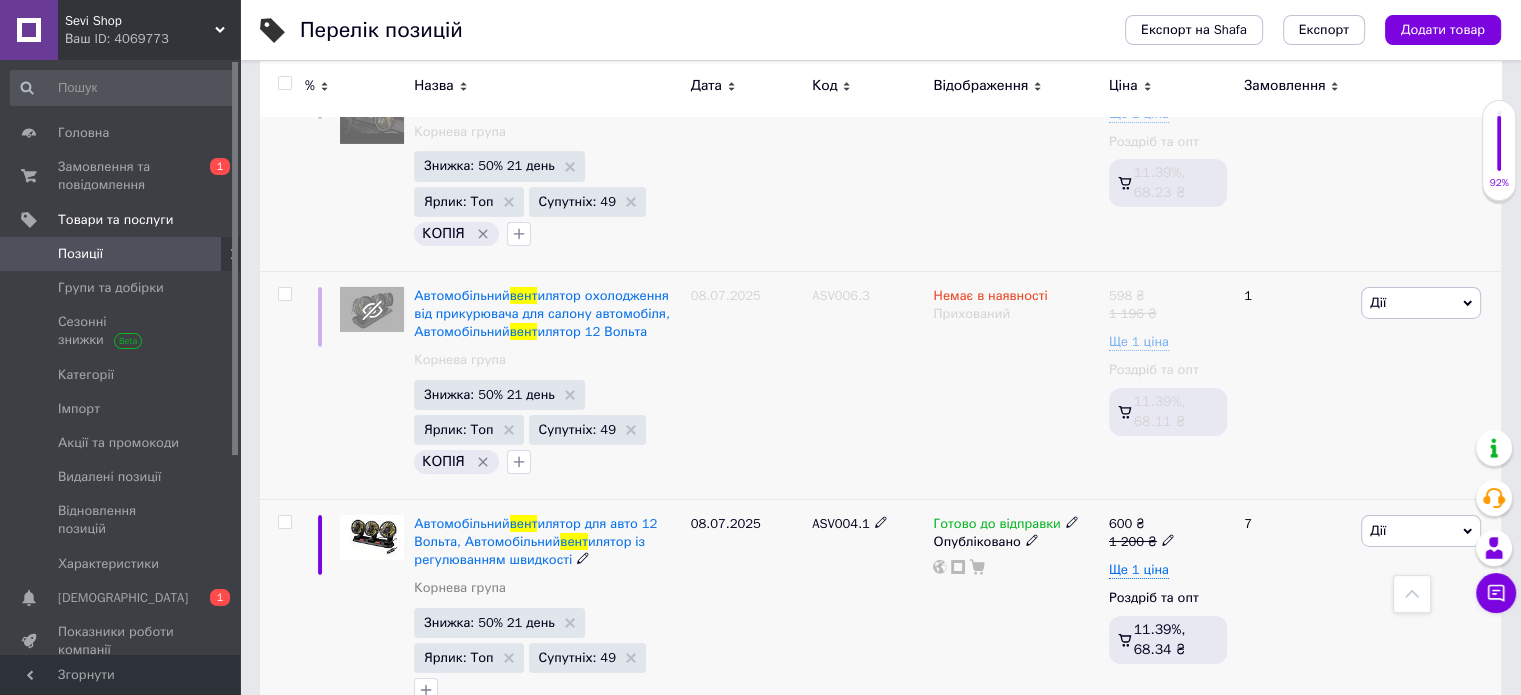 click 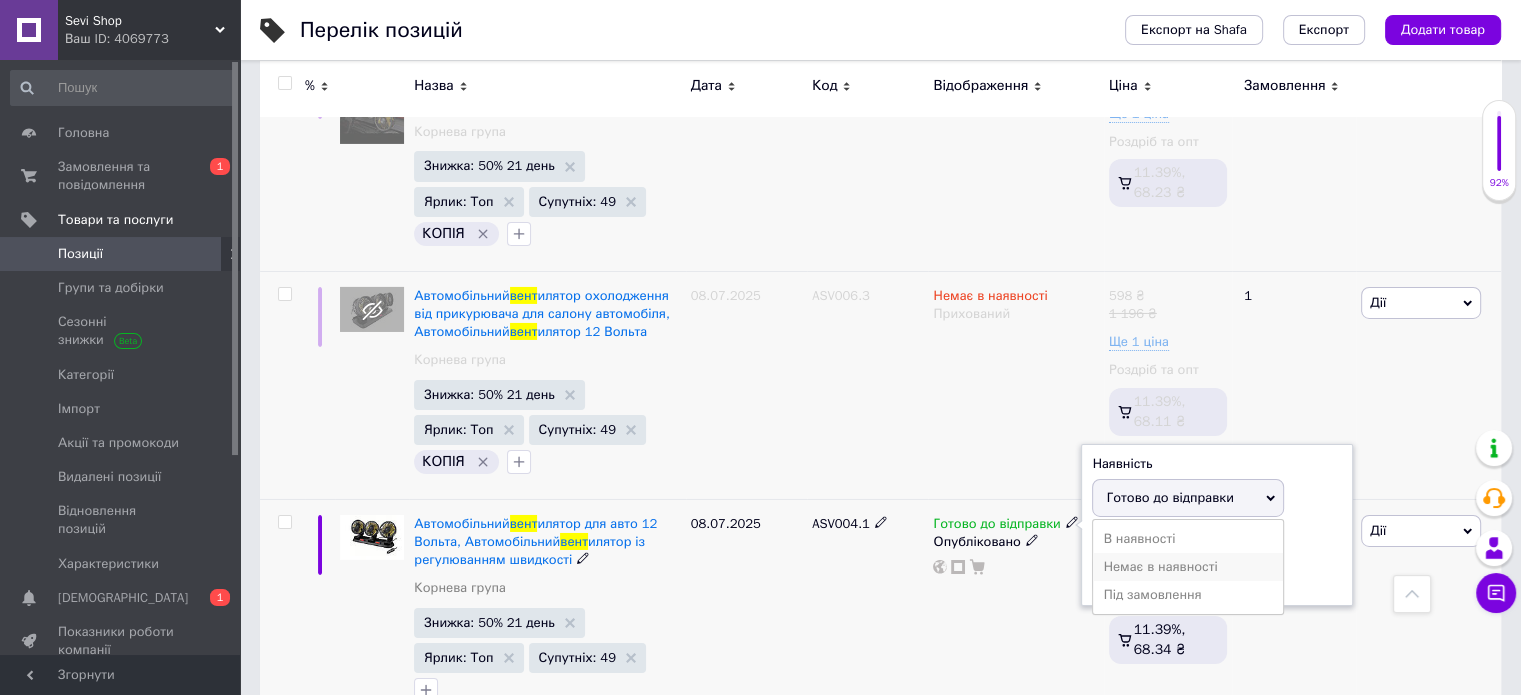 click on "Немає в наявності" at bounding box center [1188, 567] 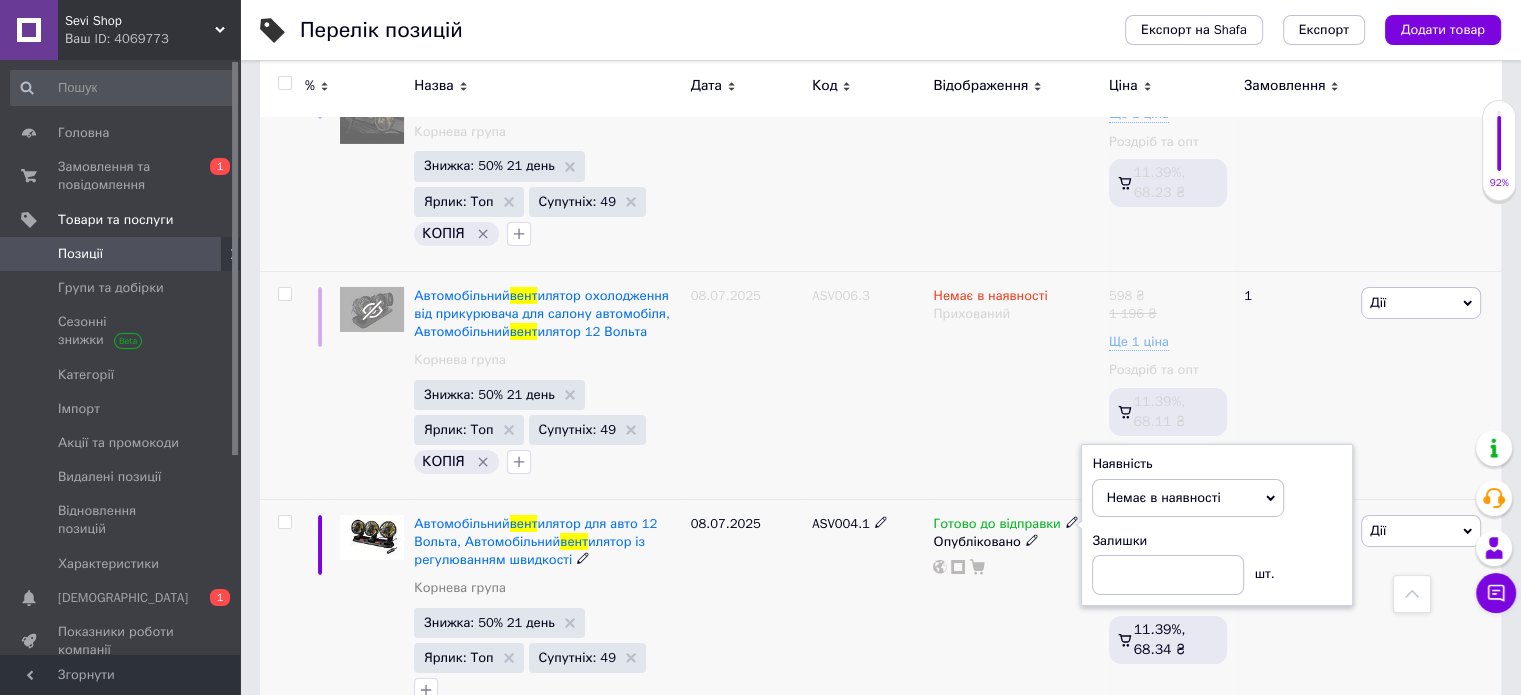 click 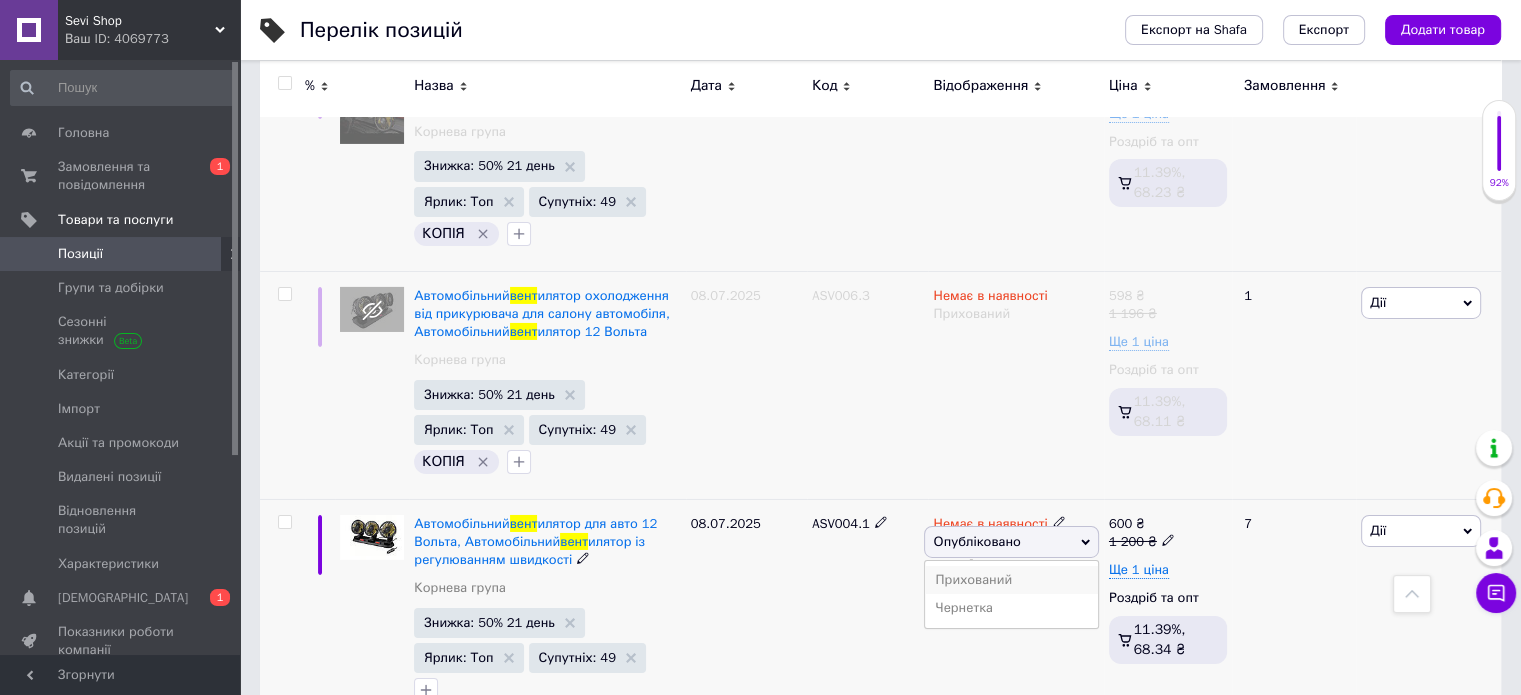 click on "Прихований" at bounding box center (1011, 580) 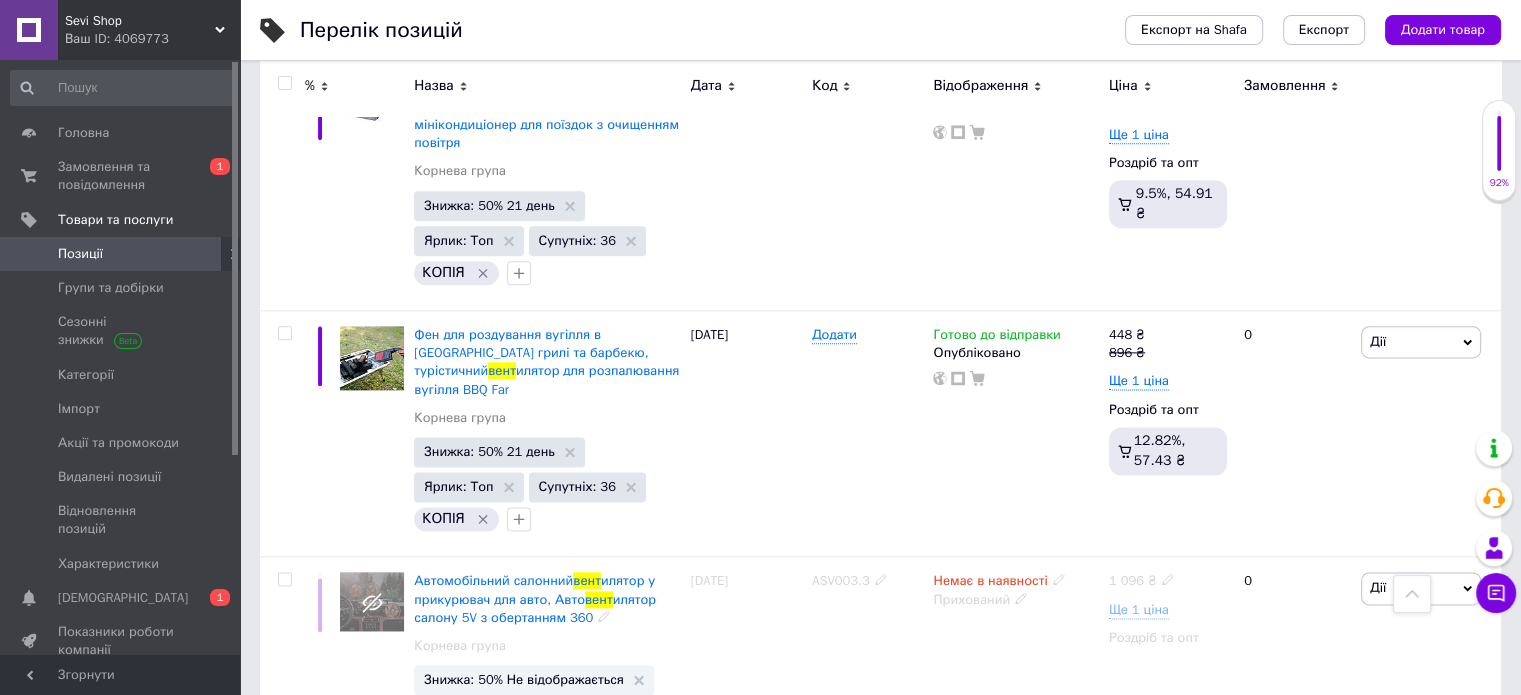 scroll, scrollTop: 10136, scrollLeft: 0, axis: vertical 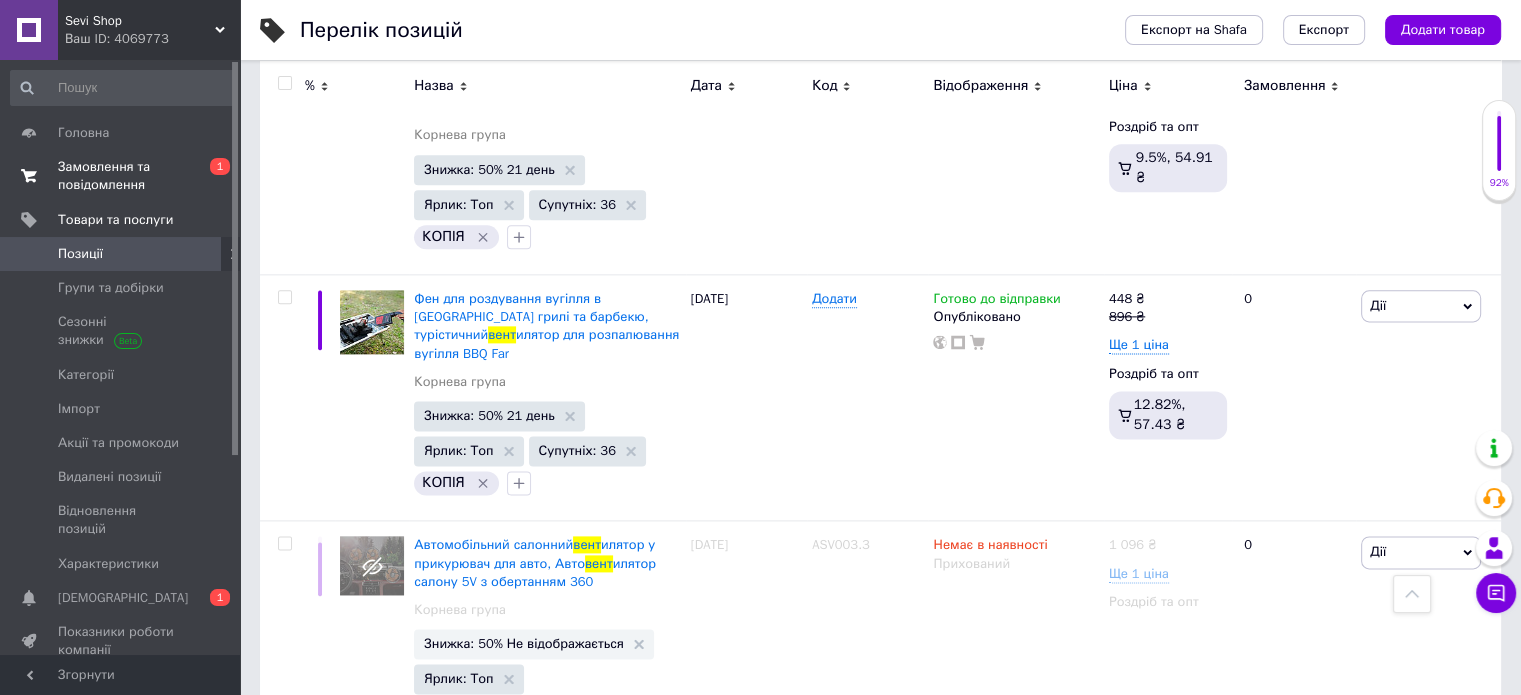 click on "Замовлення та повідомлення" at bounding box center (121, 176) 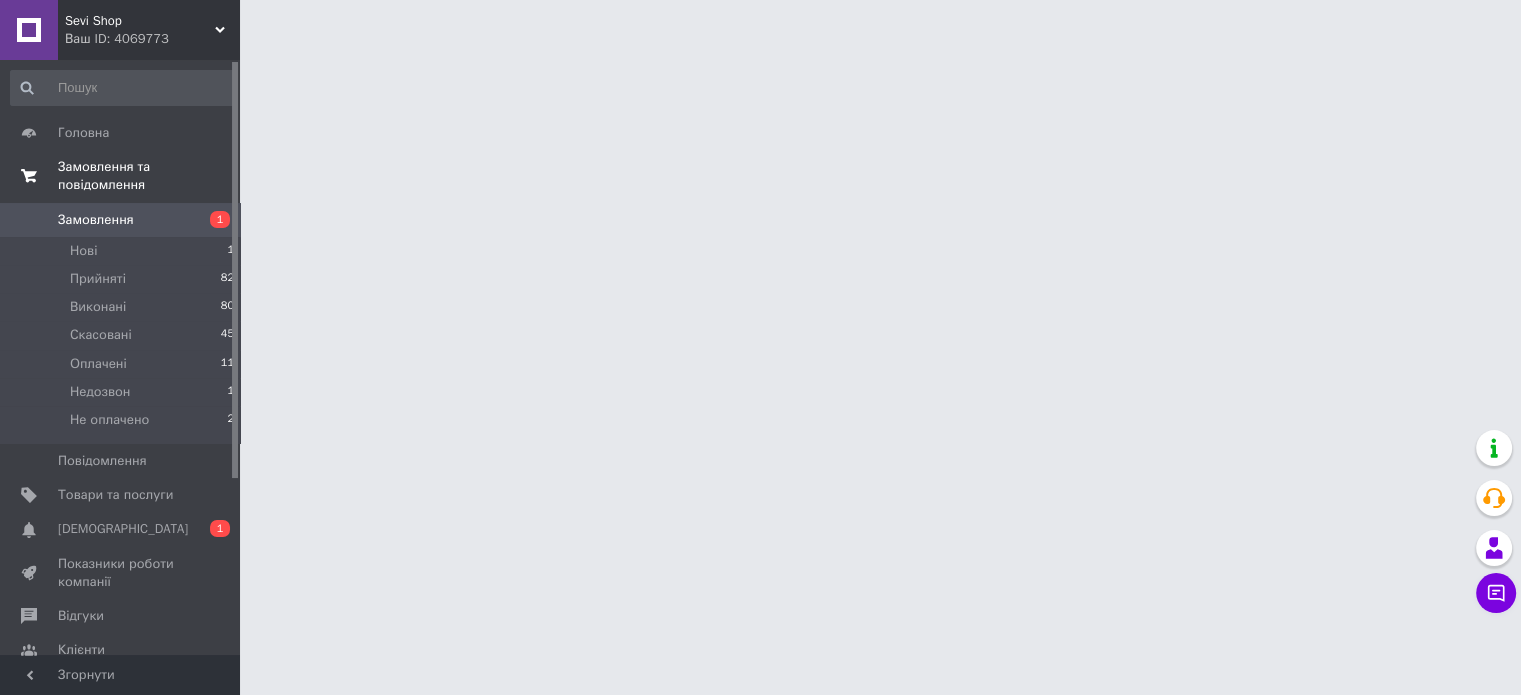 scroll, scrollTop: 0, scrollLeft: 0, axis: both 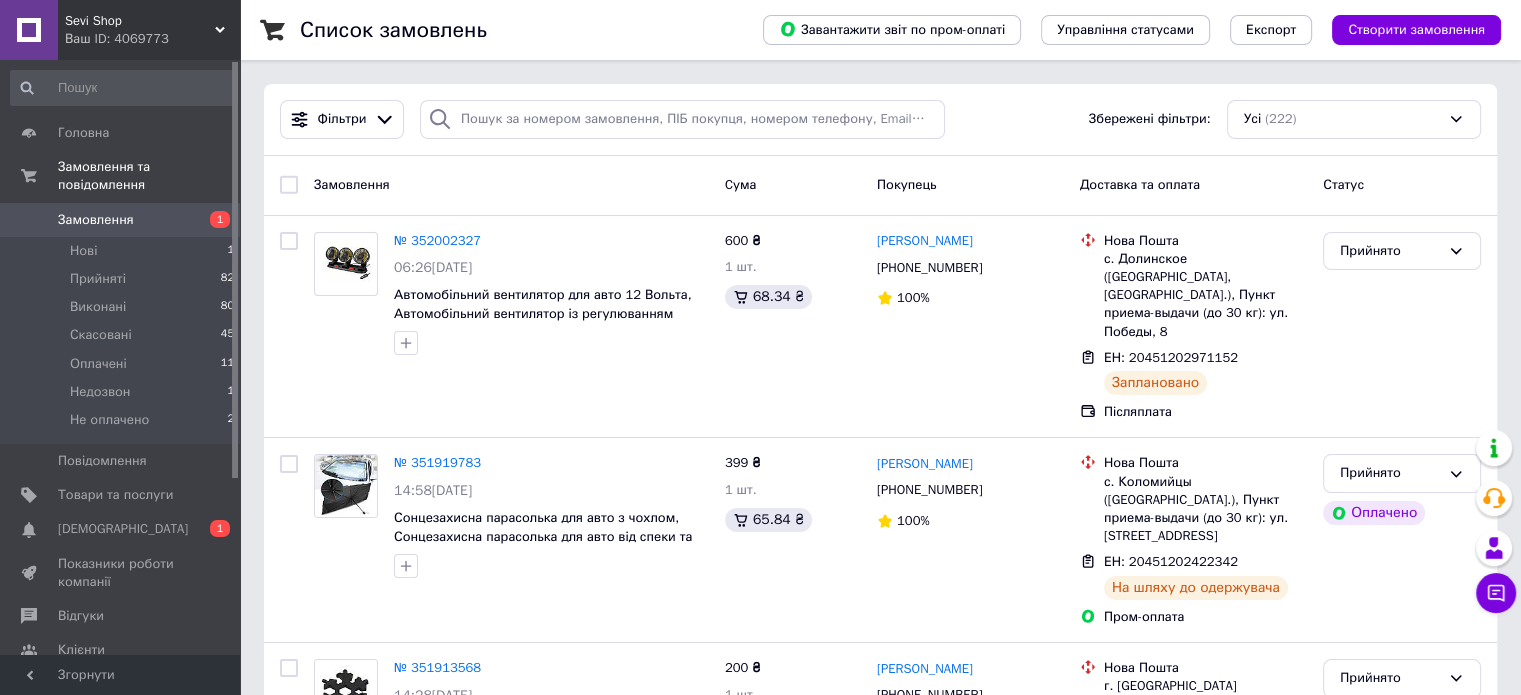 click on "Sevi Shop" at bounding box center (140, 21) 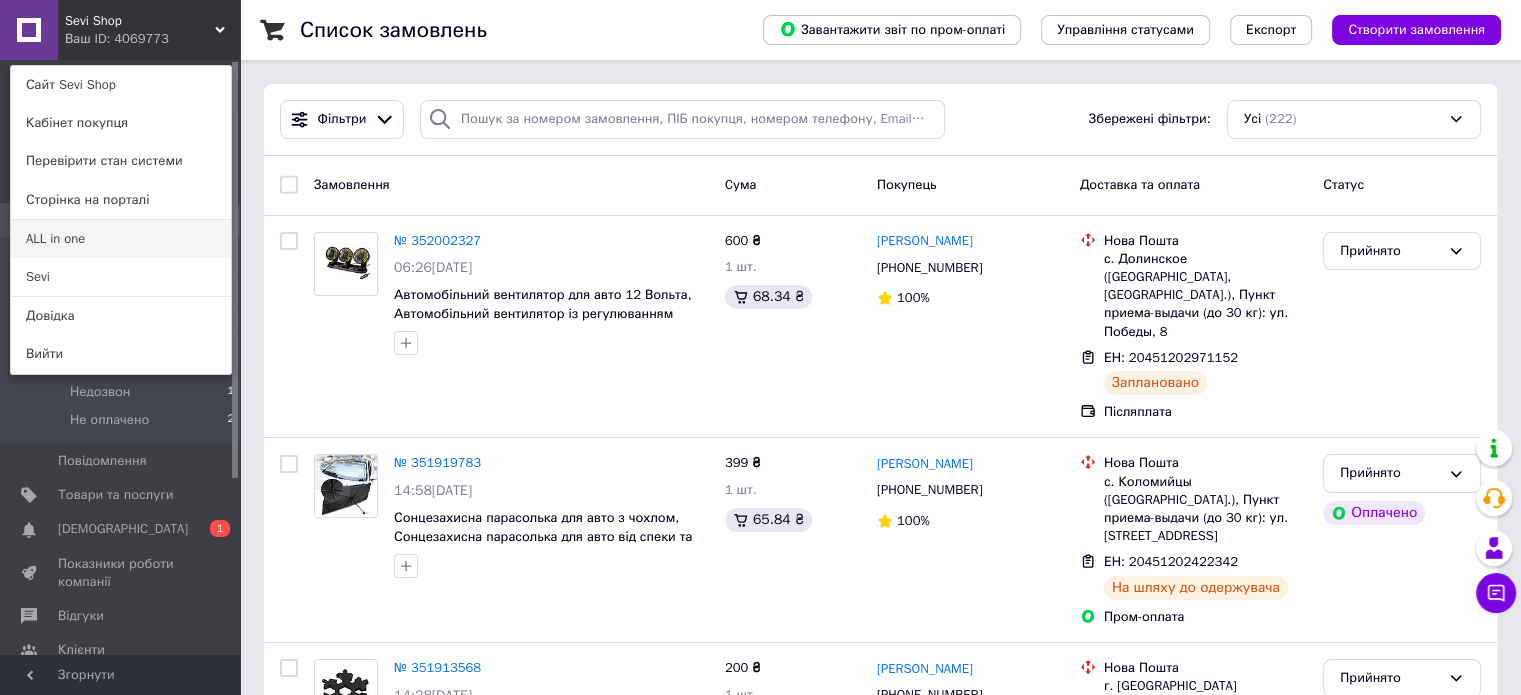 click on "ALL in one" at bounding box center (121, 239) 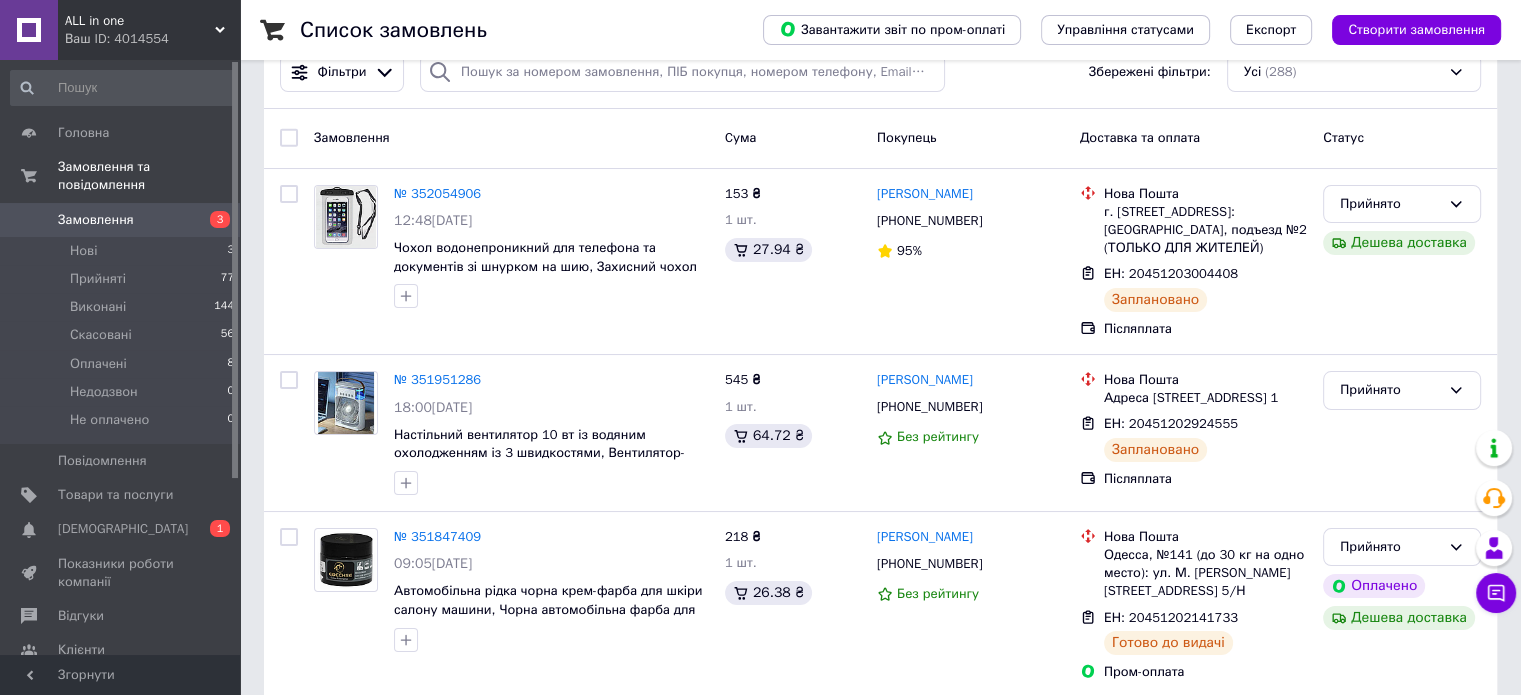 scroll, scrollTop: 0, scrollLeft: 0, axis: both 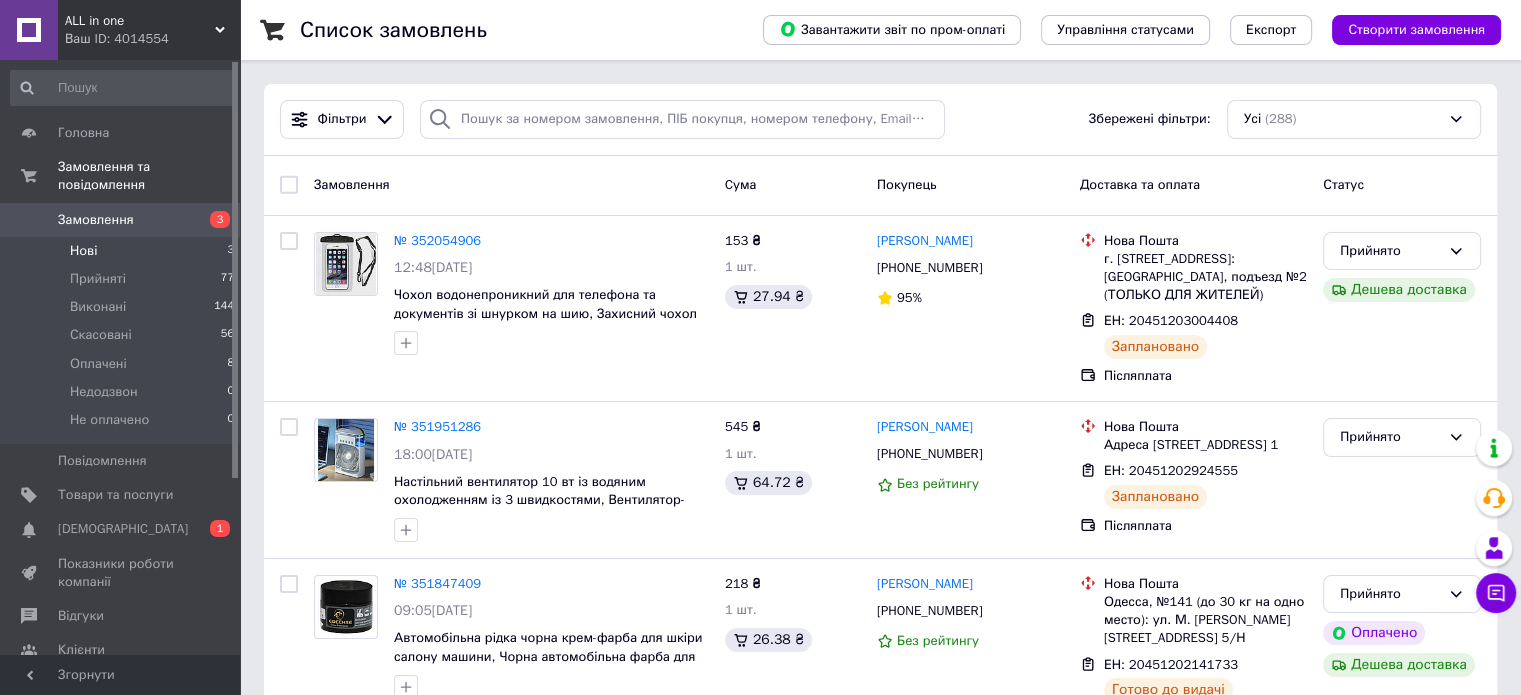 click on "Нові 3" at bounding box center (123, 251) 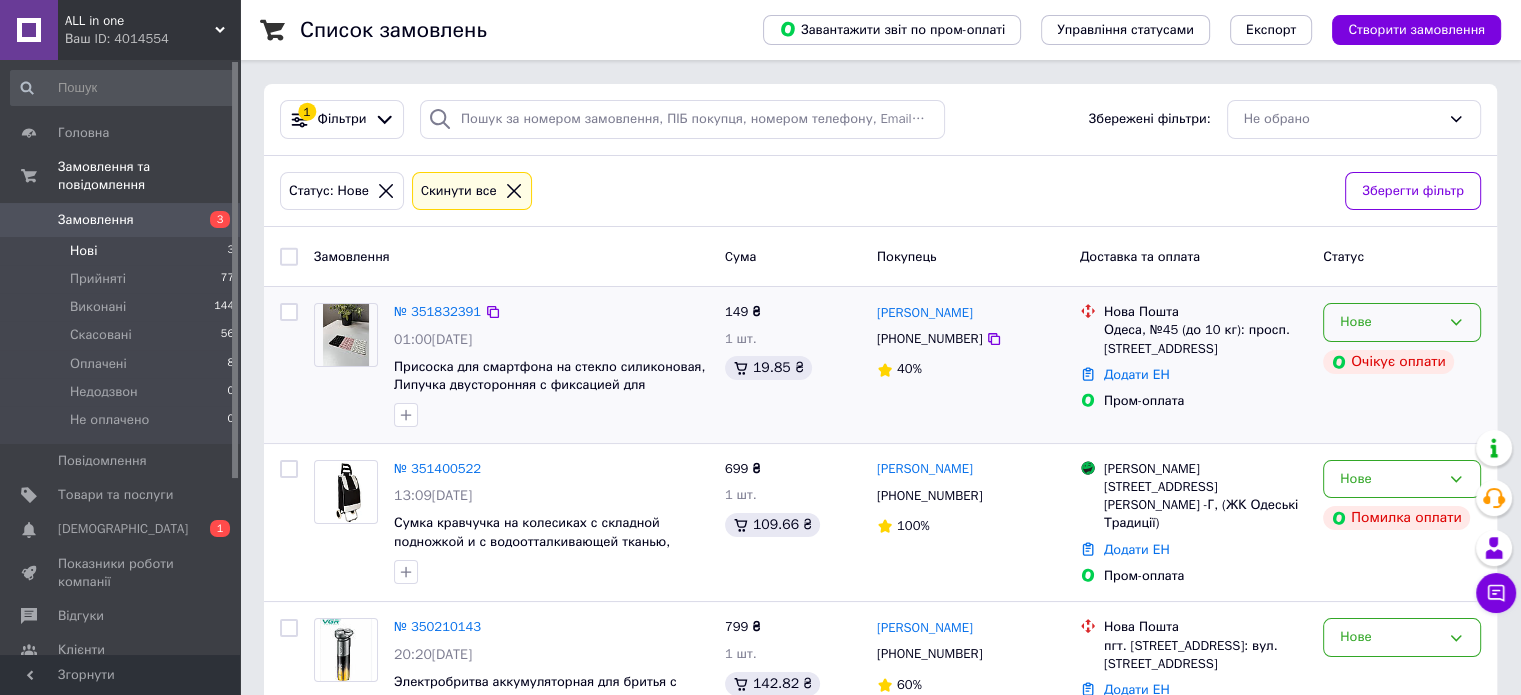 click on "Нове" at bounding box center (1390, 322) 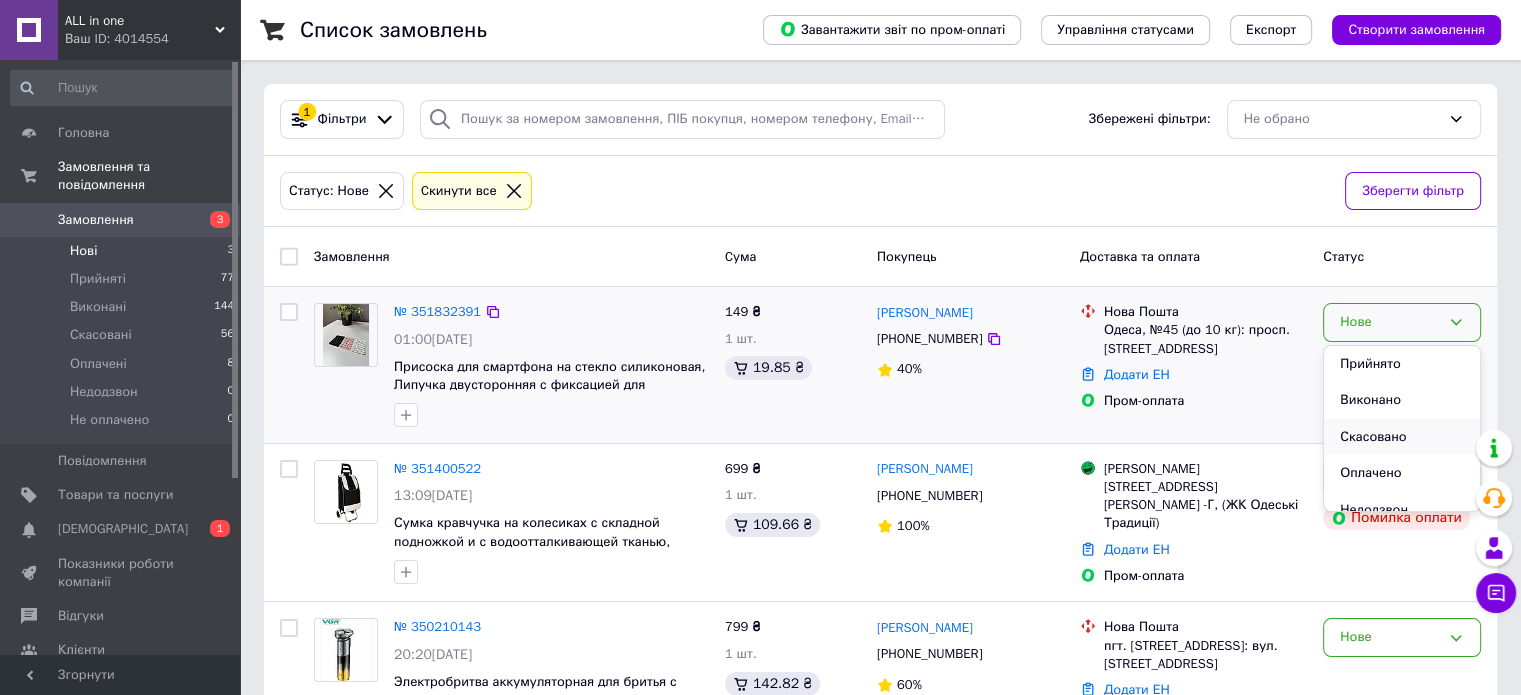 click on "Скасовано" at bounding box center (1402, 437) 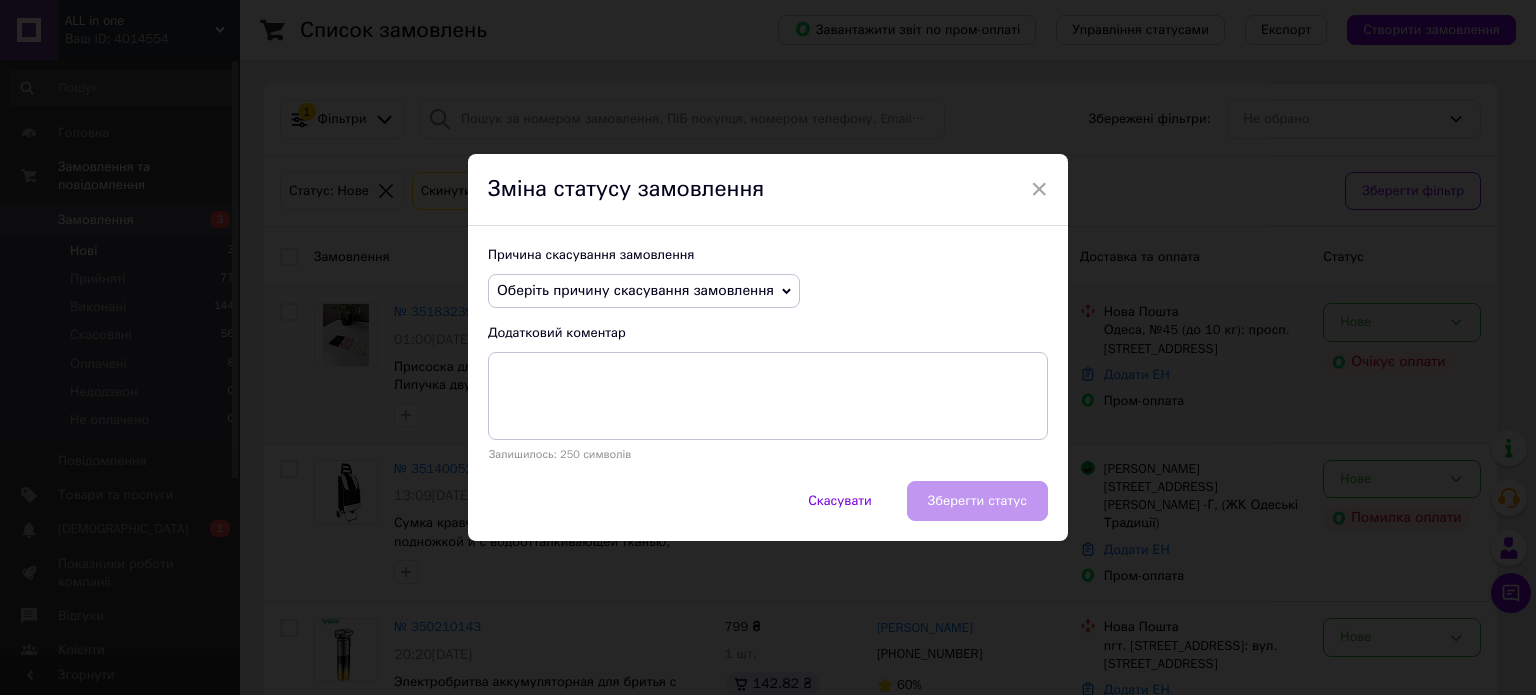 click on "Оберіть причину скасування замовлення" at bounding box center (635, 290) 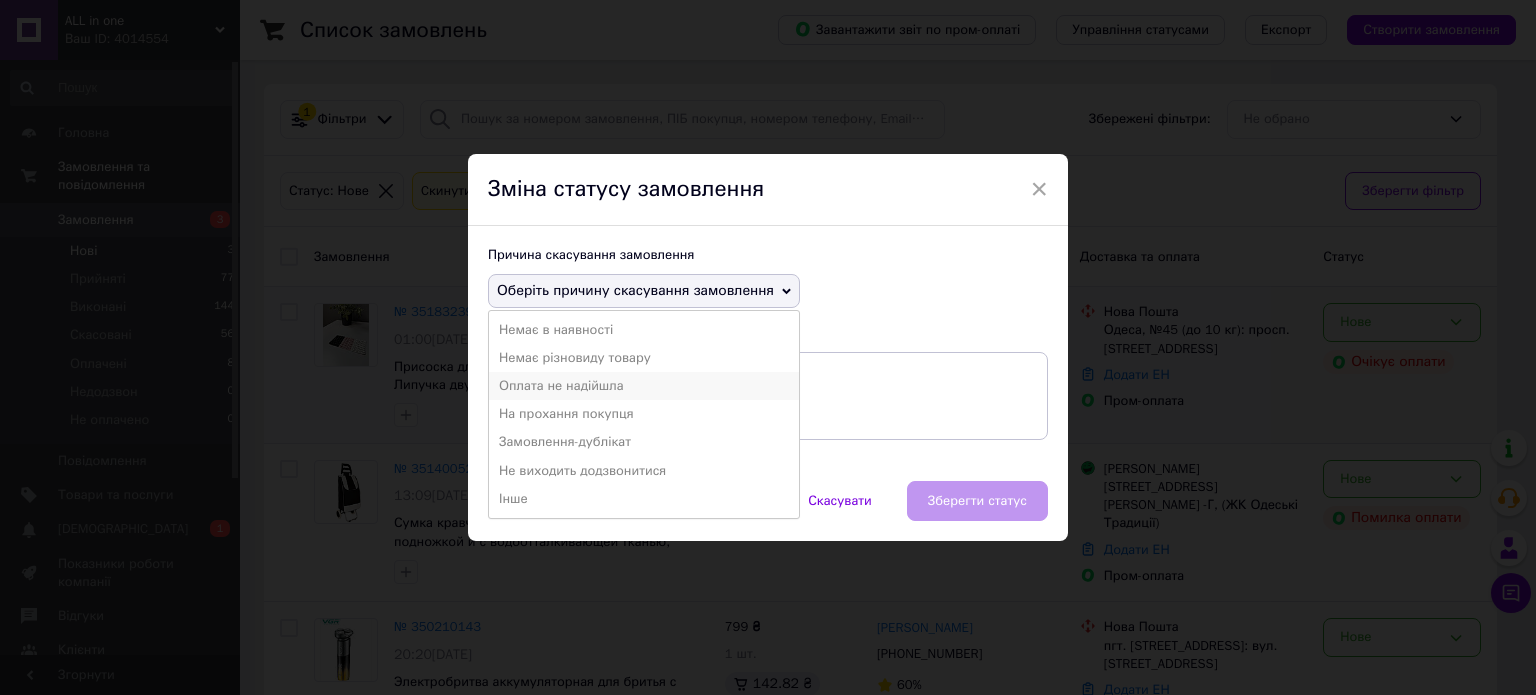click on "Оплата не надійшла" at bounding box center [644, 386] 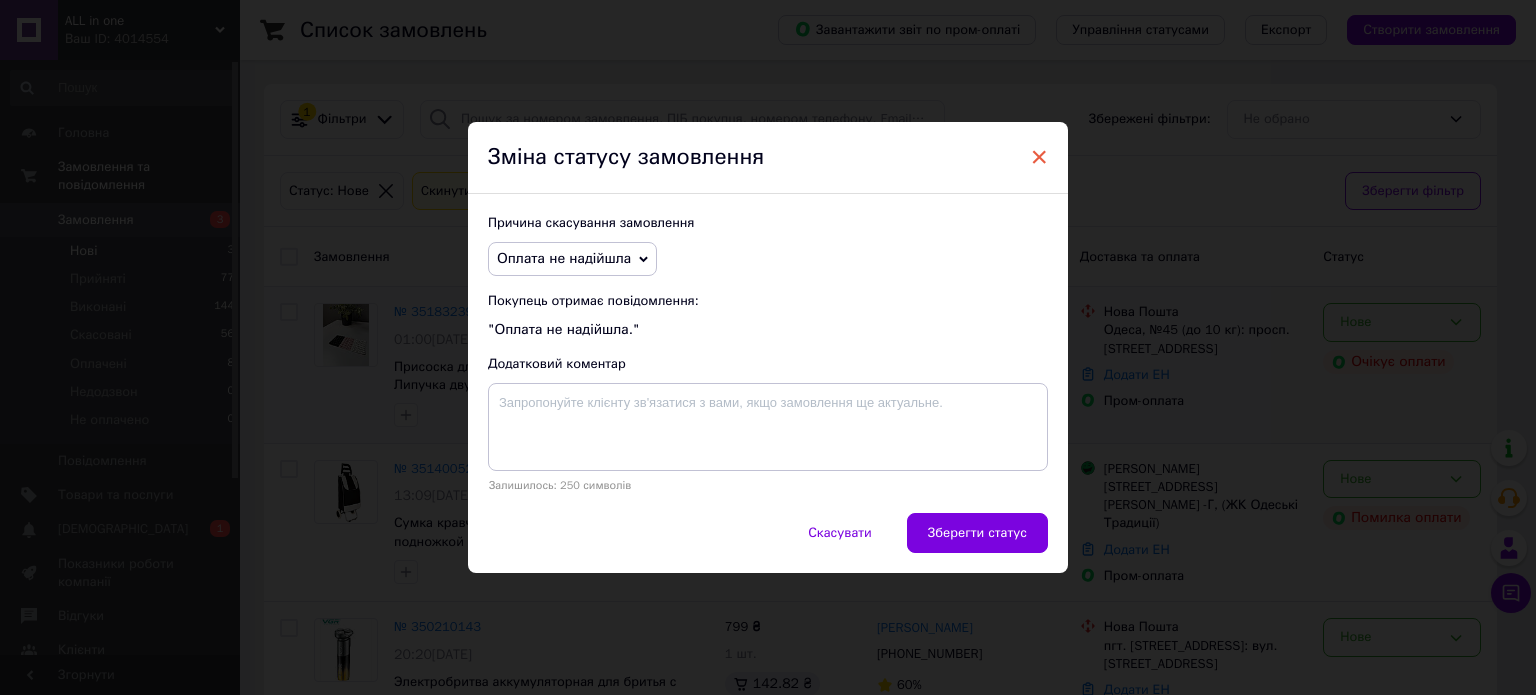 click on "×" at bounding box center [1039, 157] 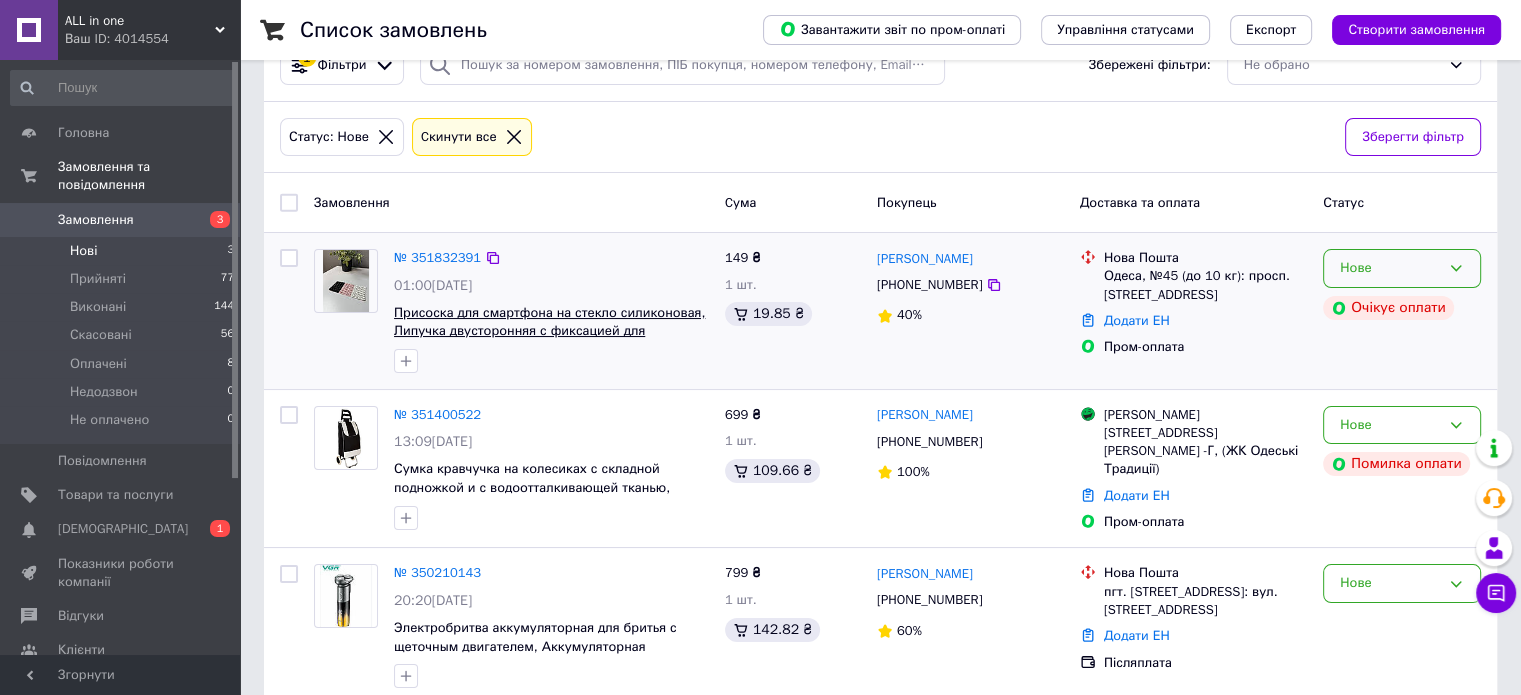 scroll, scrollTop: 83, scrollLeft: 0, axis: vertical 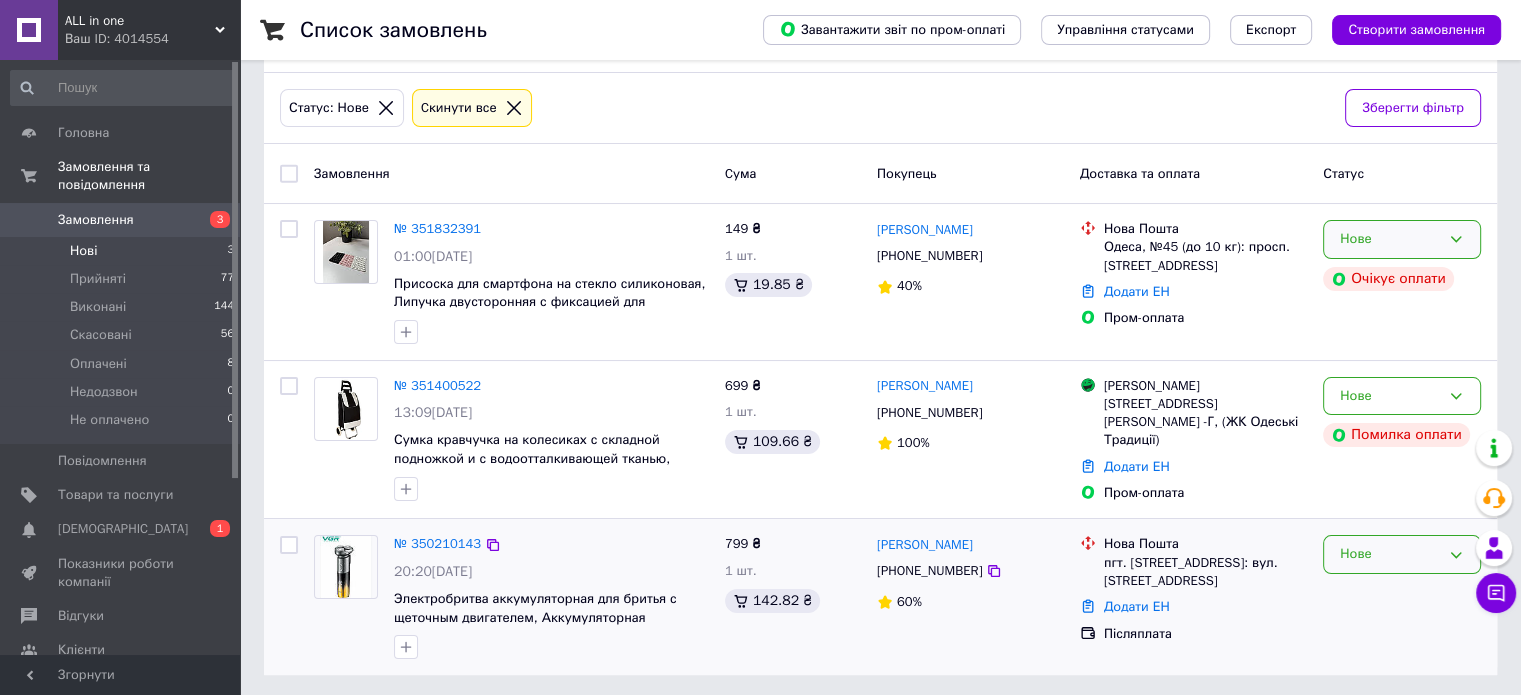 click on "Нове" at bounding box center [1390, 554] 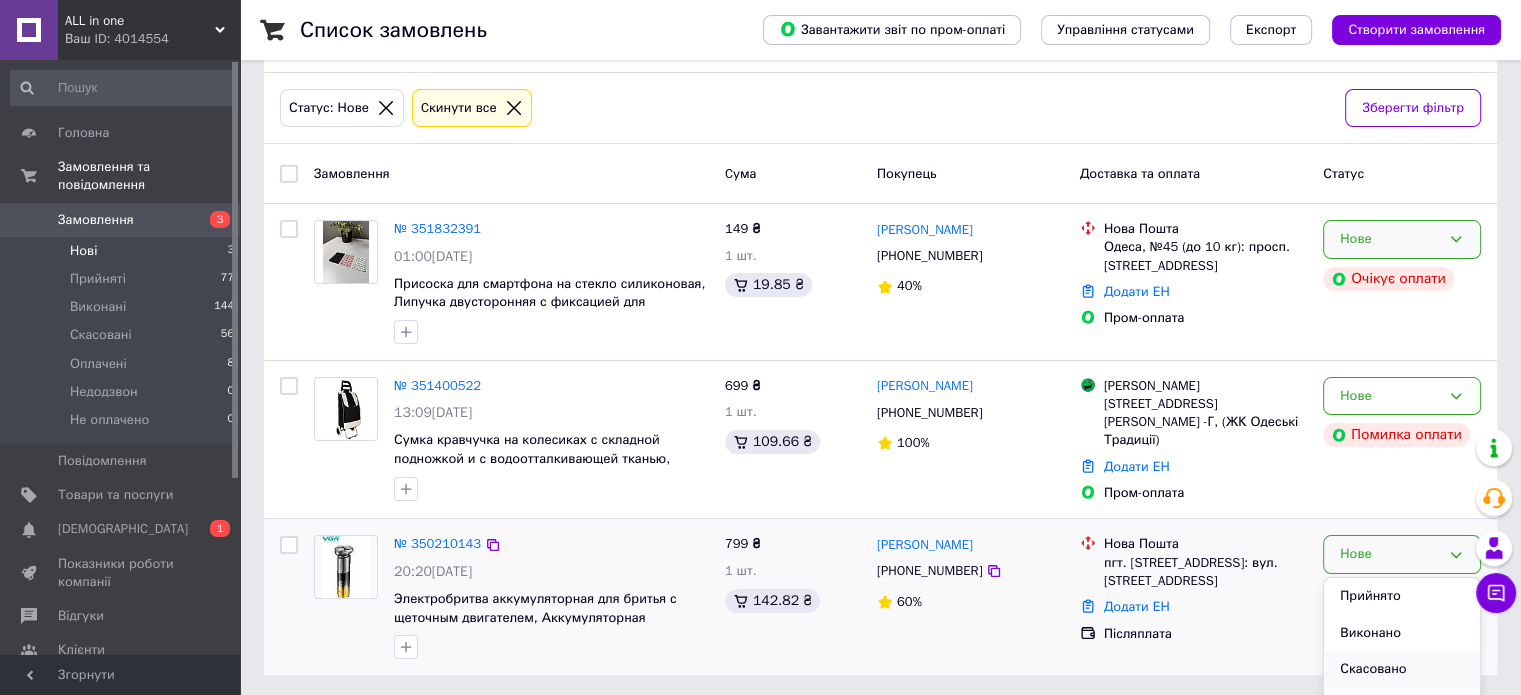 click on "Скасовано" at bounding box center [1402, 669] 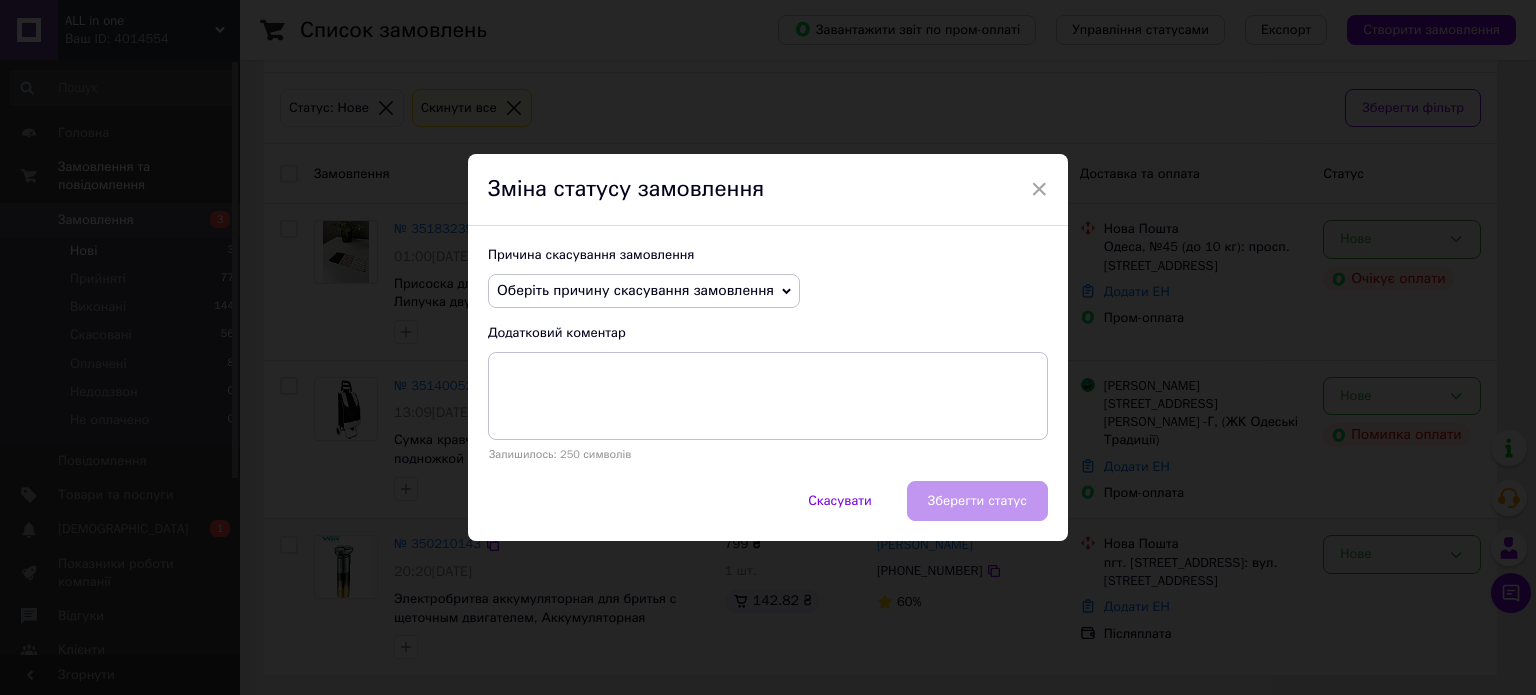 click on "Оберіть причину скасування замовлення" at bounding box center (635, 290) 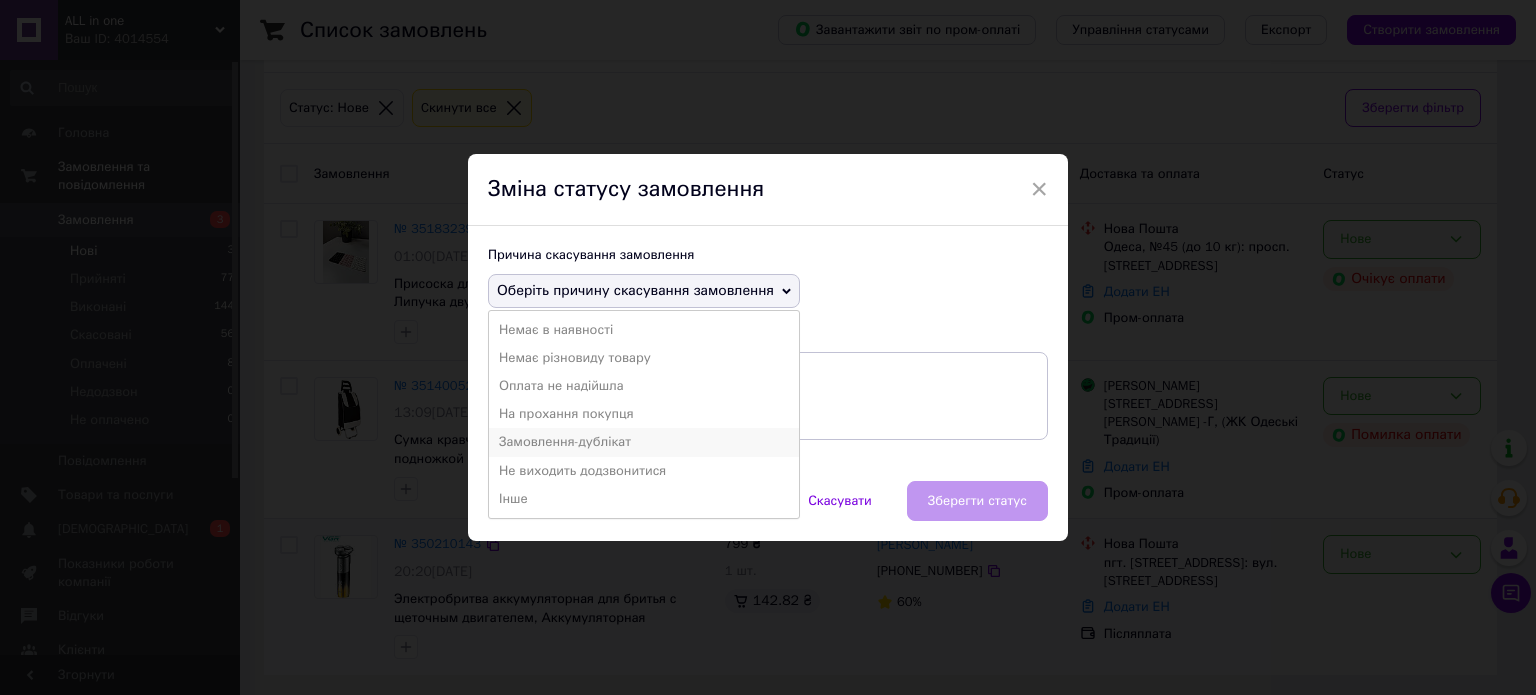 click on "Замовлення-дублікат" at bounding box center (644, 442) 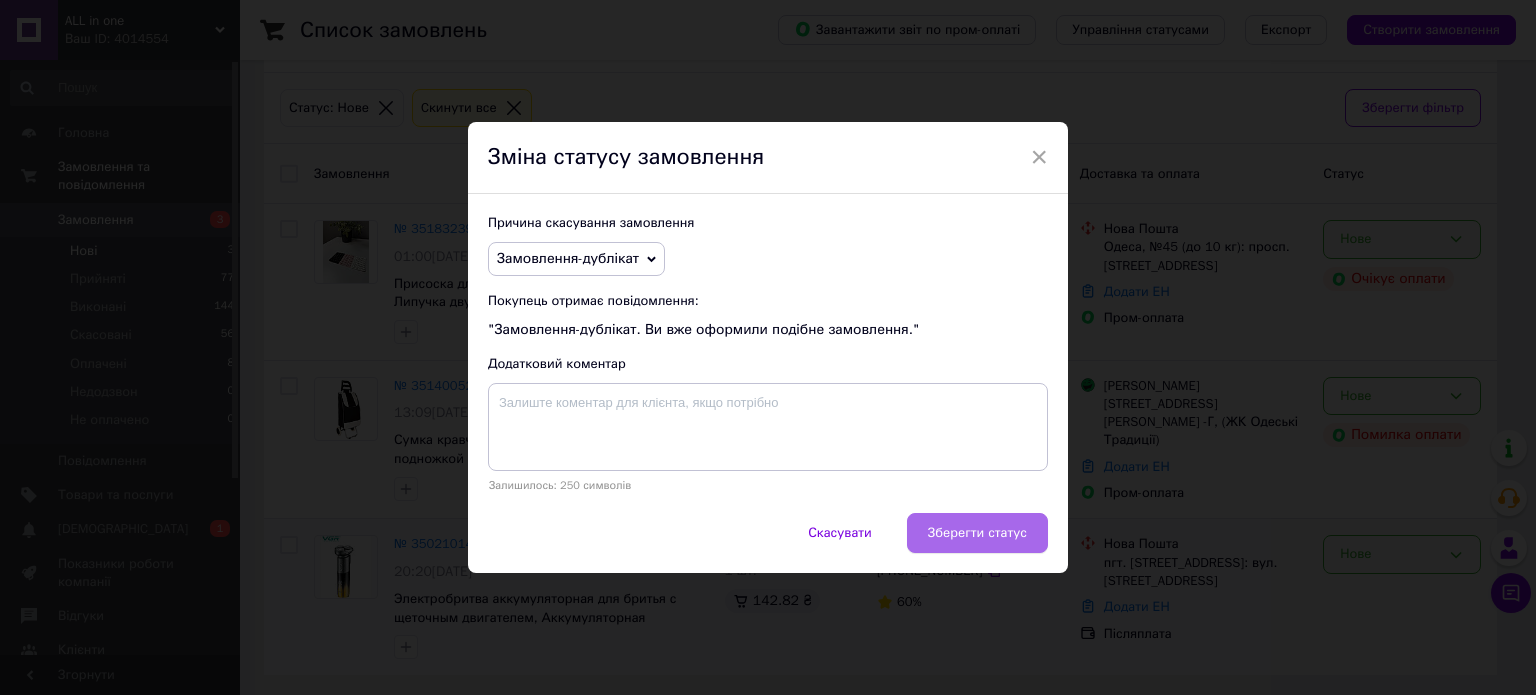 click on "Зберегти статус" at bounding box center (977, 533) 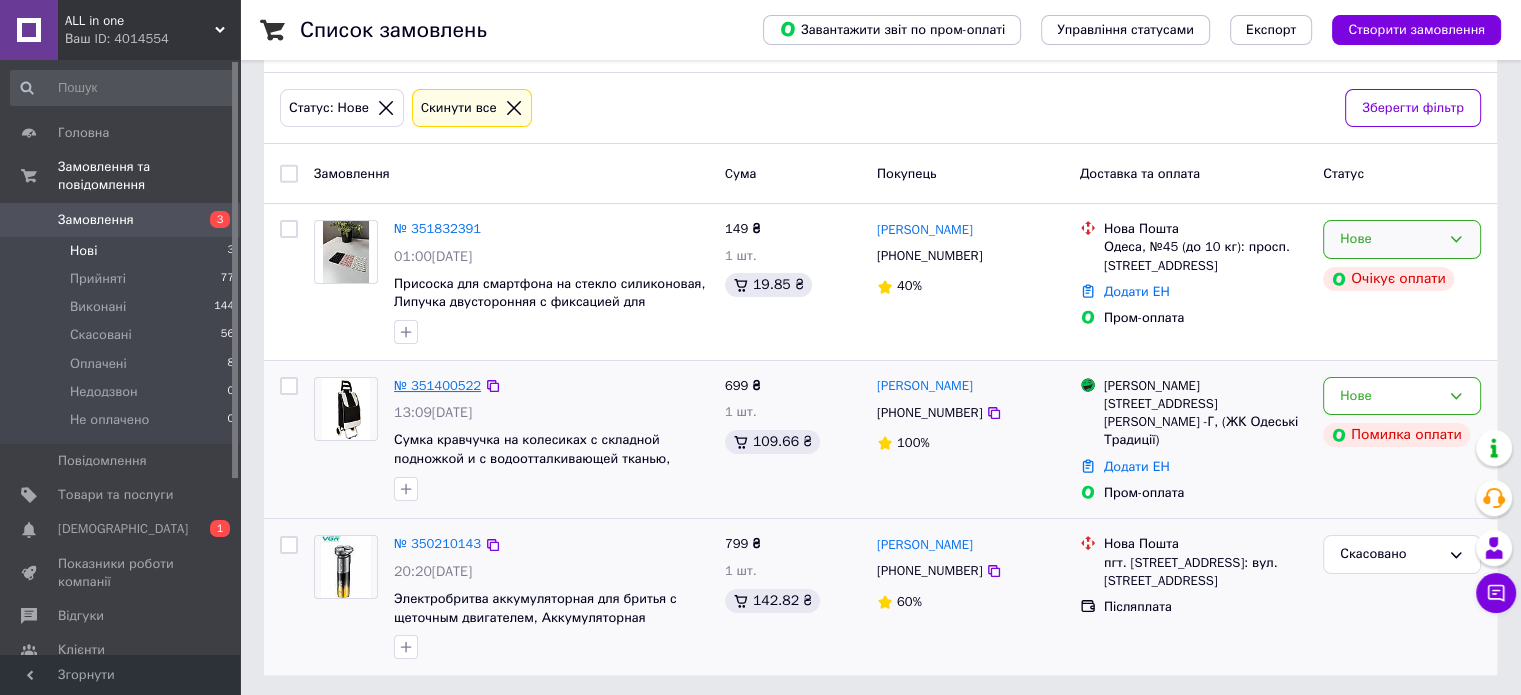 click on "№ 351400522" at bounding box center (437, 385) 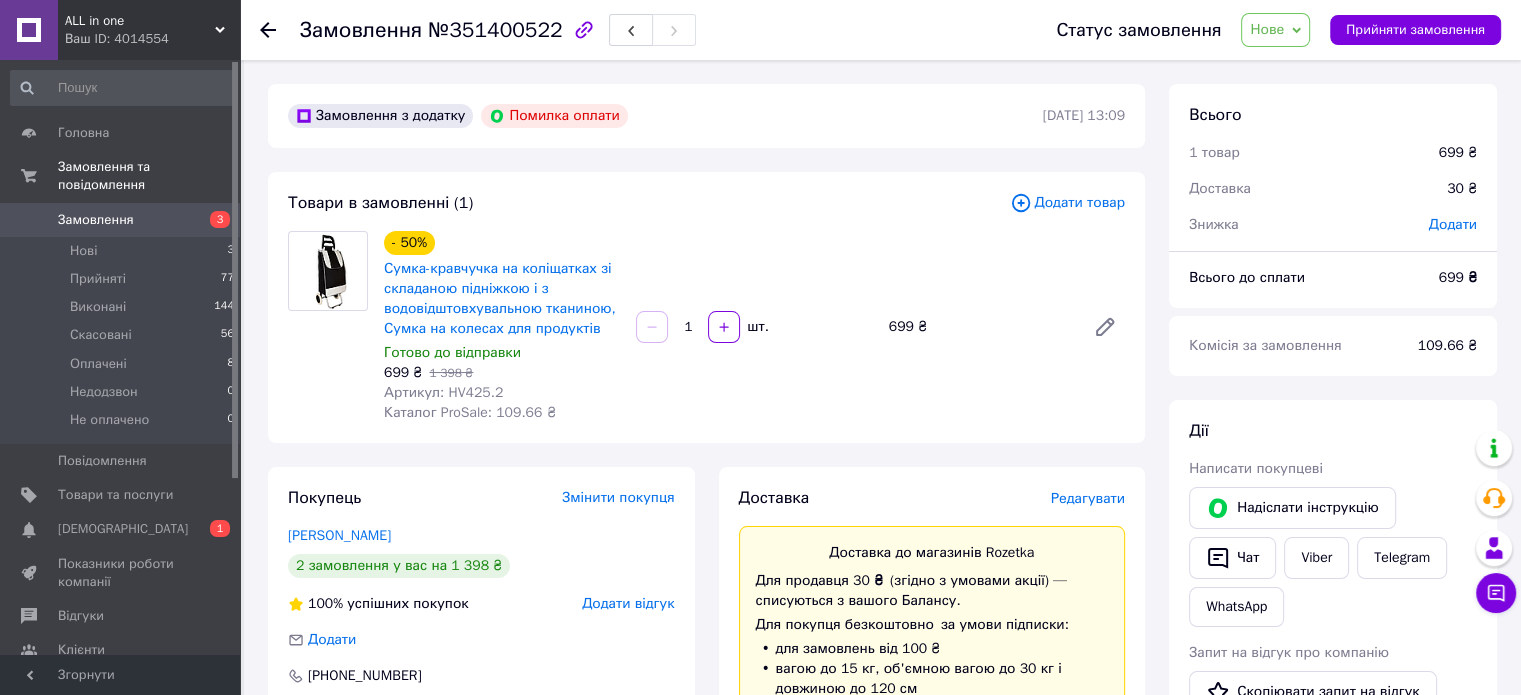 scroll, scrollTop: 300, scrollLeft: 0, axis: vertical 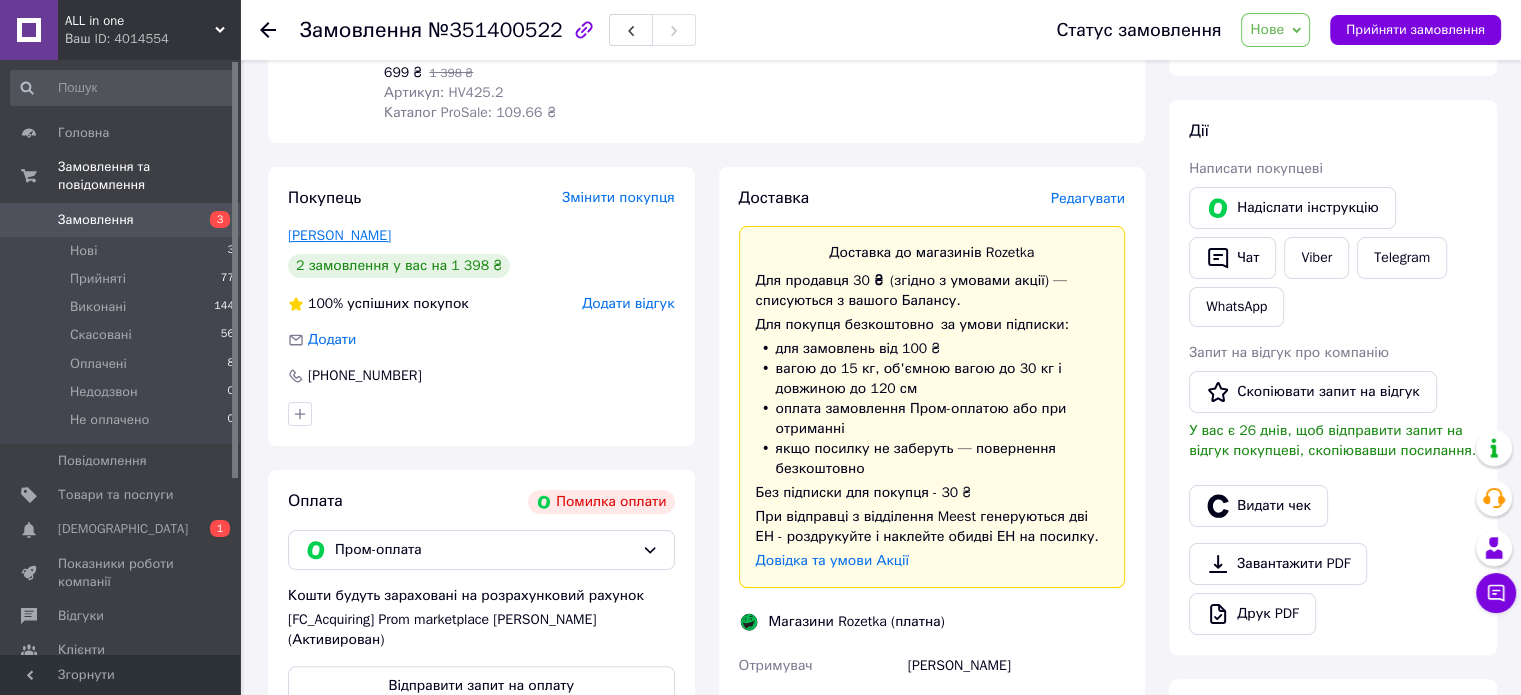 click on "Роганова Наталя" at bounding box center (339, 235) 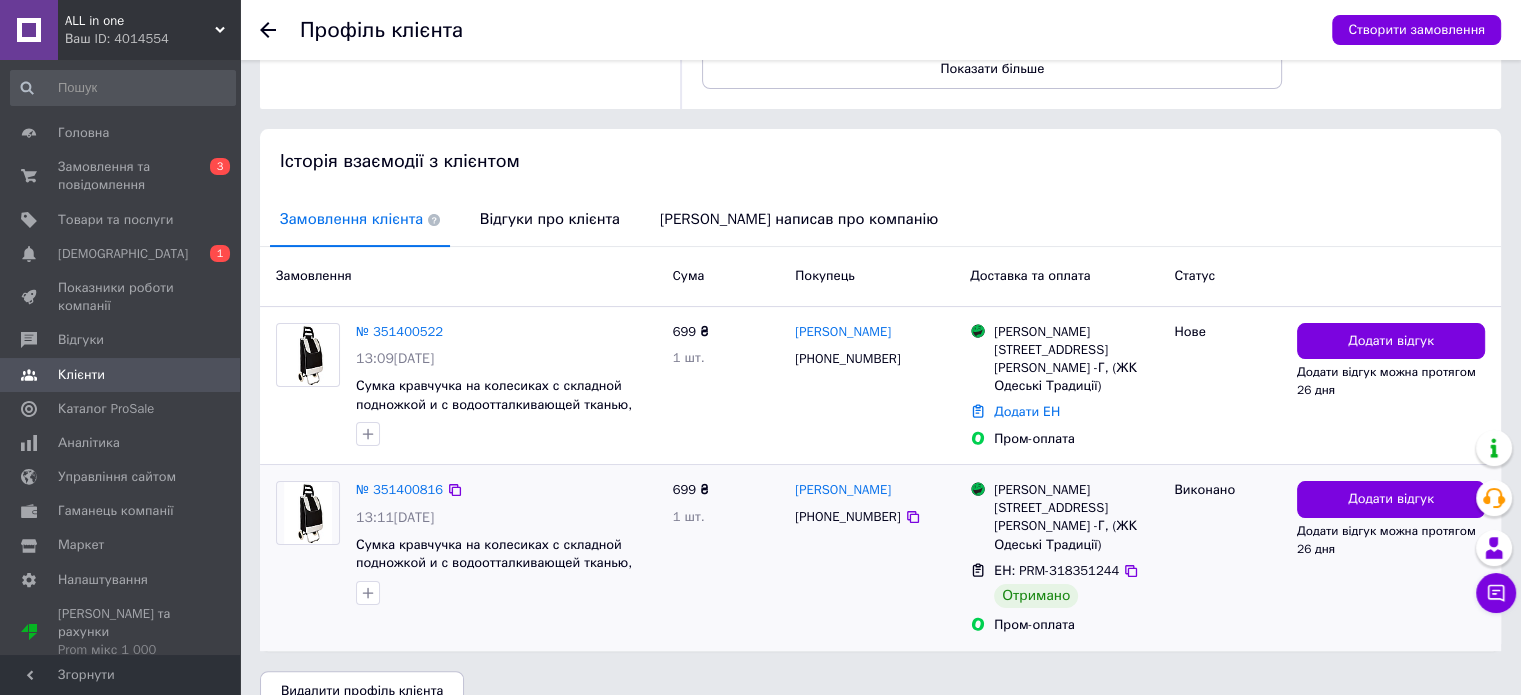 scroll, scrollTop: 360, scrollLeft: 0, axis: vertical 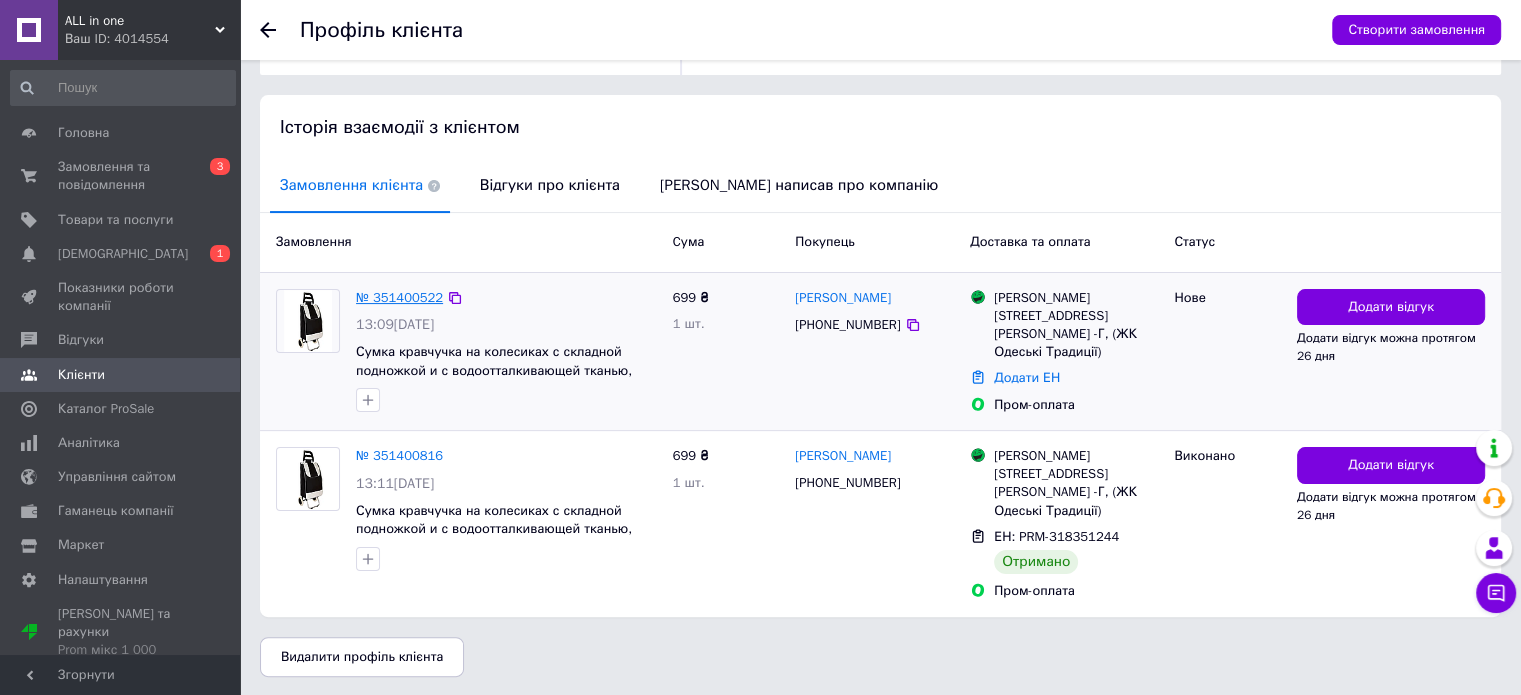 click on "№ 351400522" at bounding box center [399, 297] 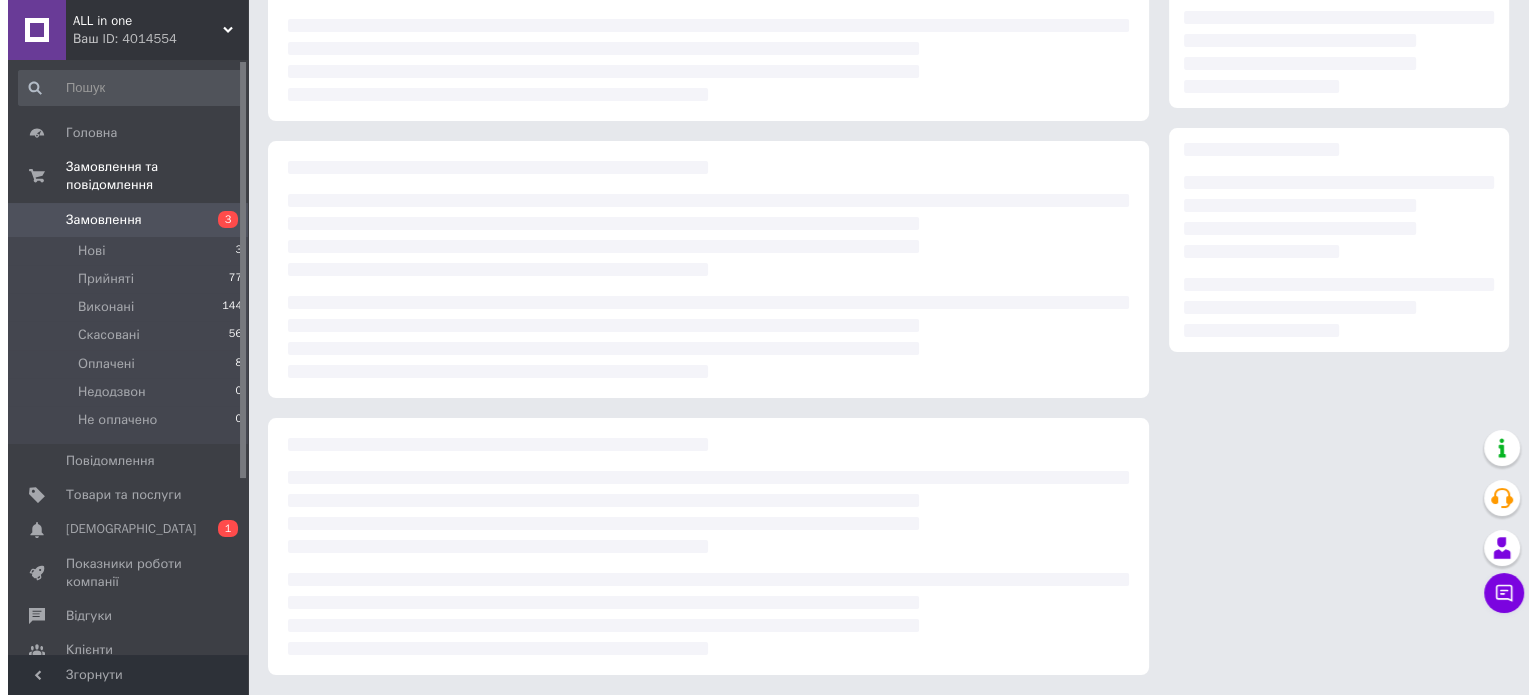 scroll, scrollTop: 0, scrollLeft: 0, axis: both 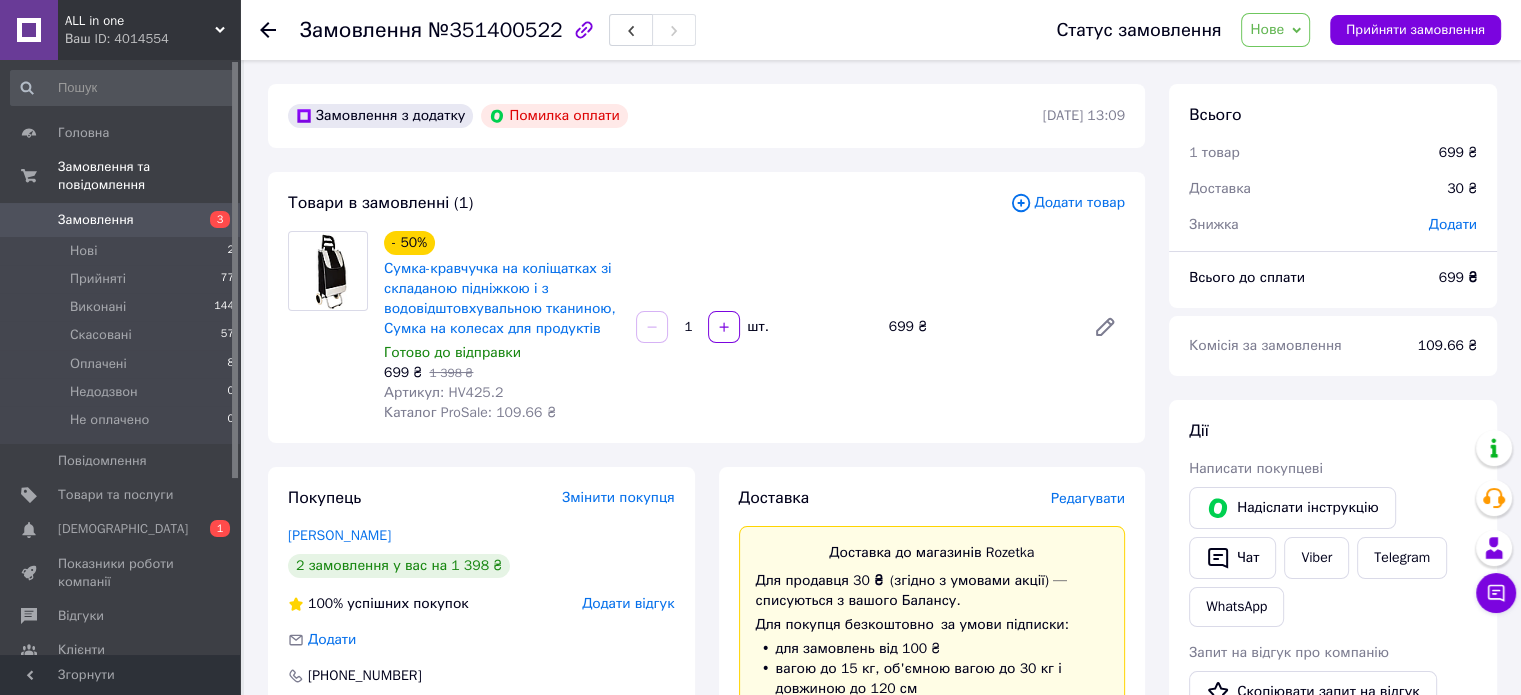 click on "Нове" at bounding box center [1275, 30] 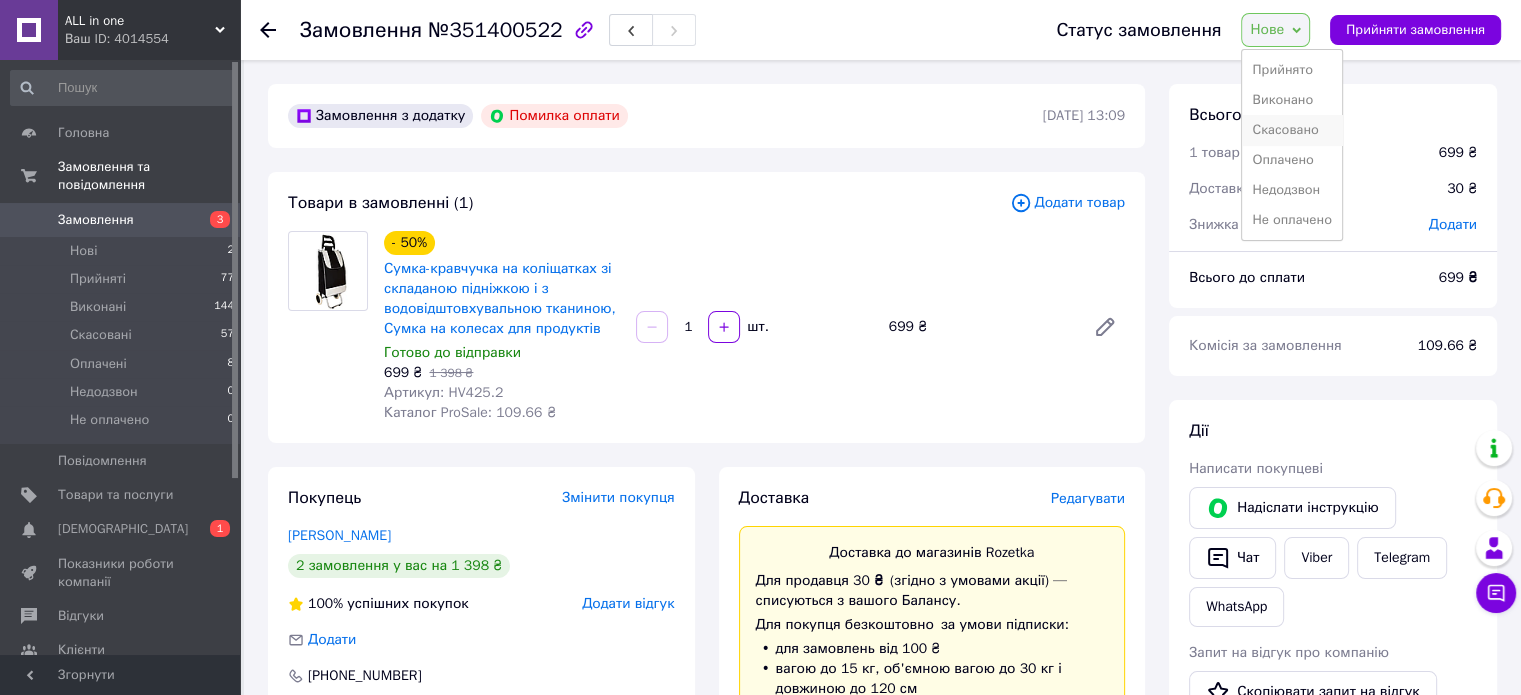 click on "Скасовано" at bounding box center [1291, 130] 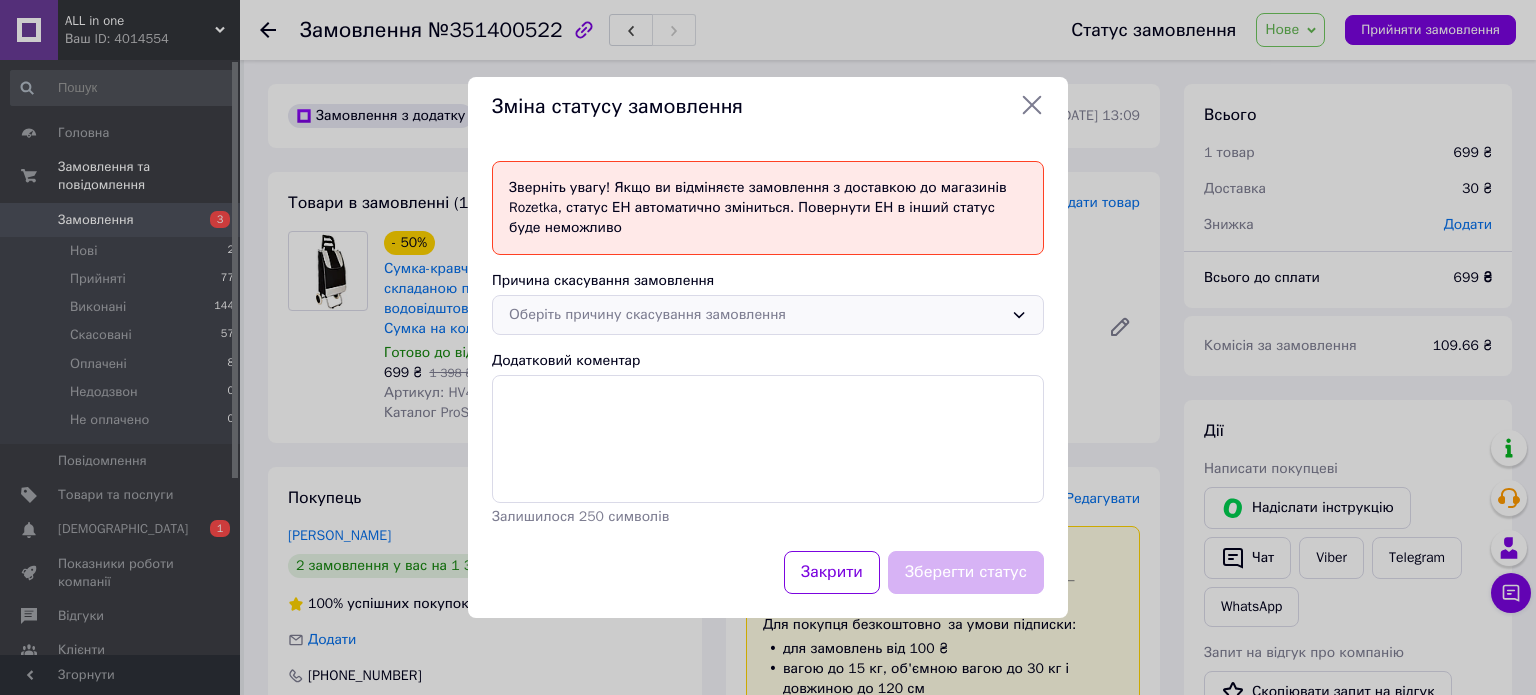 click on "Оберіть причину скасування замовлення" at bounding box center (756, 315) 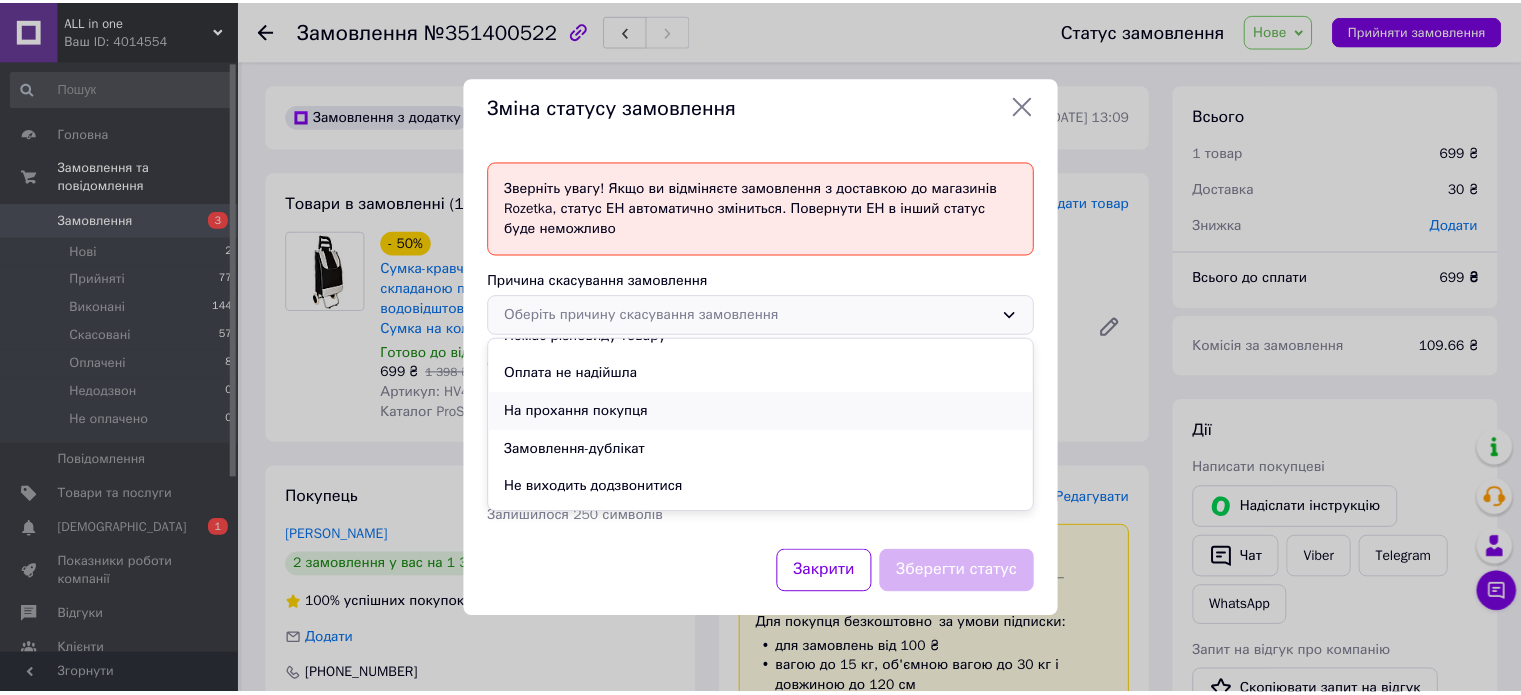 scroll, scrollTop: 93, scrollLeft: 0, axis: vertical 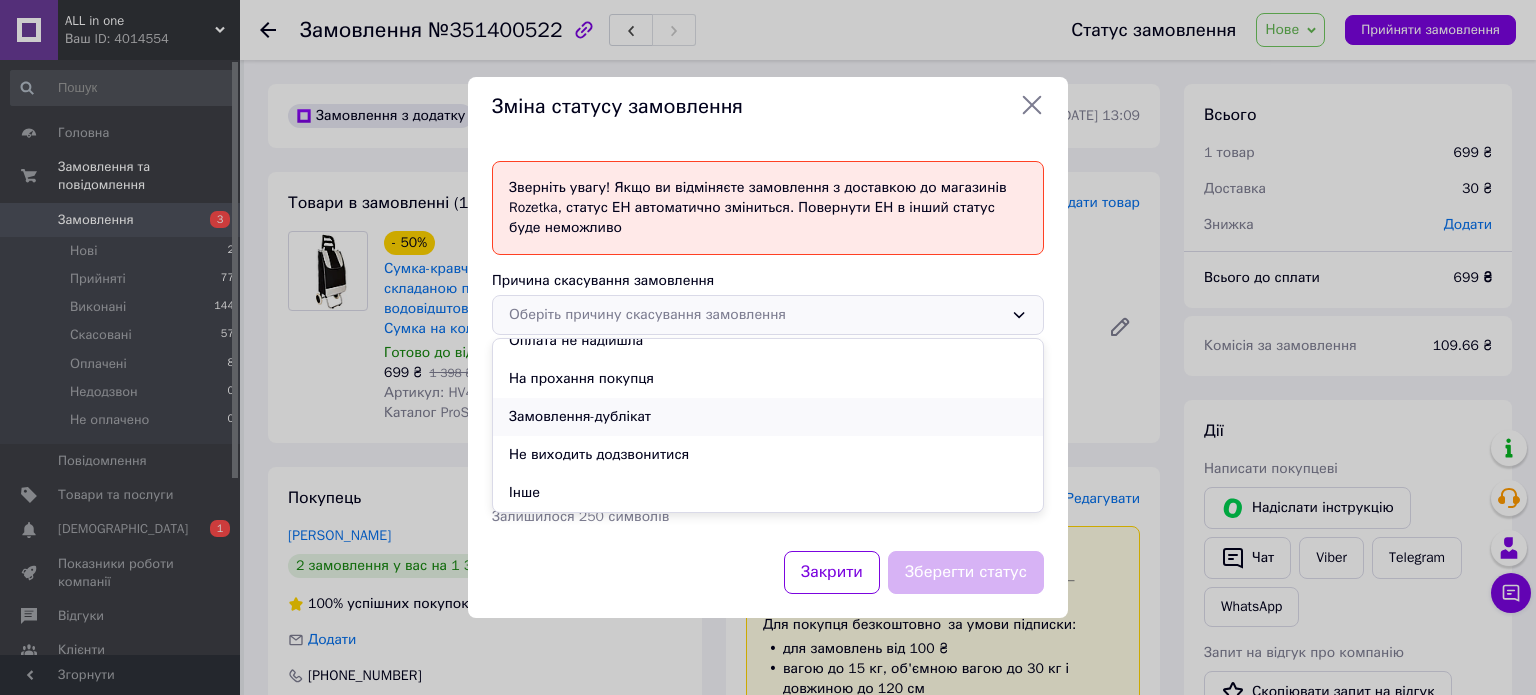 click on "Замовлення-дублікат" at bounding box center (768, 417) 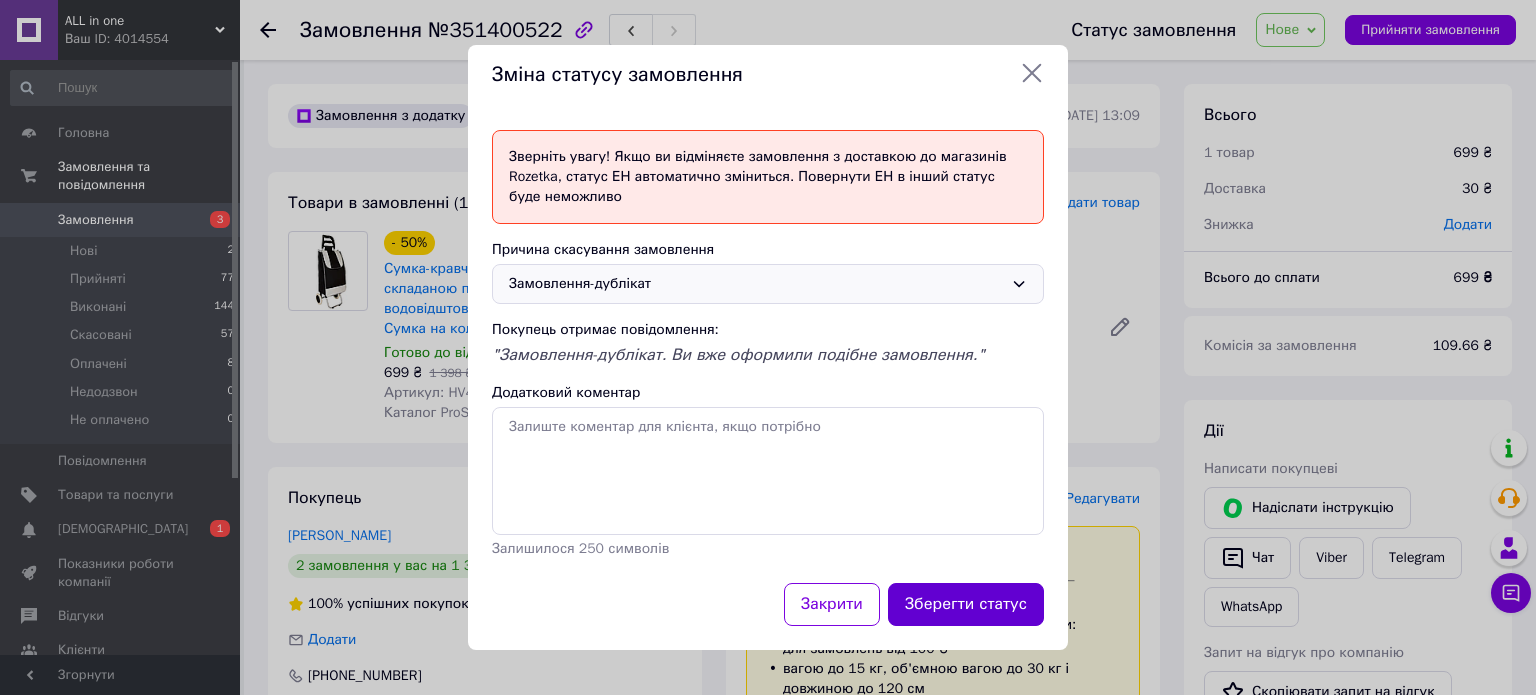 click on "Зберегти статус" at bounding box center (966, 604) 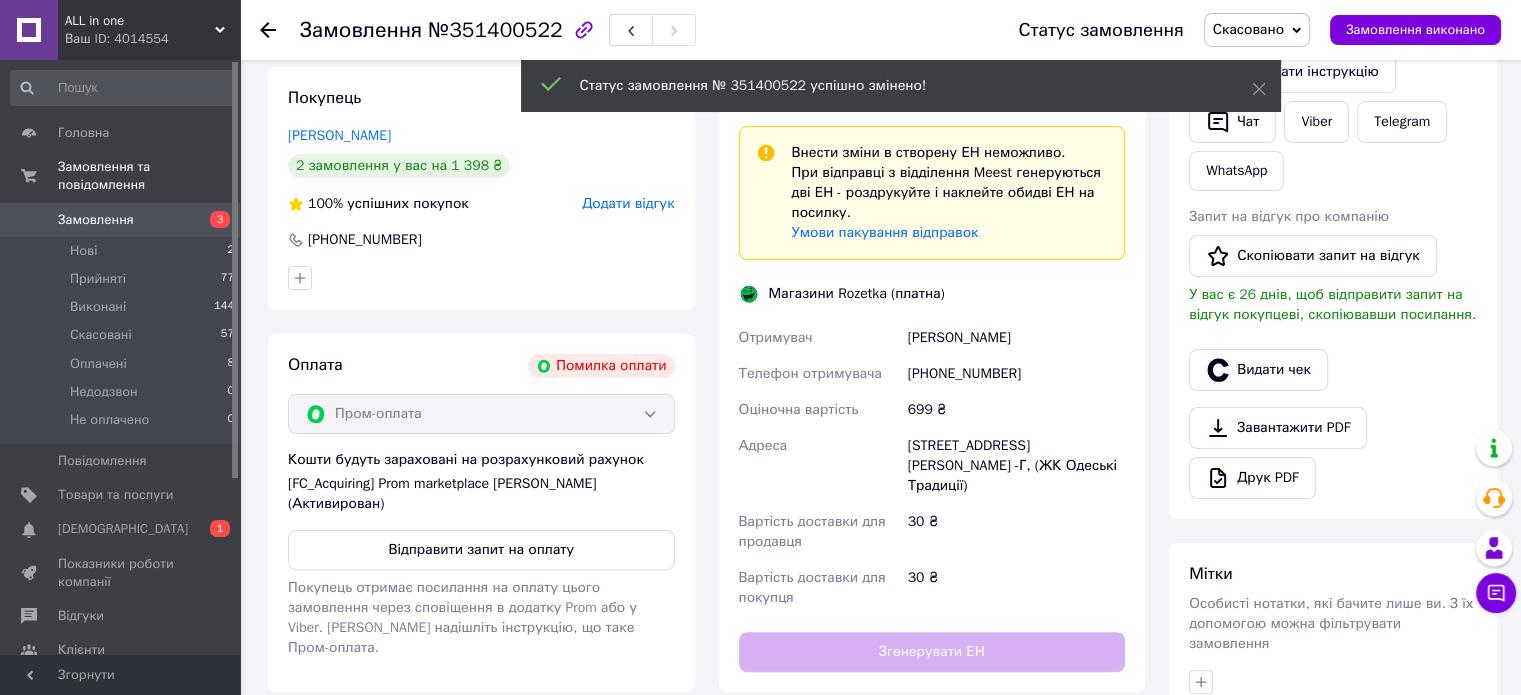 scroll, scrollTop: 0, scrollLeft: 0, axis: both 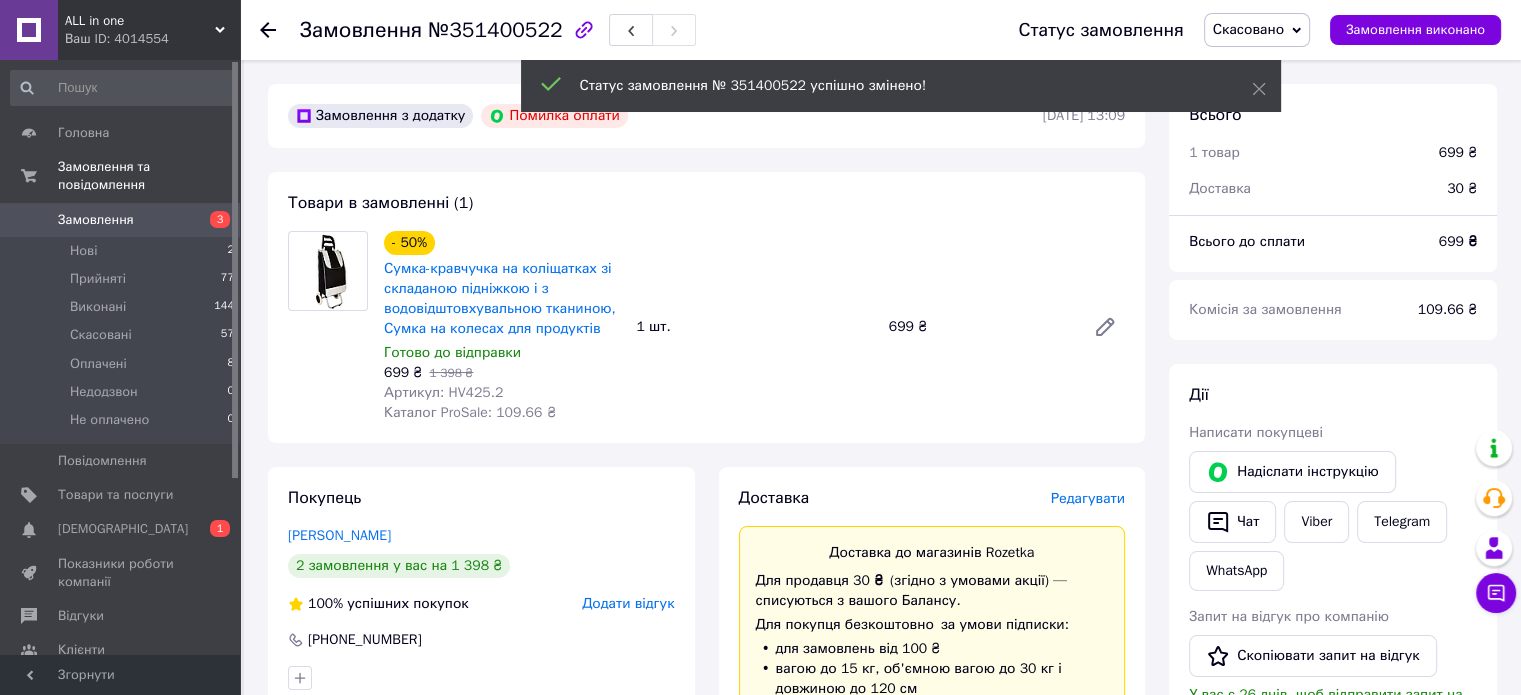 click on "Замовлення" at bounding box center (96, 220) 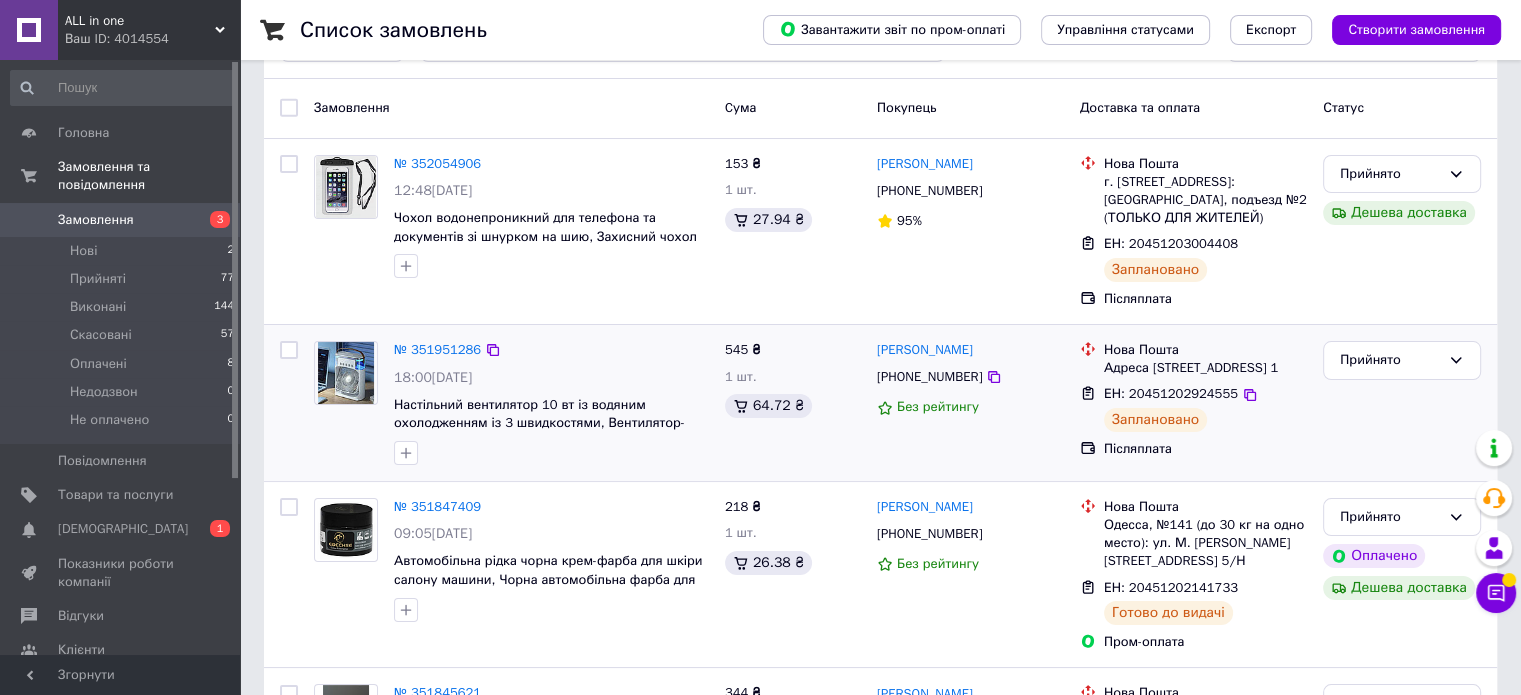 scroll, scrollTop: 100, scrollLeft: 0, axis: vertical 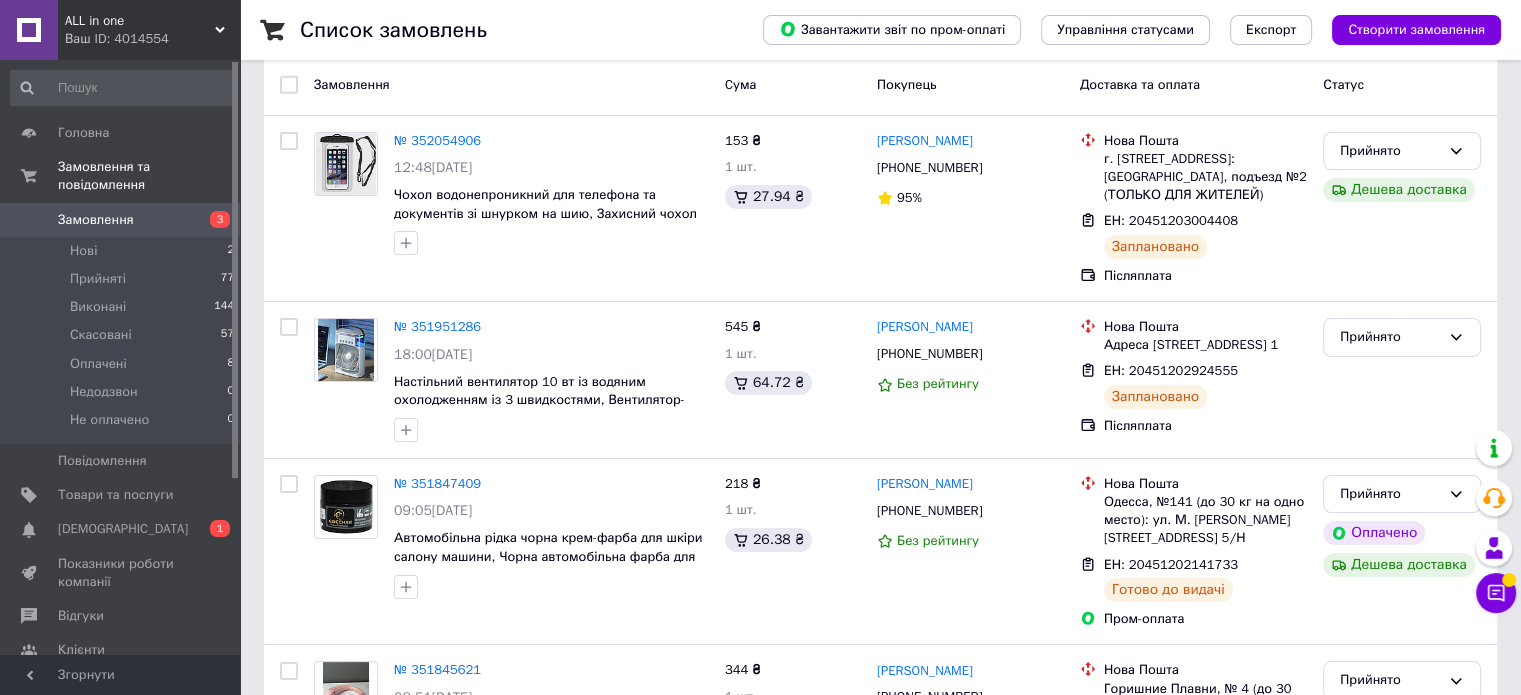 click on "Ваш ID: 4014554" at bounding box center [152, 39] 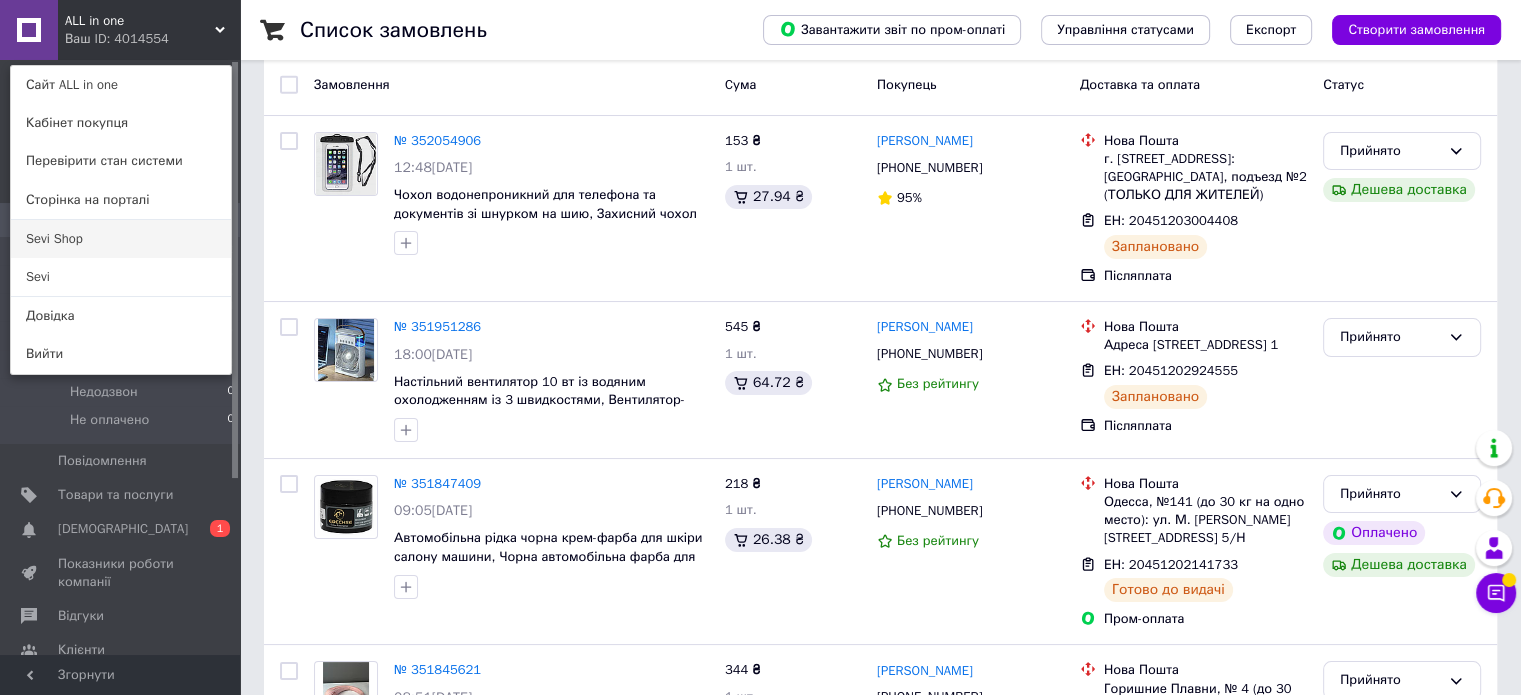 click on "Sevi Shop" at bounding box center [121, 239] 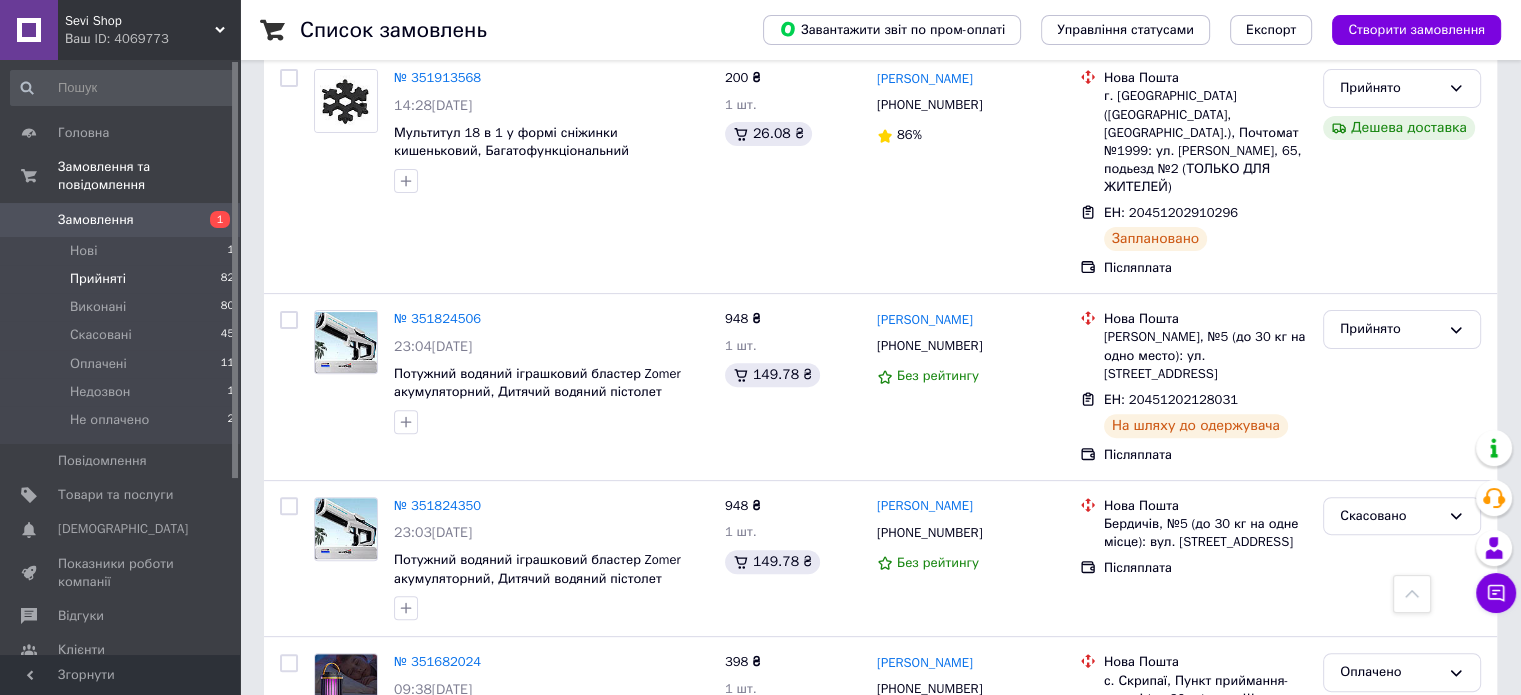 scroll, scrollTop: 0, scrollLeft: 0, axis: both 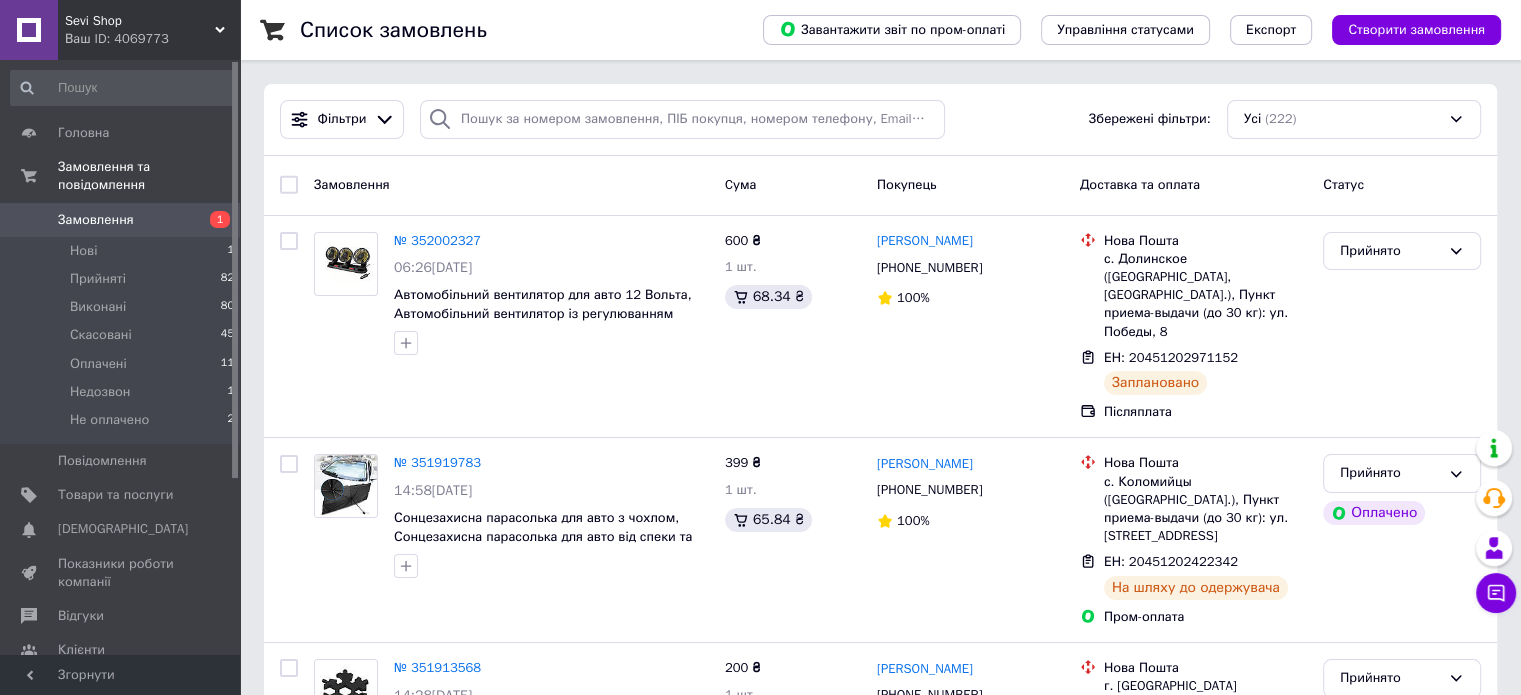 click on "Замовлення" at bounding box center (96, 220) 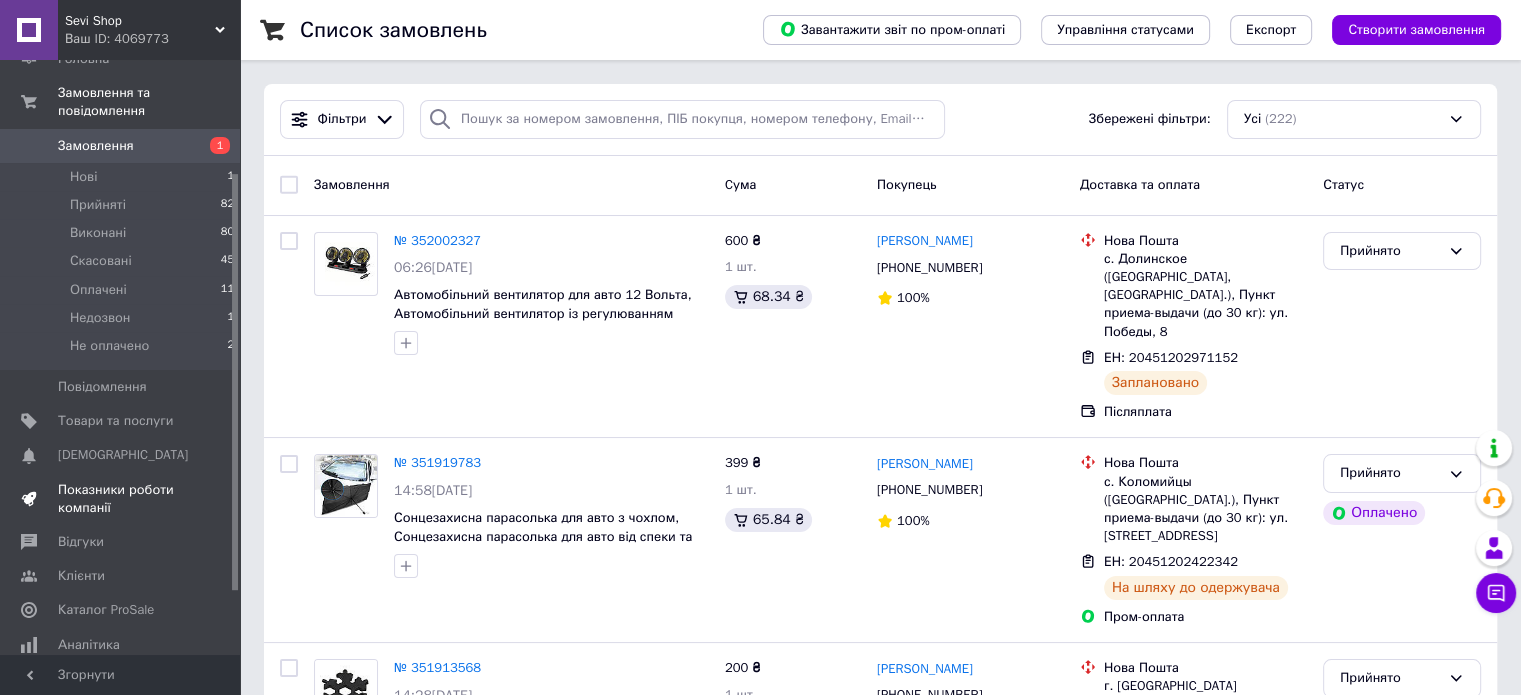 scroll, scrollTop: 200, scrollLeft: 0, axis: vertical 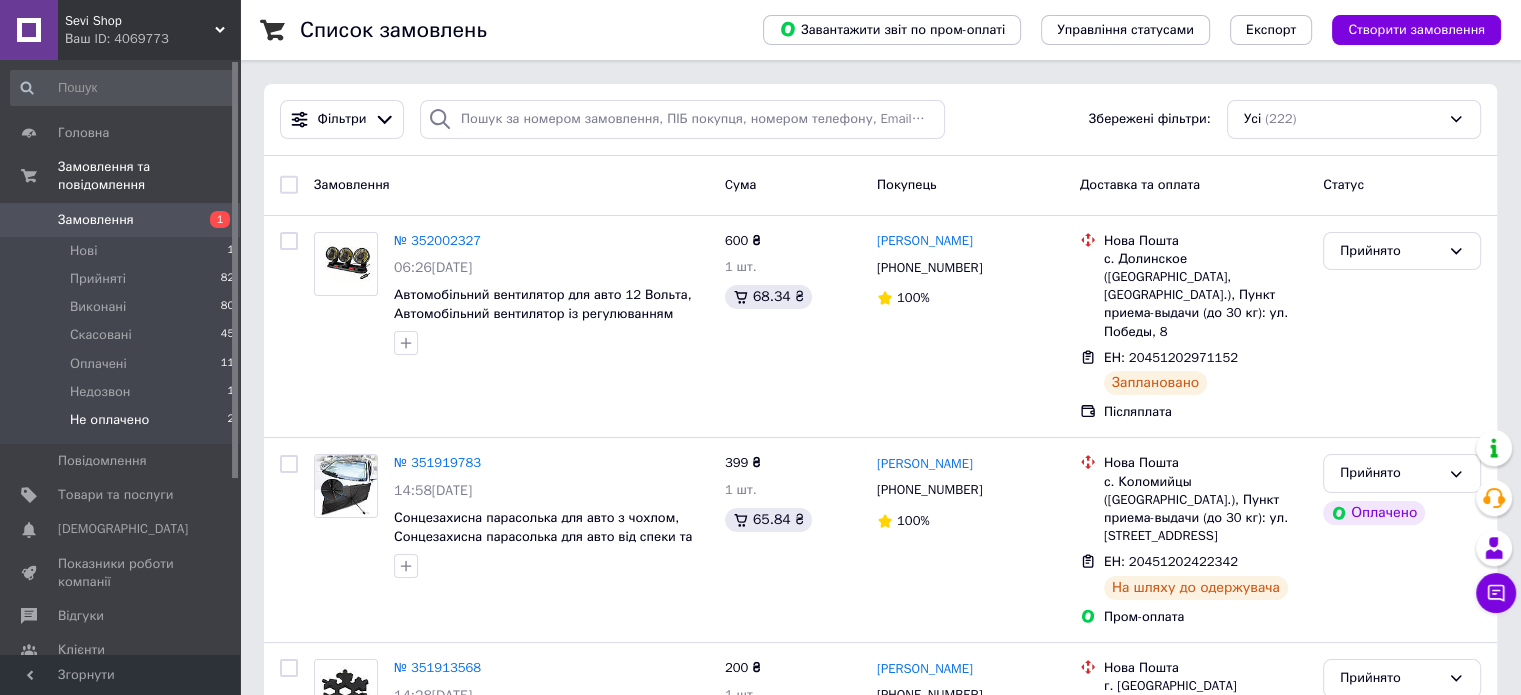 click on "Не оплачено" at bounding box center [109, 420] 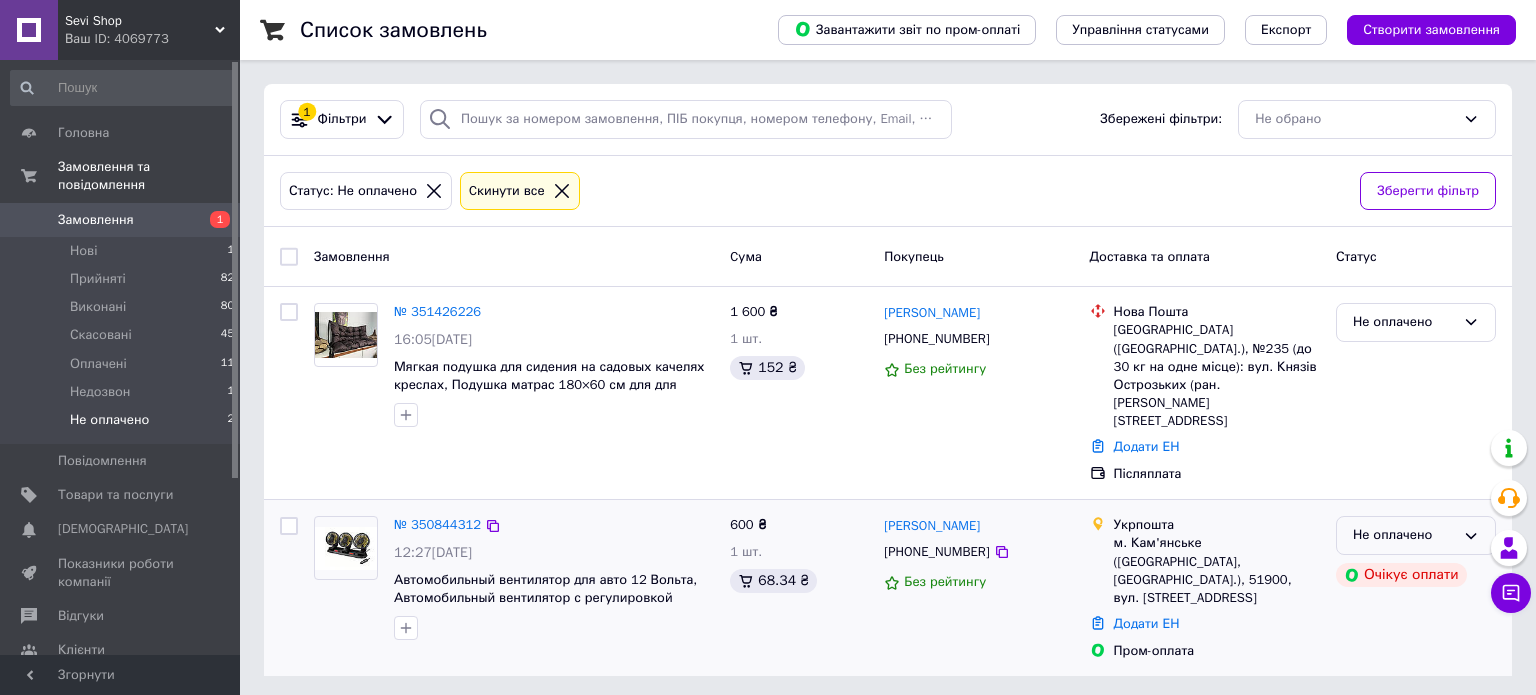 click on "Не оплачено" at bounding box center [1404, 535] 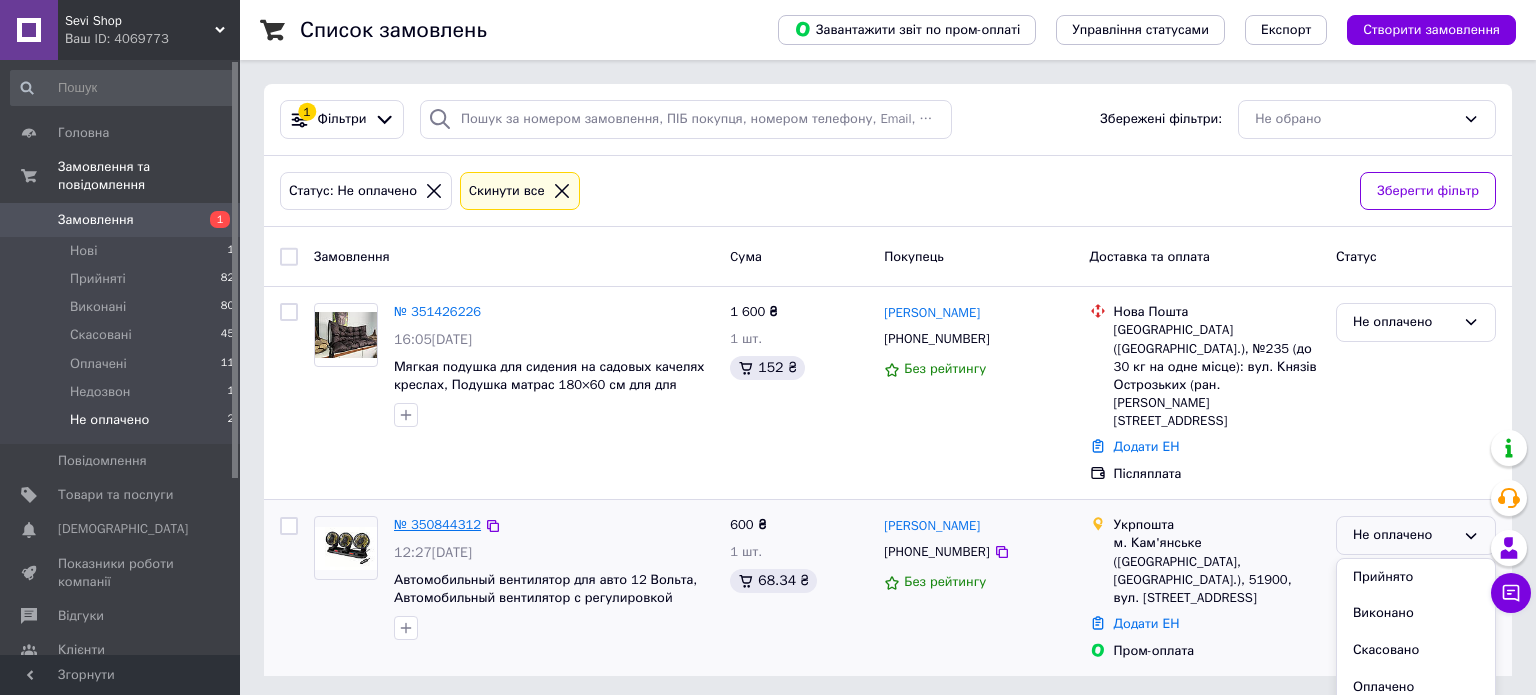 click on "№ 350844312" at bounding box center [437, 524] 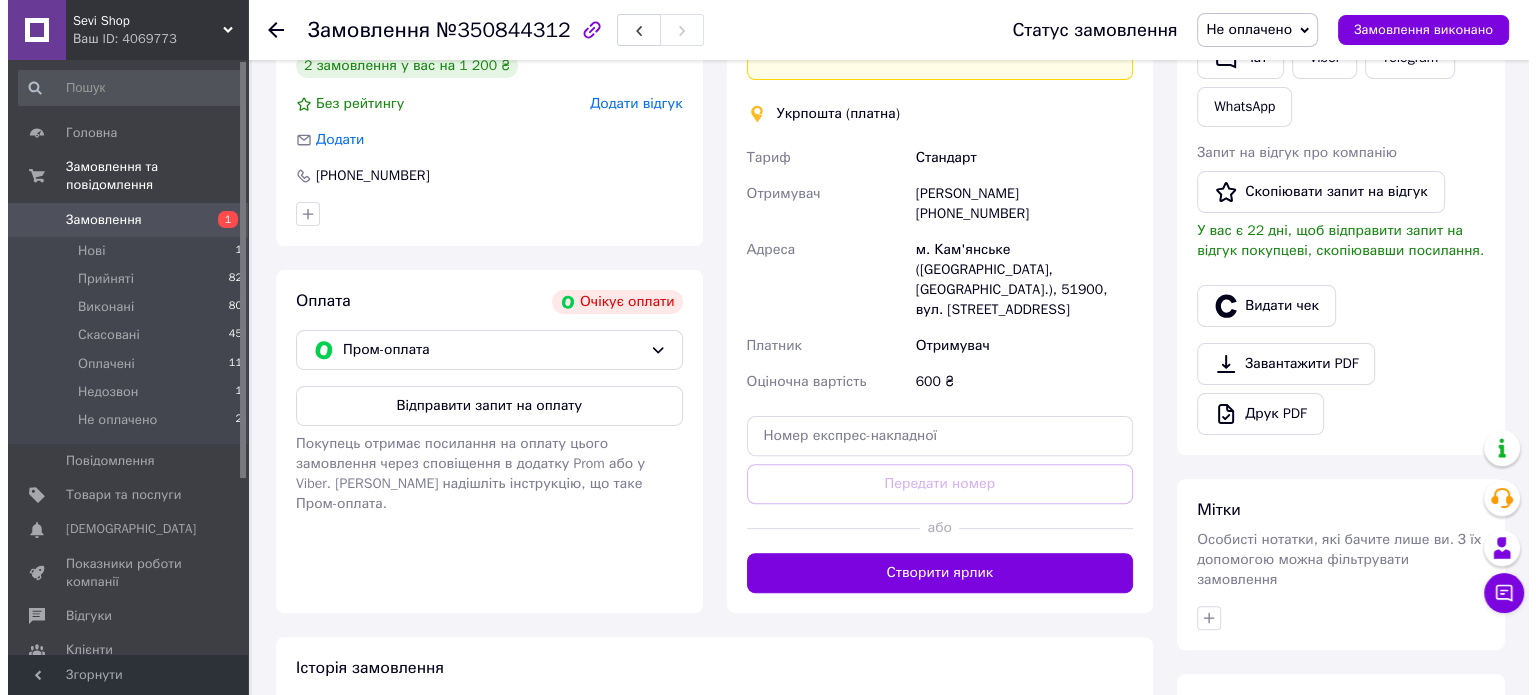 scroll, scrollTop: 100, scrollLeft: 0, axis: vertical 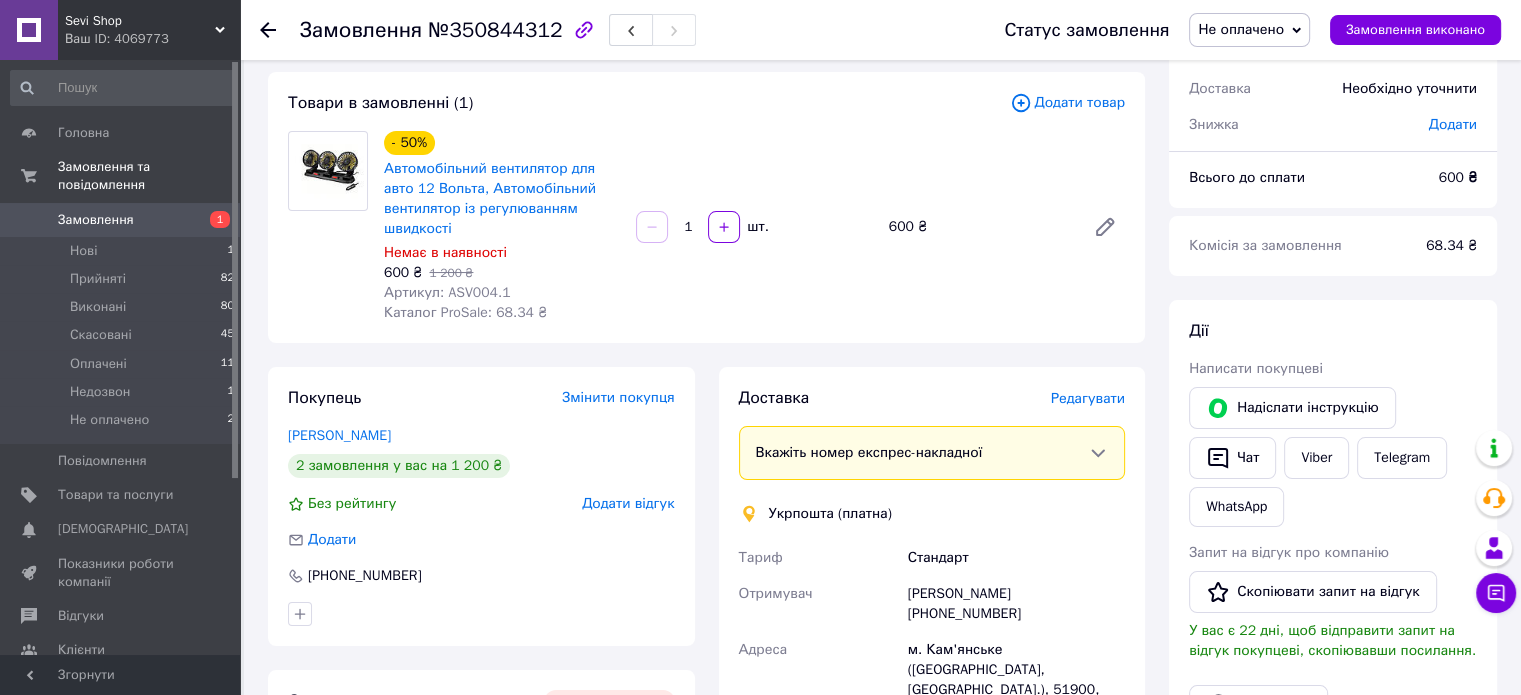 click on "Не оплачено" at bounding box center (1241, 29) 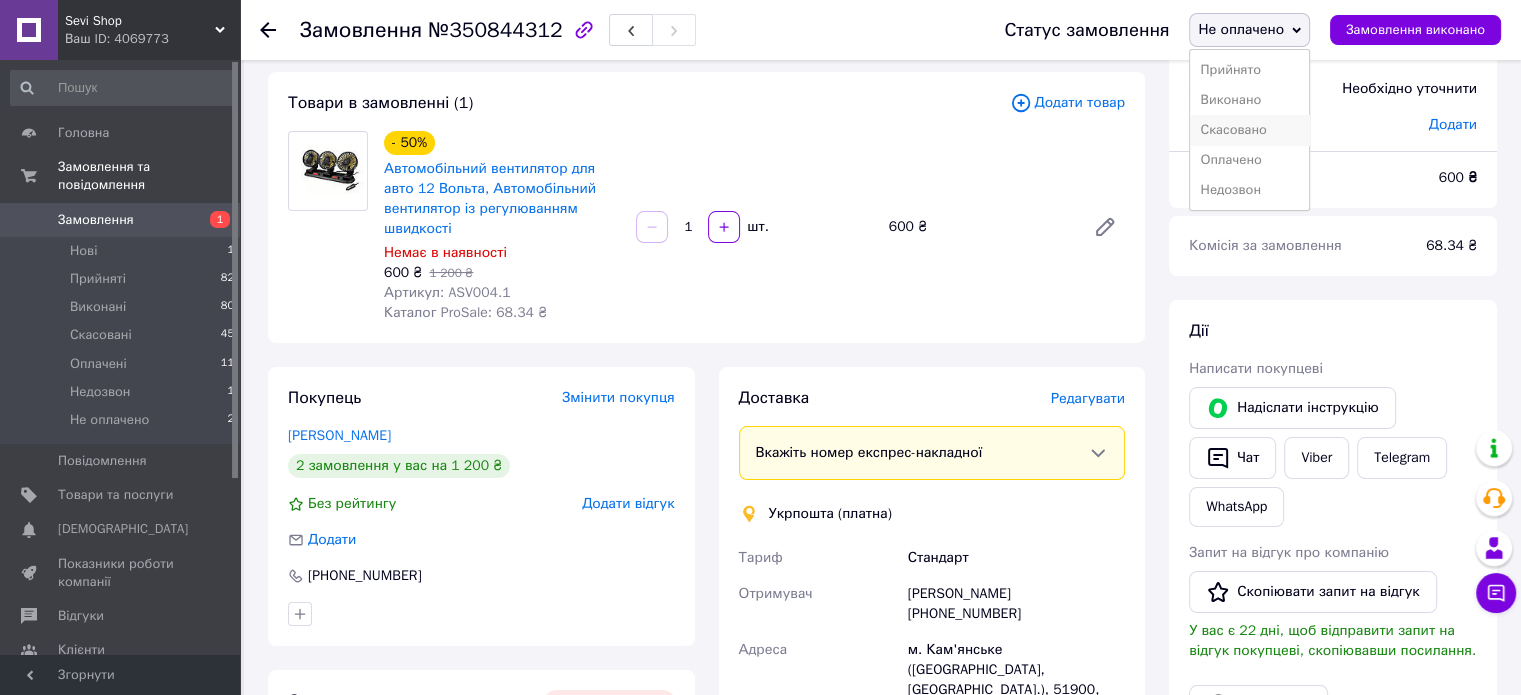 click on "Скасовано" at bounding box center (1249, 130) 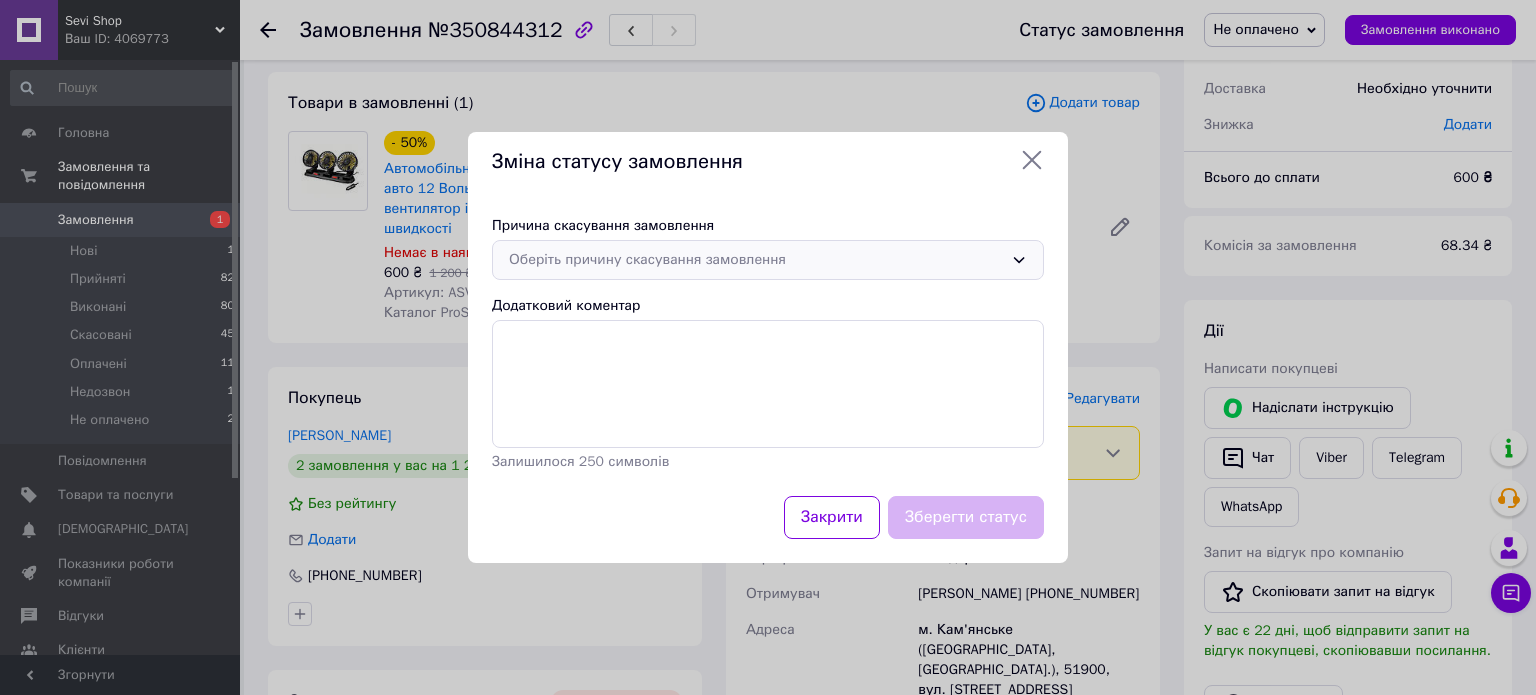 click on "Оберіть причину скасування замовлення" at bounding box center [756, 260] 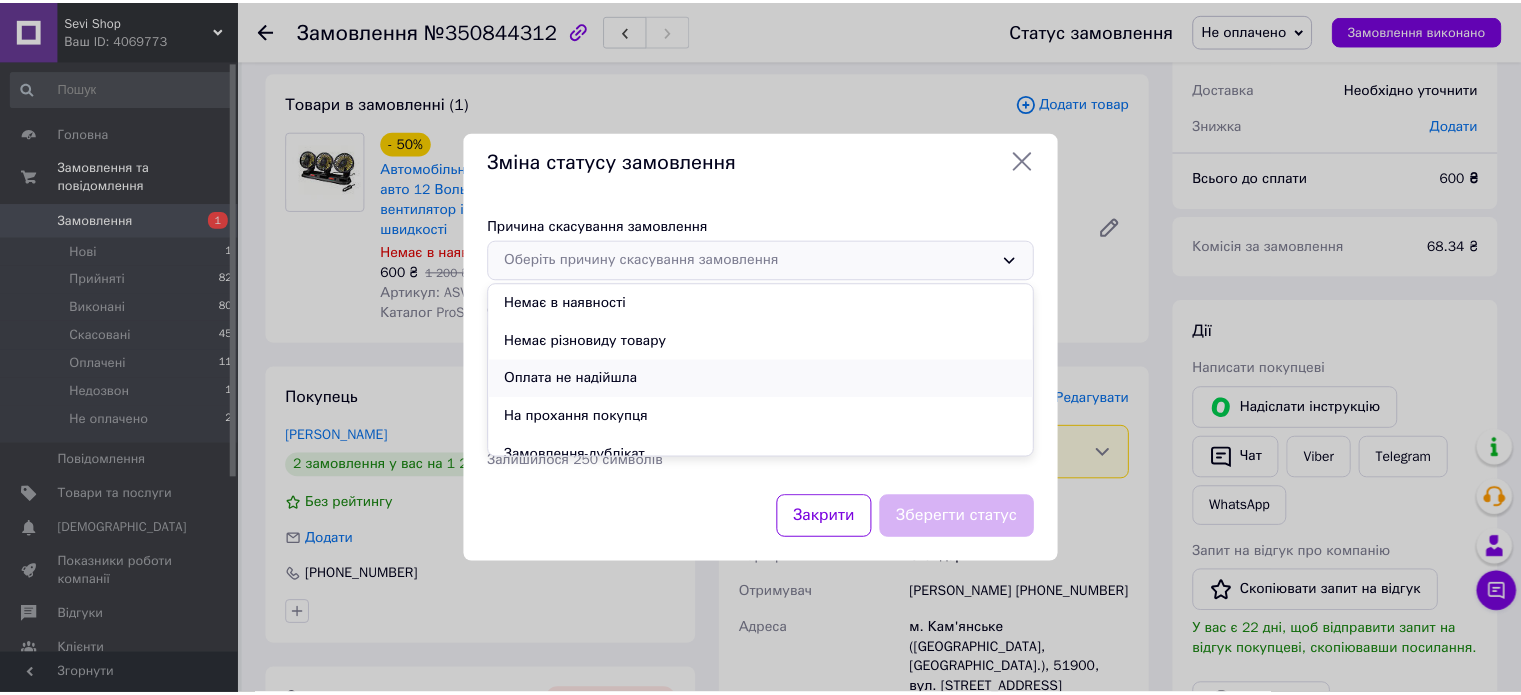 scroll, scrollTop: 93, scrollLeft: 0, axis: vertical 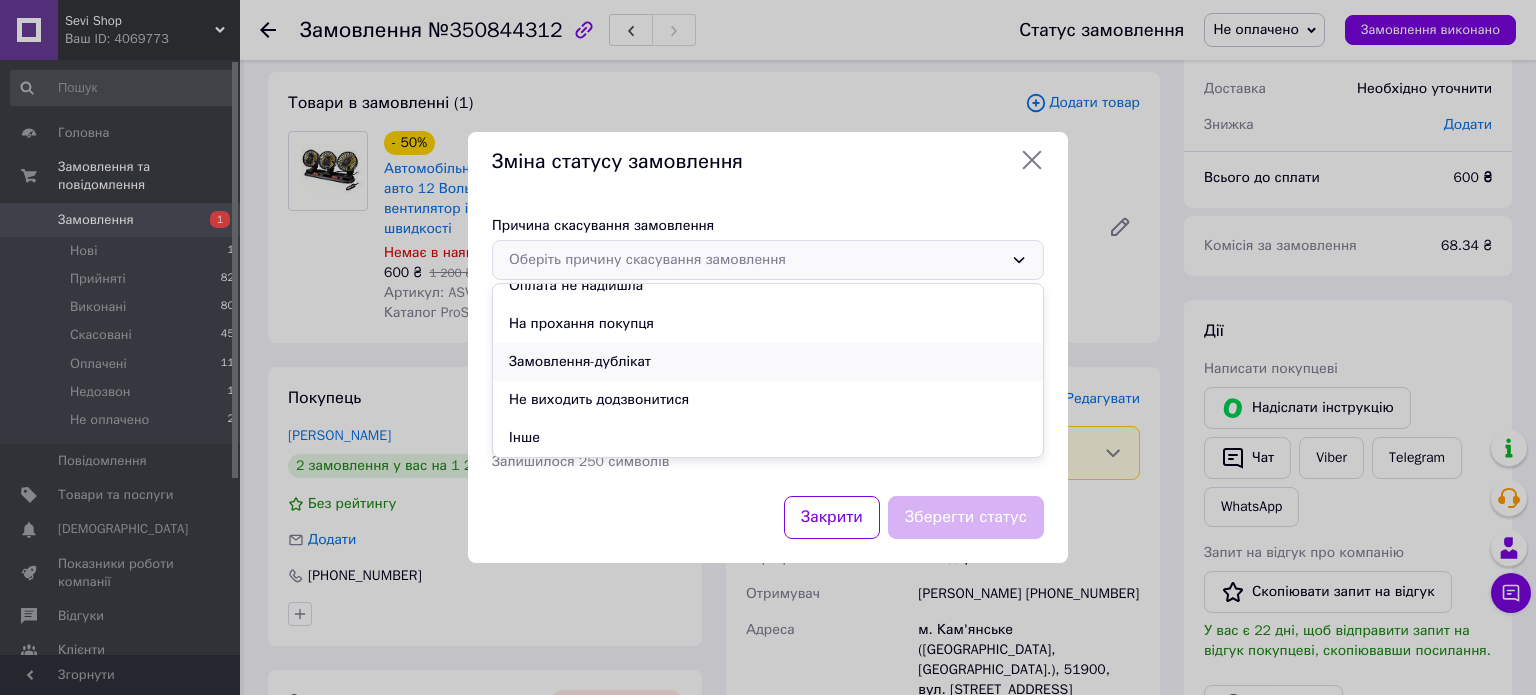 click on "Замовлення-дублікат" at bounding box center (768, 362) 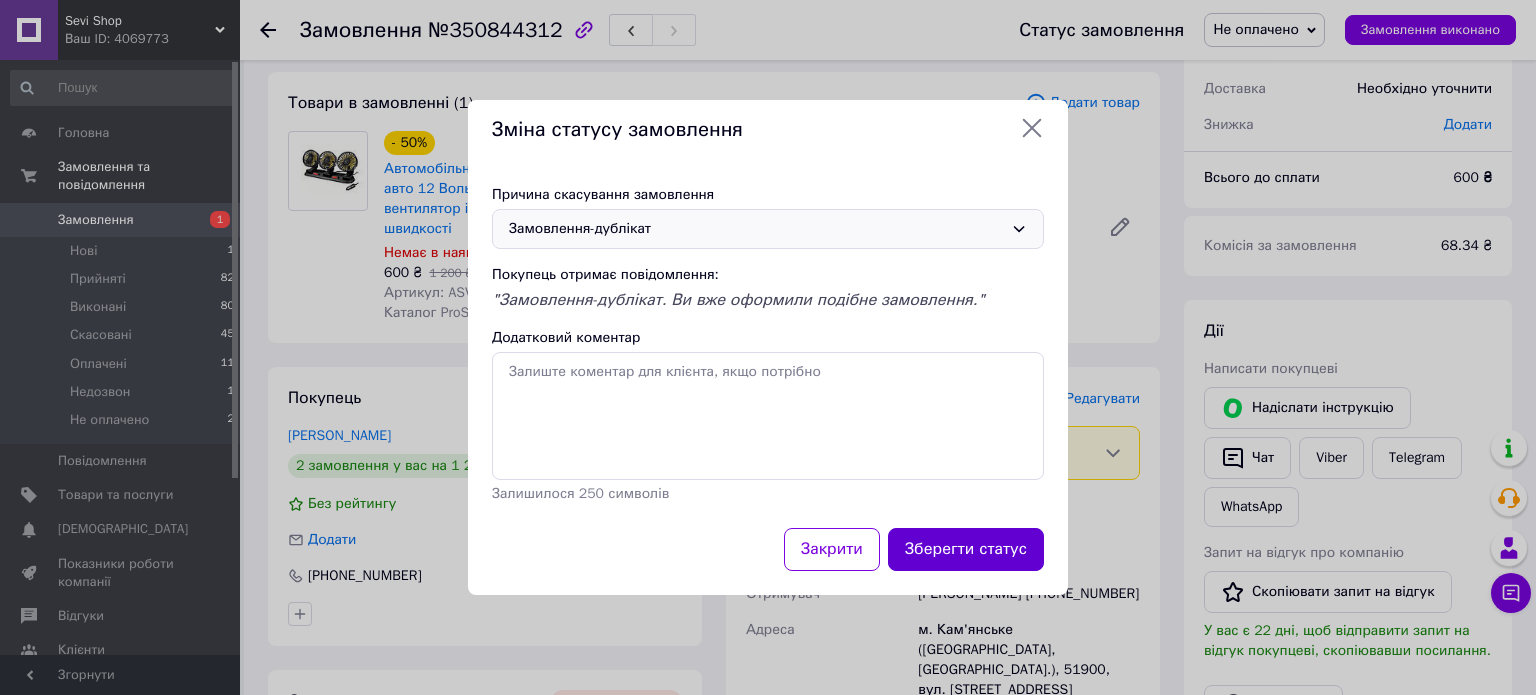 click on "Зберегти статус" at bounding box center [966, 549] 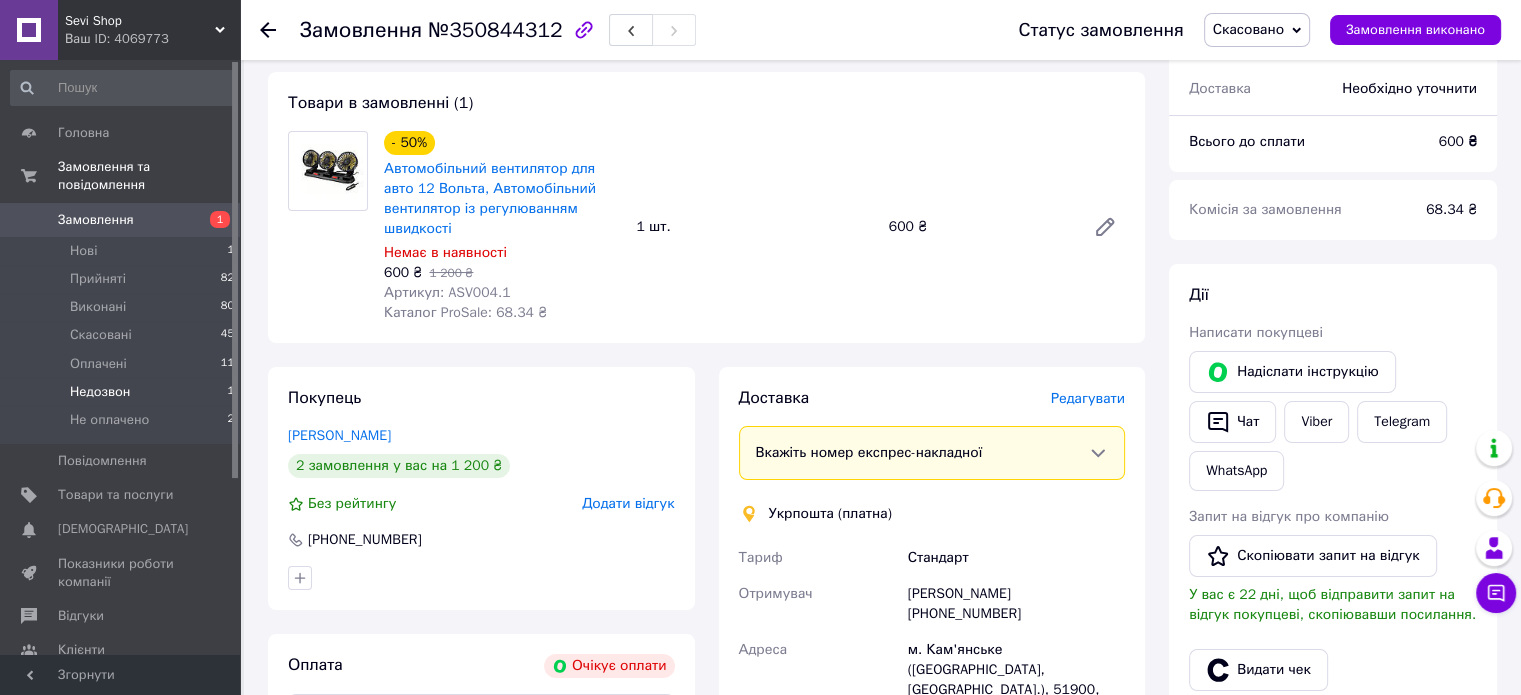 click on "Недозвон" at bounding box center [100, 392] 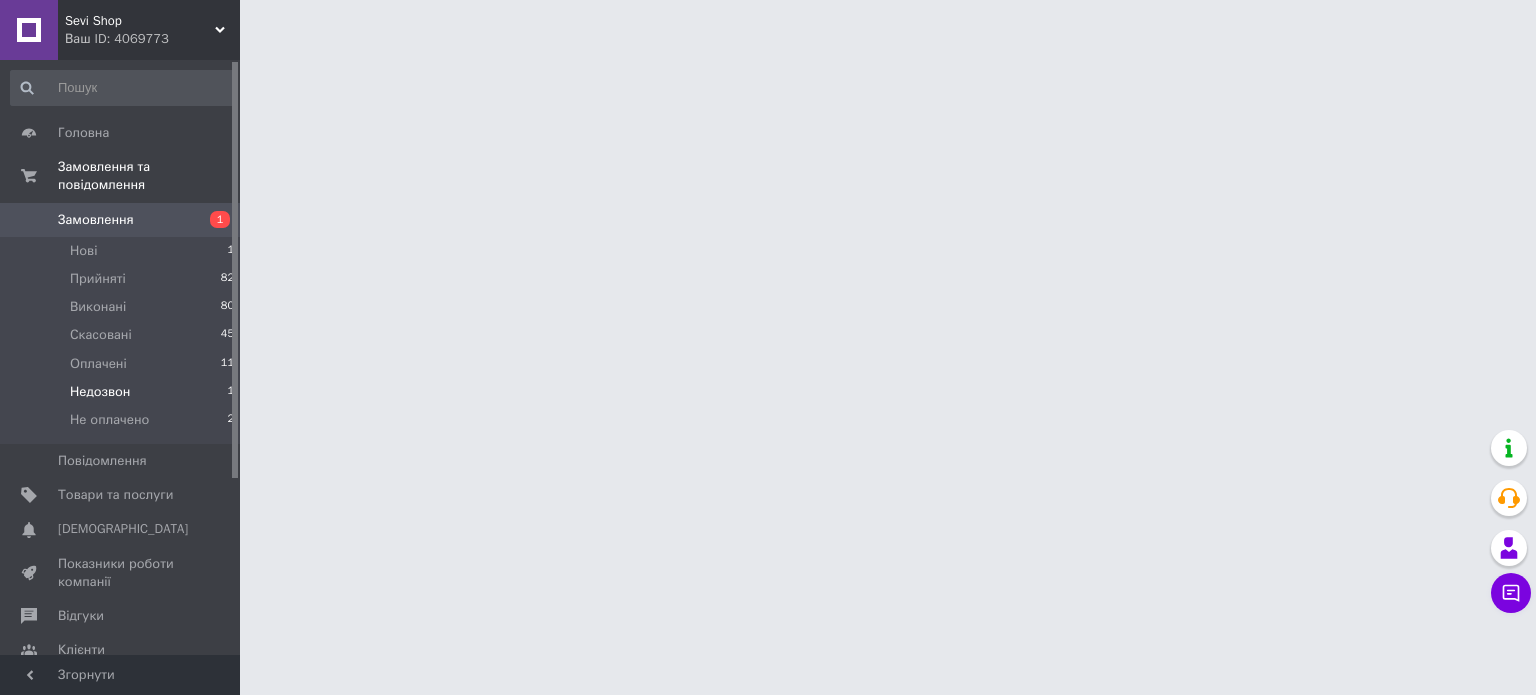 click on "Недозвон" at bounding box center [100, 392] 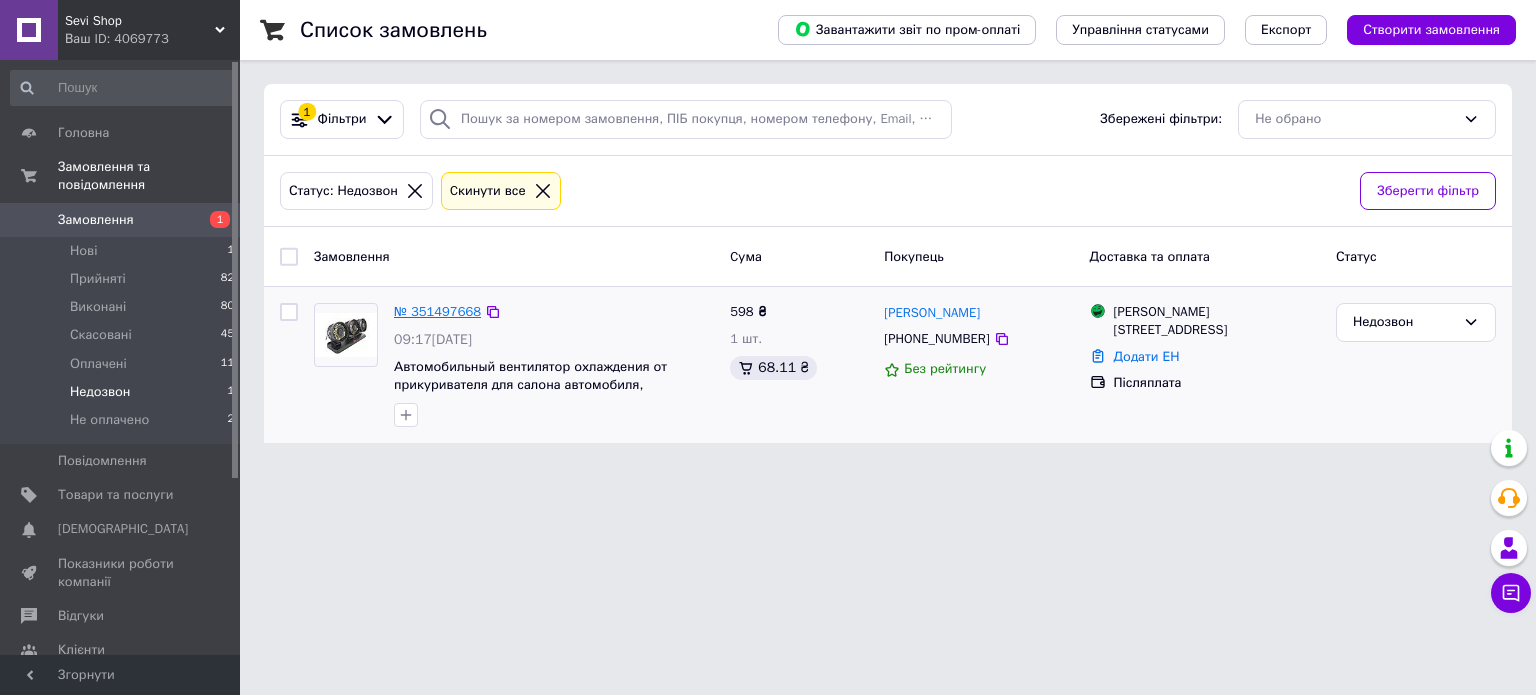 click on "№ 351497668" at bounding box center (437, 311) 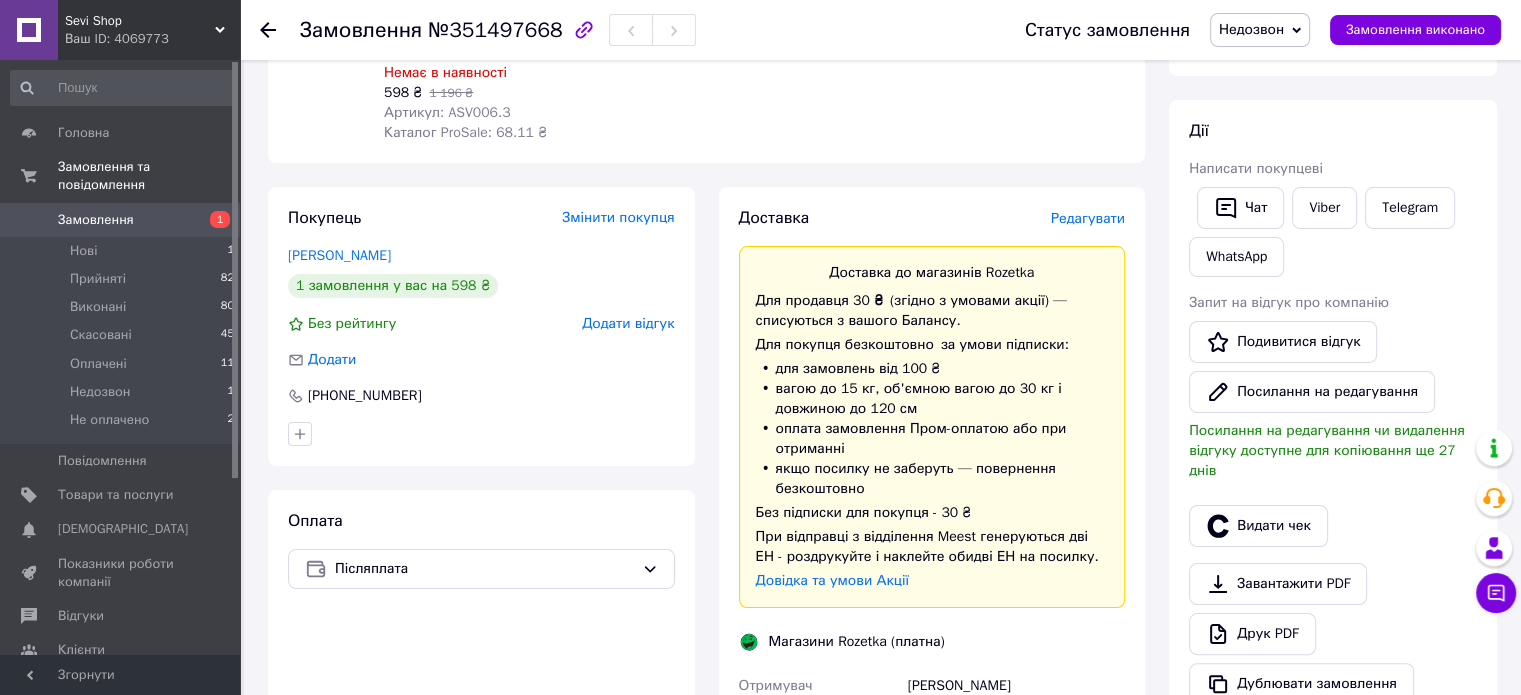 scroll, scrollTop: 0, scrollLeft: 0, axis: both 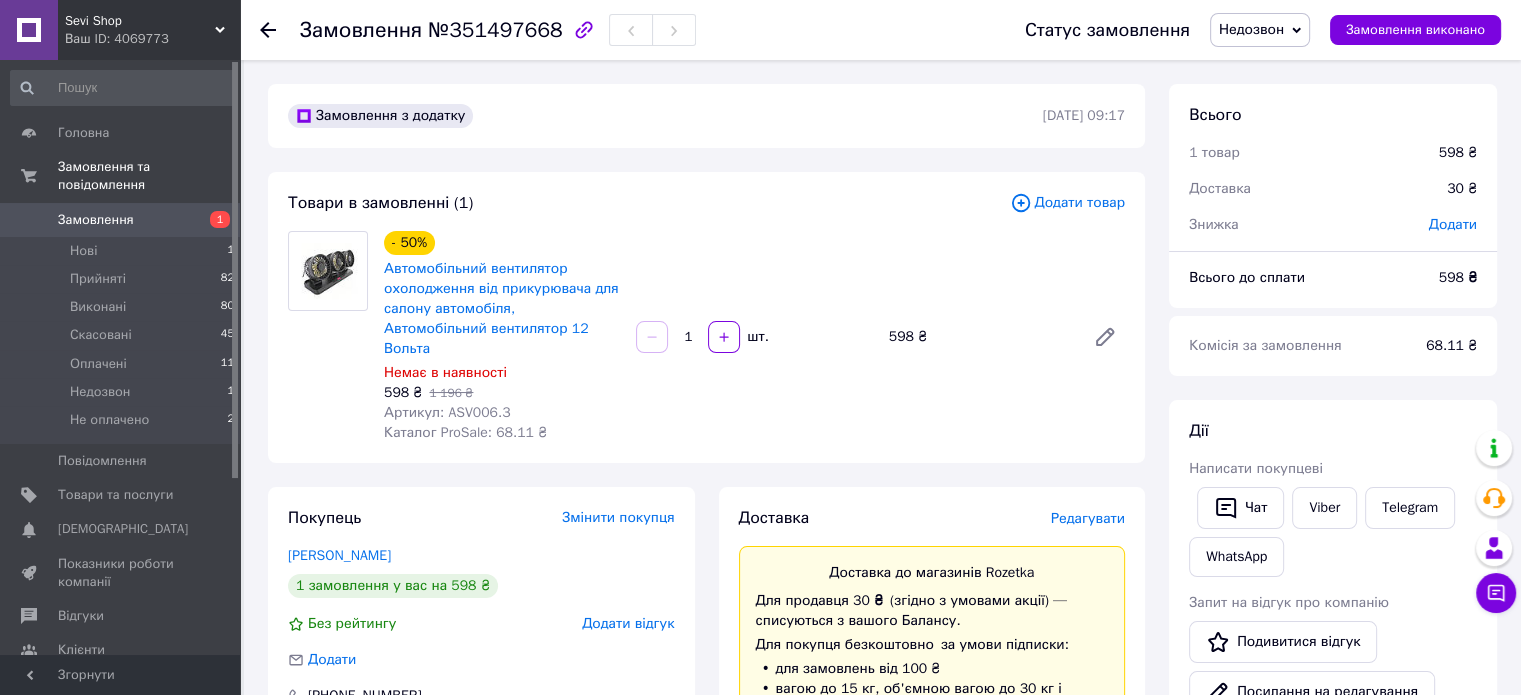 click 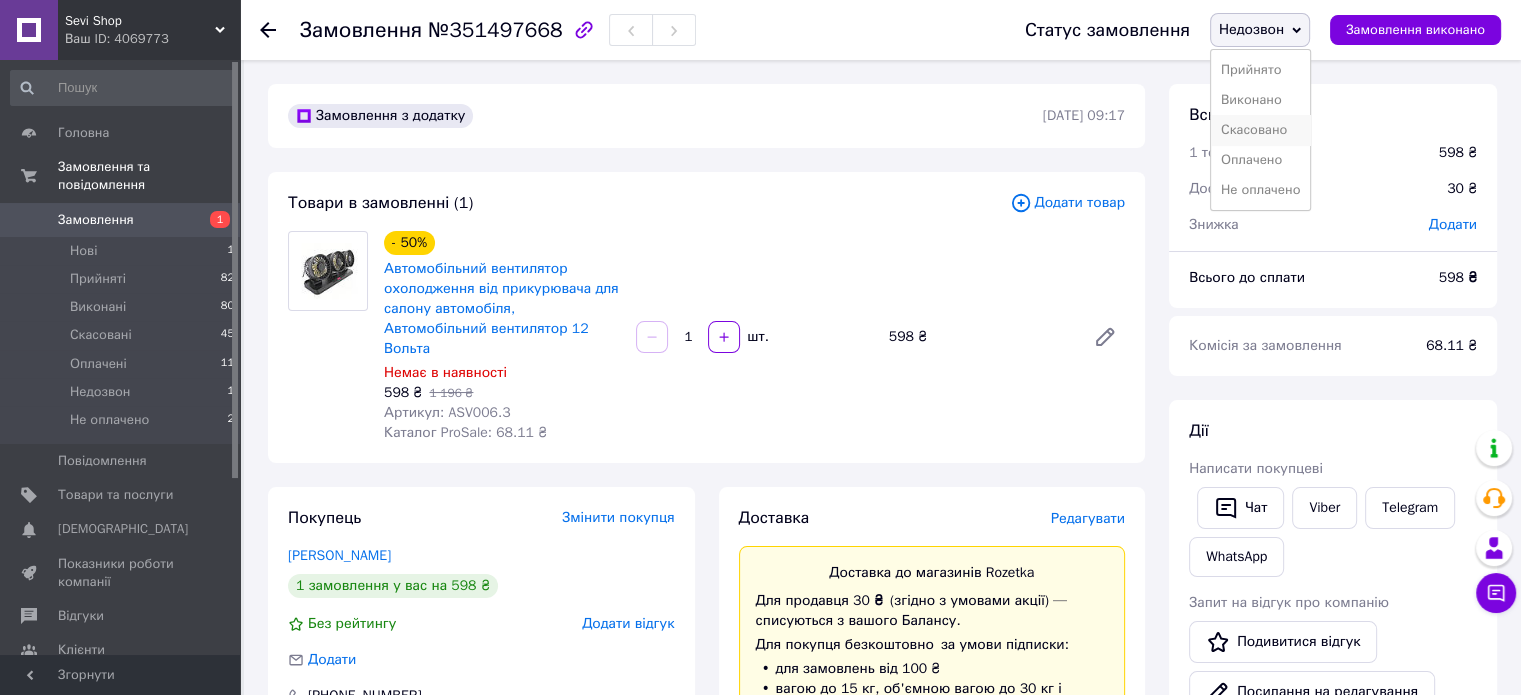 click on "Скасовано" at bounding box center (1260, 130) 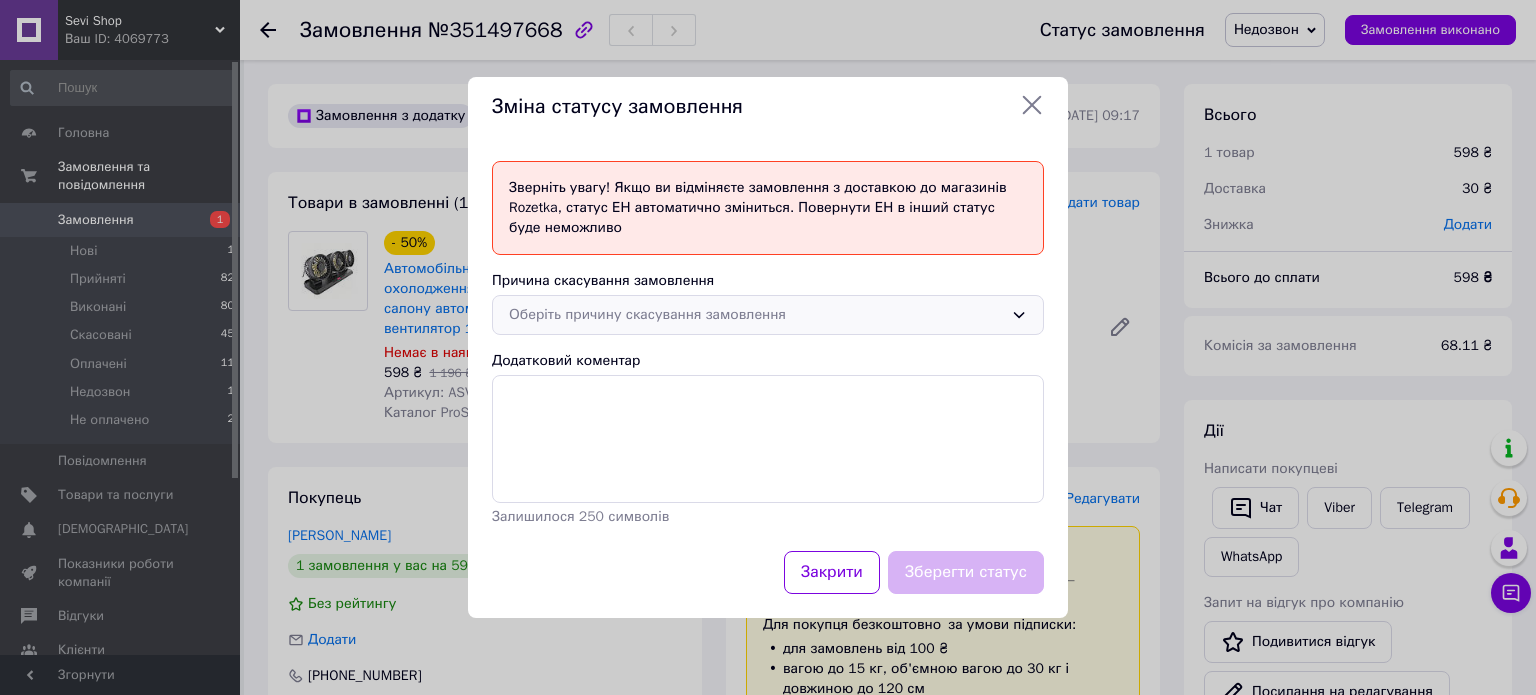 click on "Оберіть причину скасування замовлення" at bounding box center (756, 315) 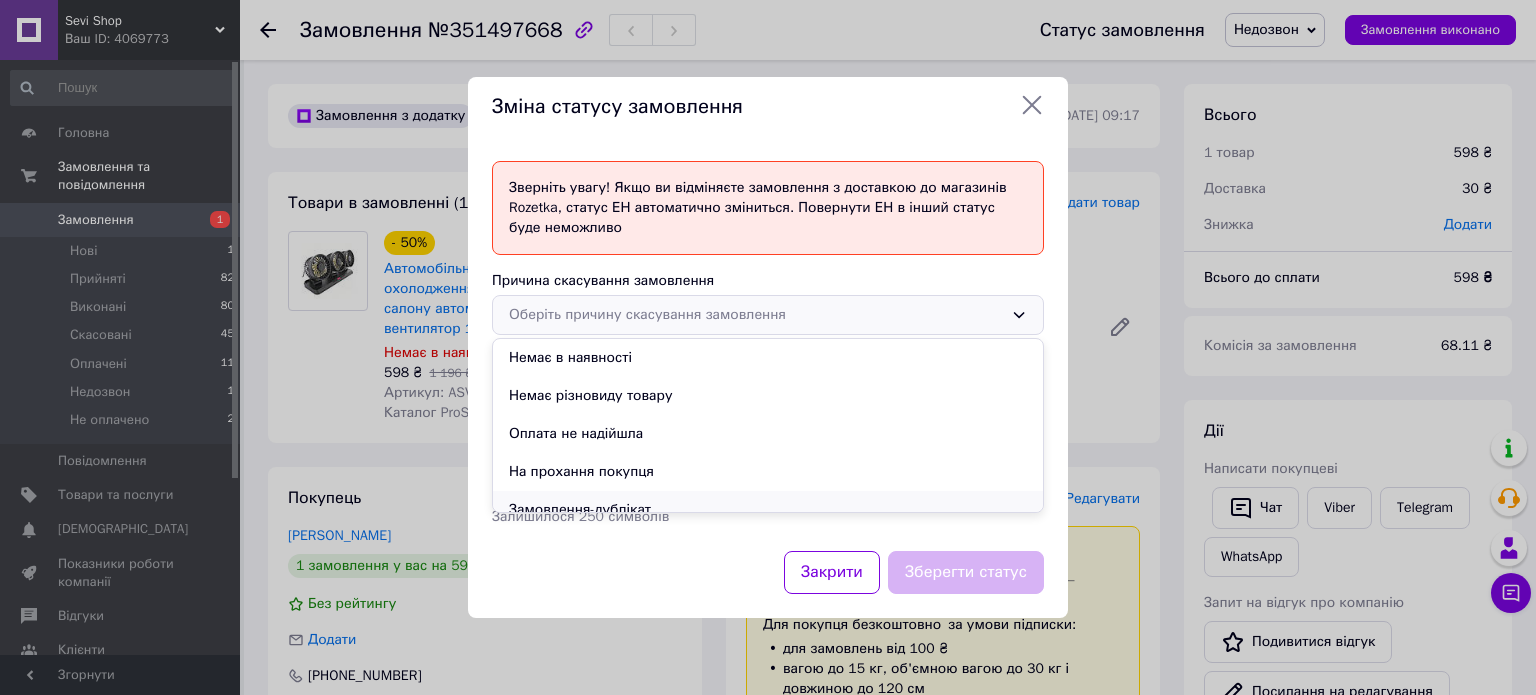 click on "Замовлення-дублікат" at bounding box center (768, 510) 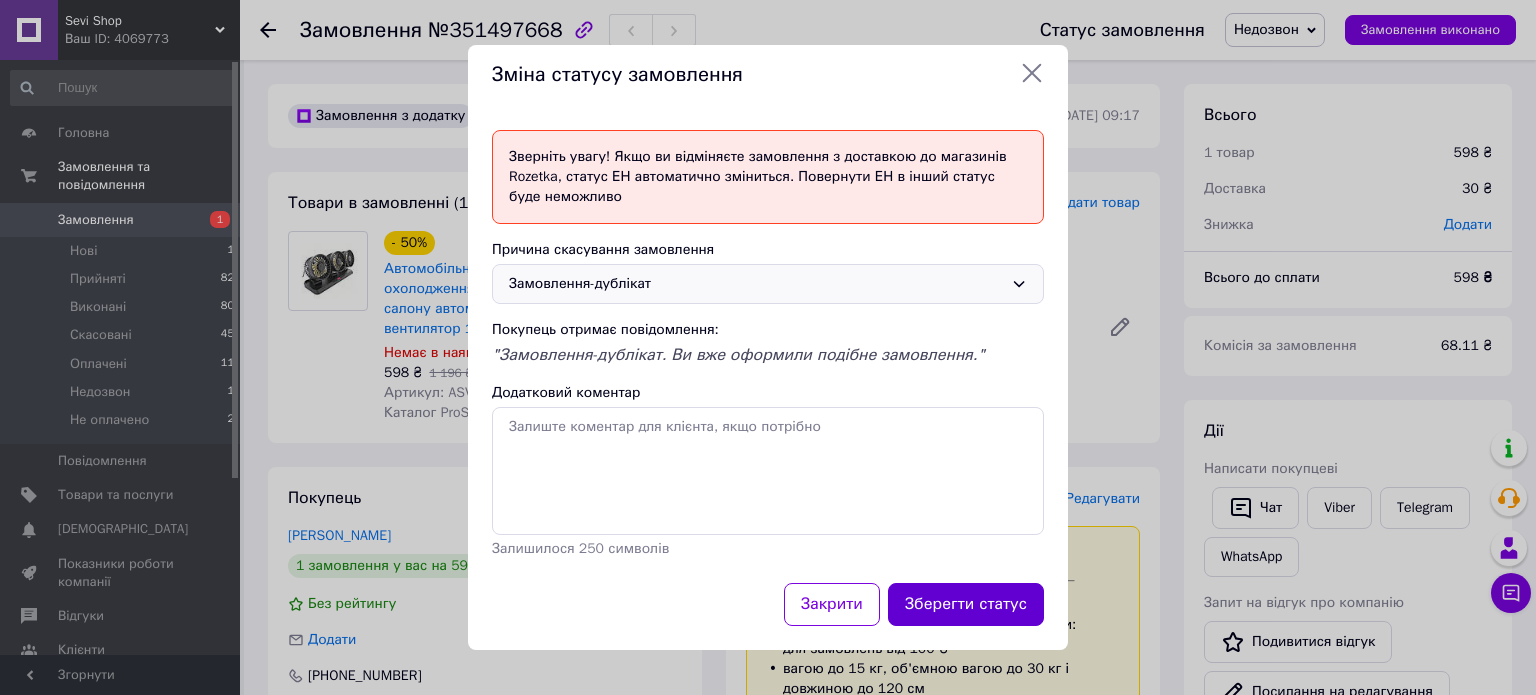 click on "Зберегти статус" at bounding box center [966, 604] 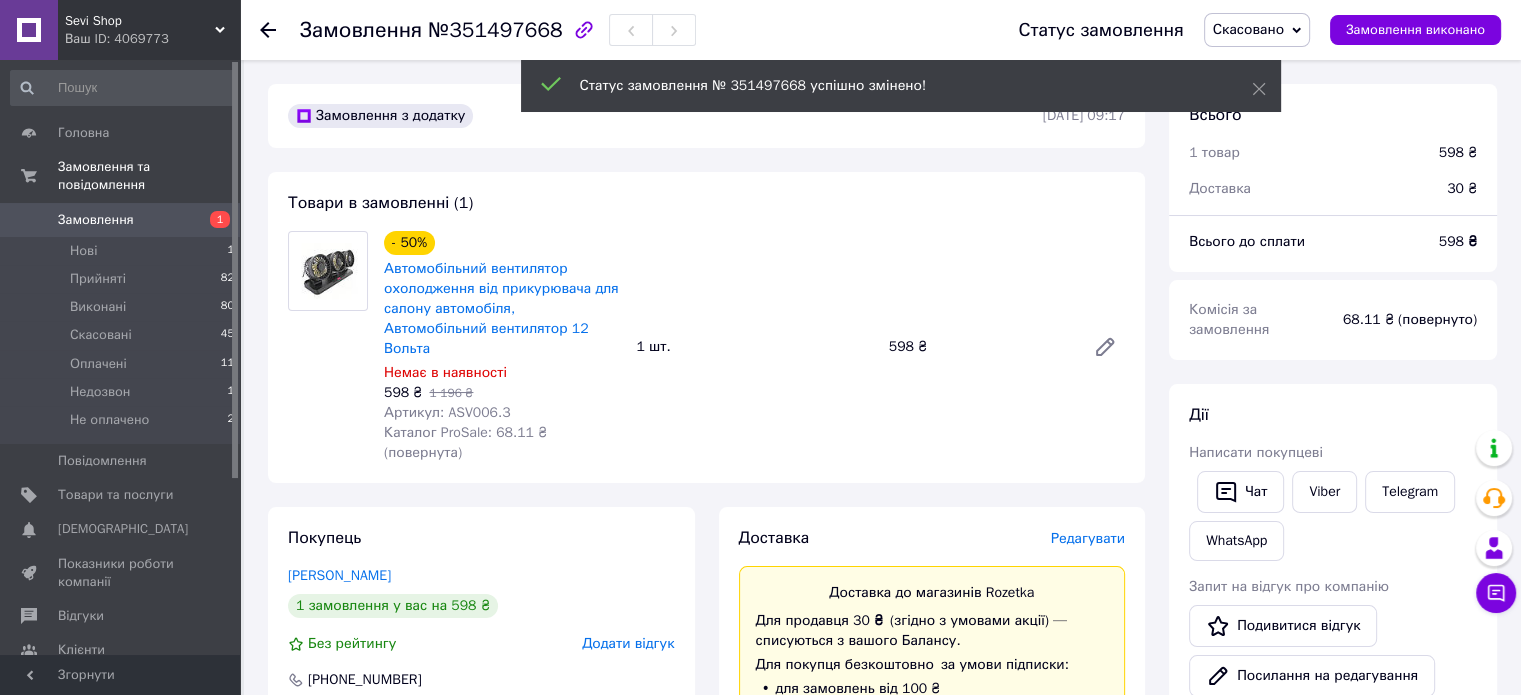 click on "Замовлення" at bounding box center (96, 220) 